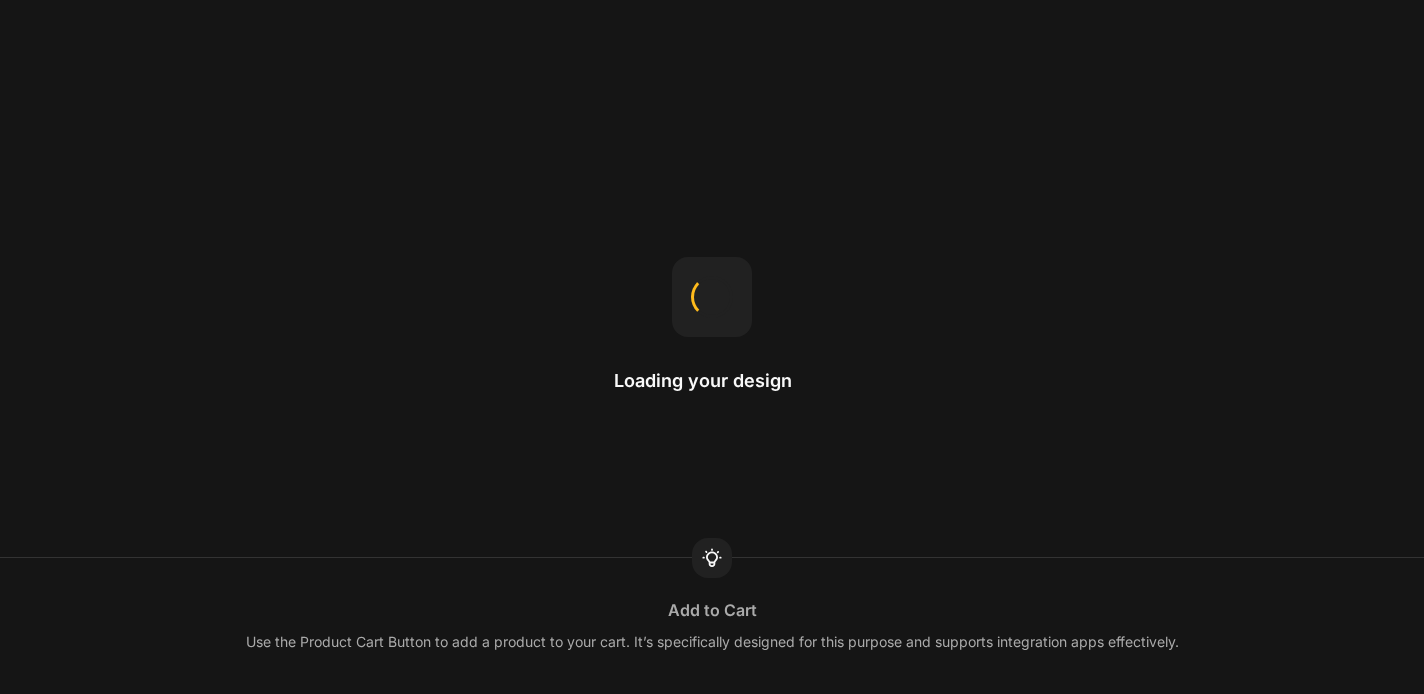 scroll, scrollTop: 0, scrollLeft: 0, axis: both 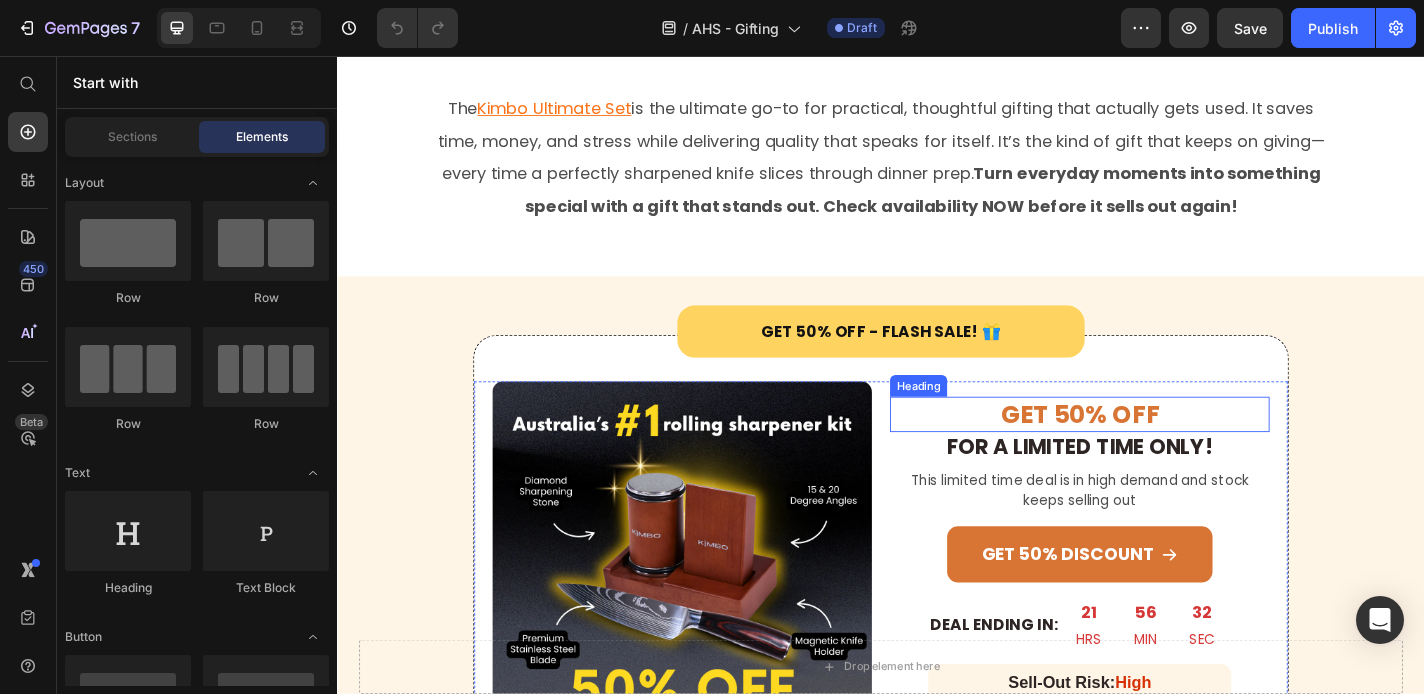 click on "GET 50% OFF" at bounding box center [1156, 451] 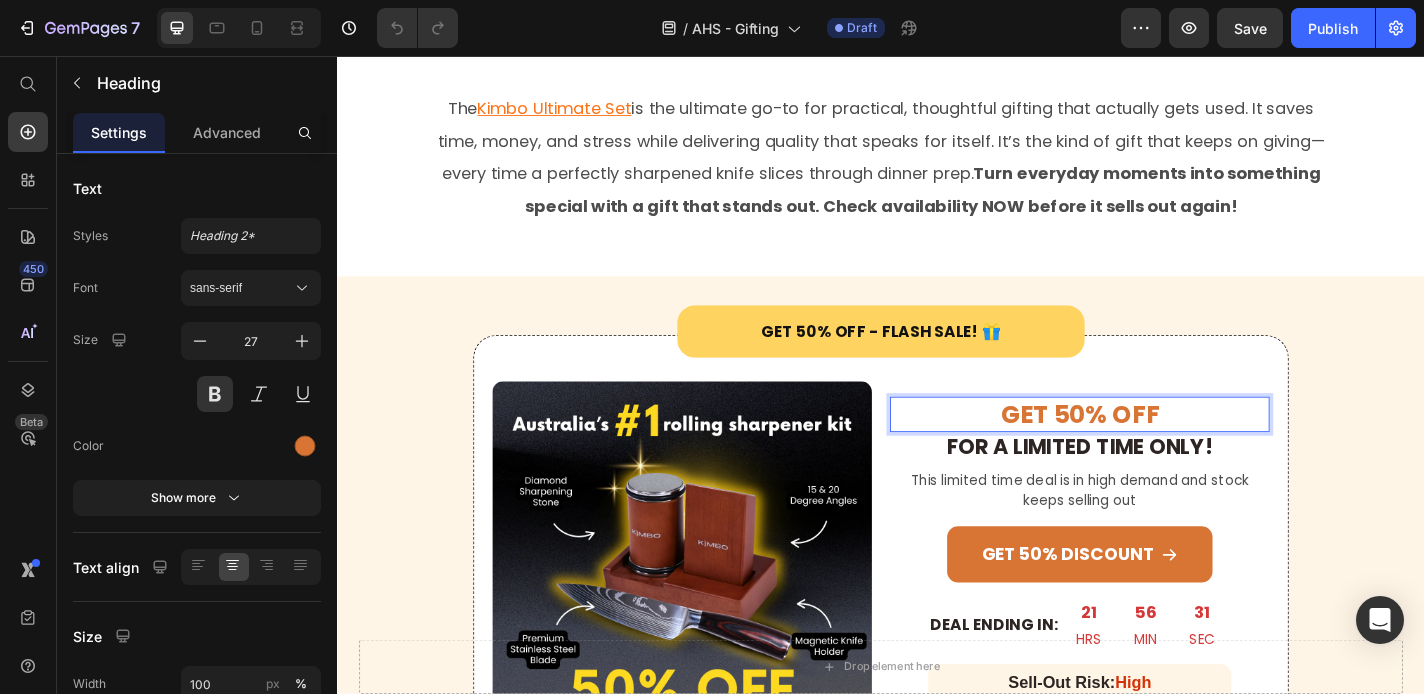 click on "GET 50% OFF" at bounding box center (1156, 451) 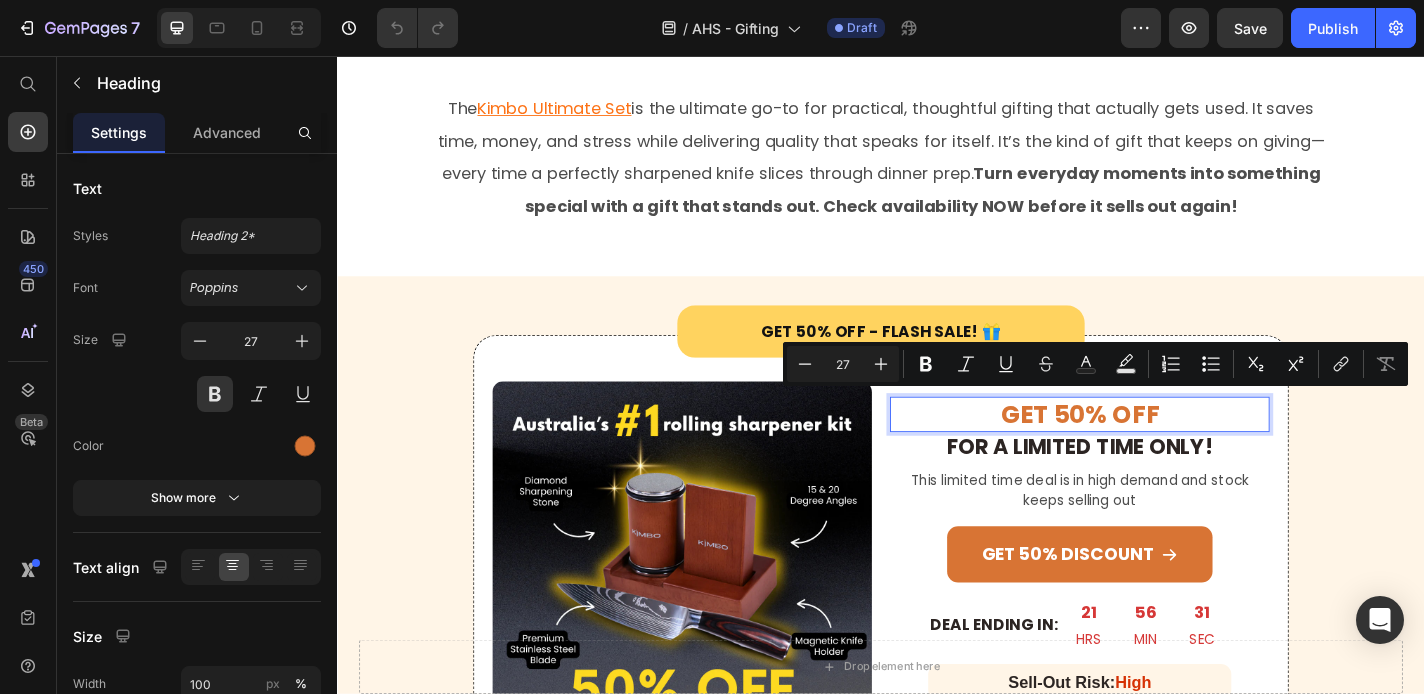 click on "GET 50% OFF" at bounding box center (1156, 451) 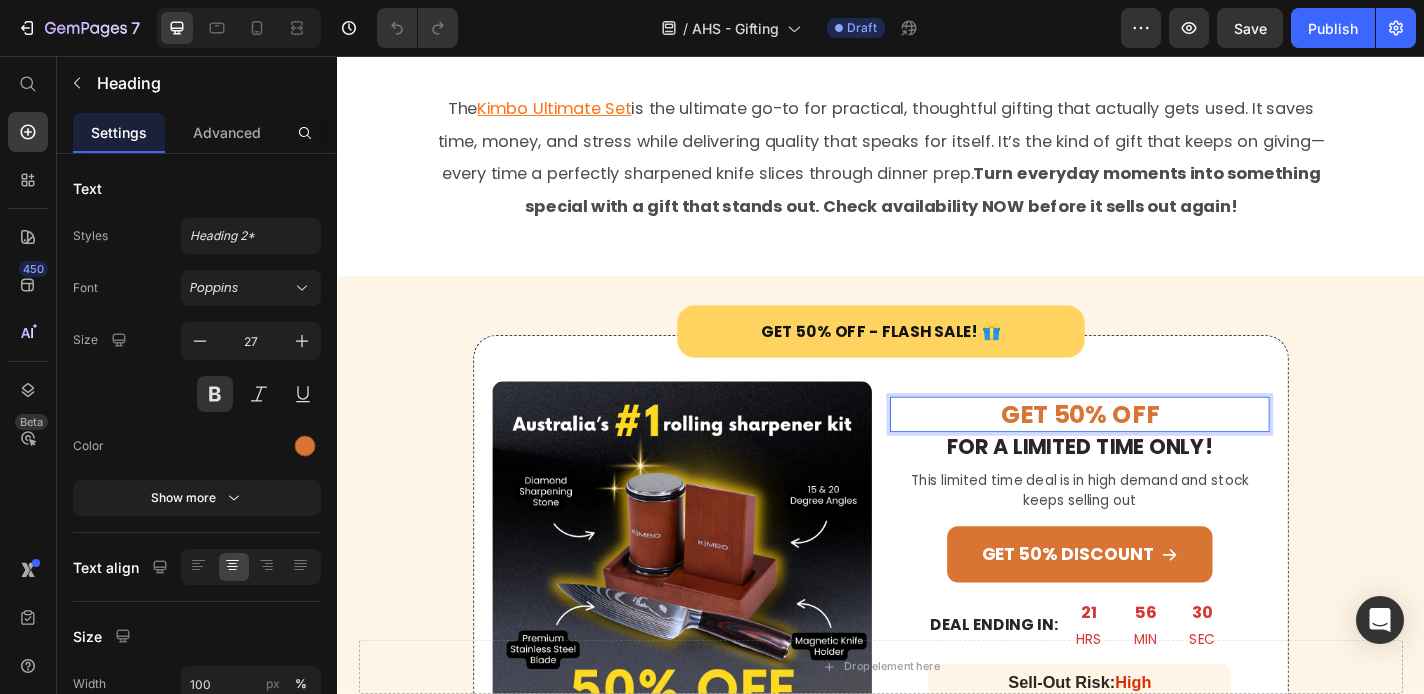 click on "GET 50% OFF" at bounding box center (1156, 451) 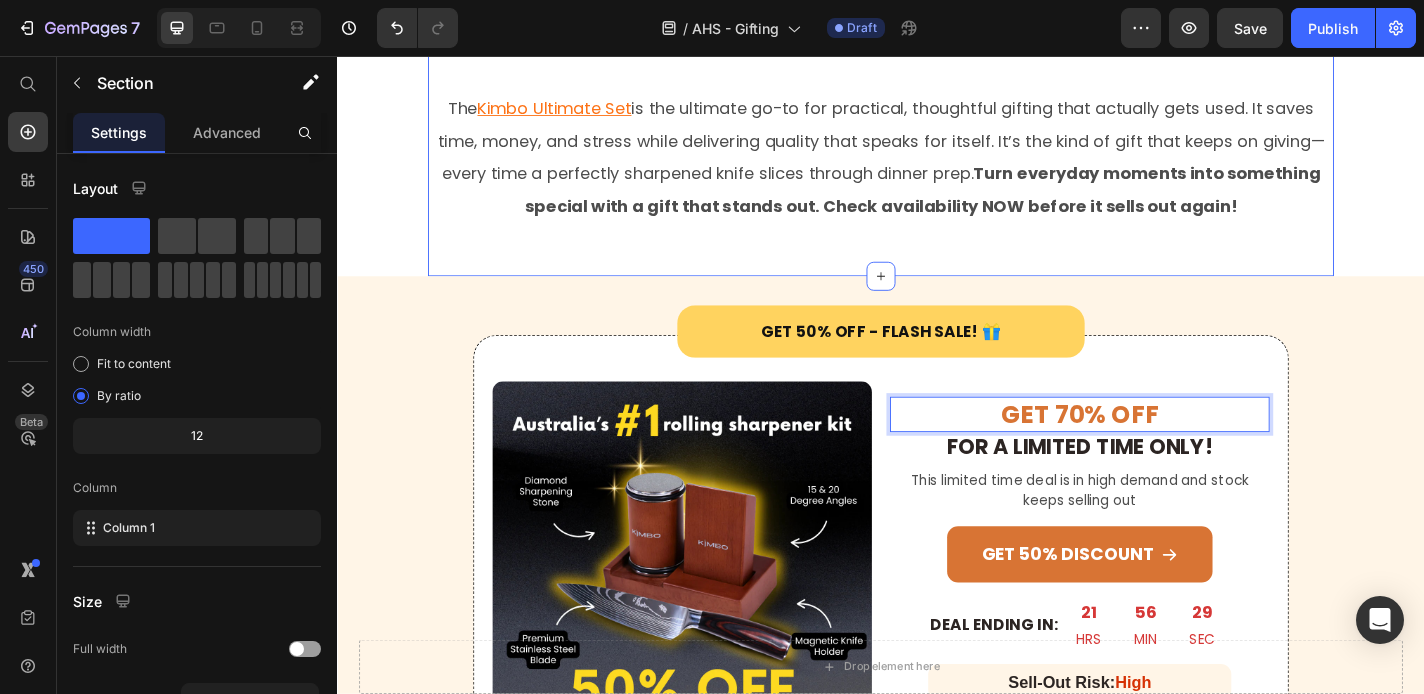 click on "5.Gift-Ready Packaging Heading Image 5.Gift-Ready Packaging Heading The  Kimbo Ultimate Set  isn’t just a tool—it’s the kind of gift that makes people say, “Wow, I needed this!” Packaged beautifully and securely, it’s ready to be wrapped and given for any occasion—birthdays, Father’s Day, Christmas, housewarmings, or even as a surprise treat for yourself. It’s practical, high-quality, and thoughtful—all the things that make a gift memorable. You don’t need to worry about presentation or last-minute wrapping, because we’ve done all the hard work for you. Text Block Row 6. 90-Day Money Back Guarantee Heading Image 6. 90-Day Money Back Guarantee Heading Trying something new shouldn’t feel like a [PERSON_NAME]. That’s why they offer a full 90-day money back guarantee—no catches, no fine print. Try the  Kimbo Ultimate Set Text Block Row 7. Australian Owned and Operated With Same-Day Shipping From [GEOGRAPHIC_DATA], [GEOGRAPHIC_DATA] Heading Image Heading Text Block Row The  Kimbo Ultimate Set Text Block Row" at bounding box center (937, -422) 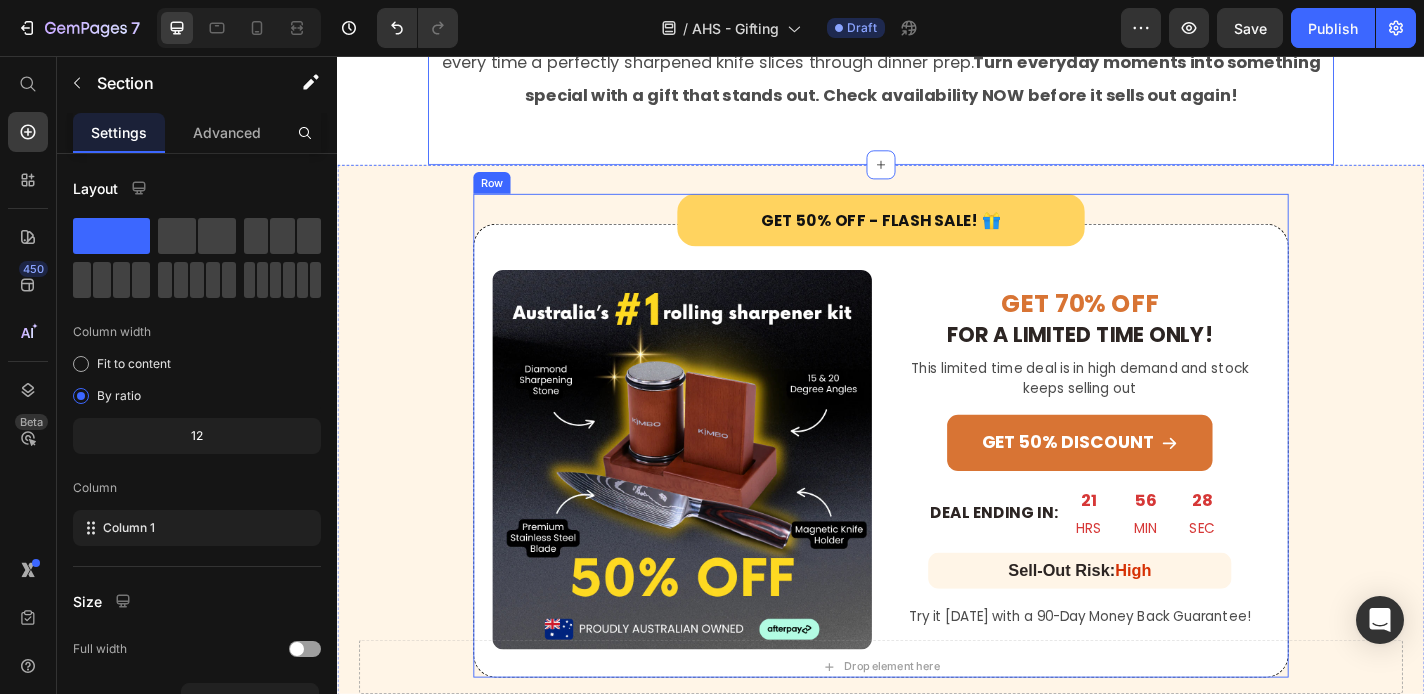 scroll, scrollTop: 4316, scrollLeft: 0, axis: vertical 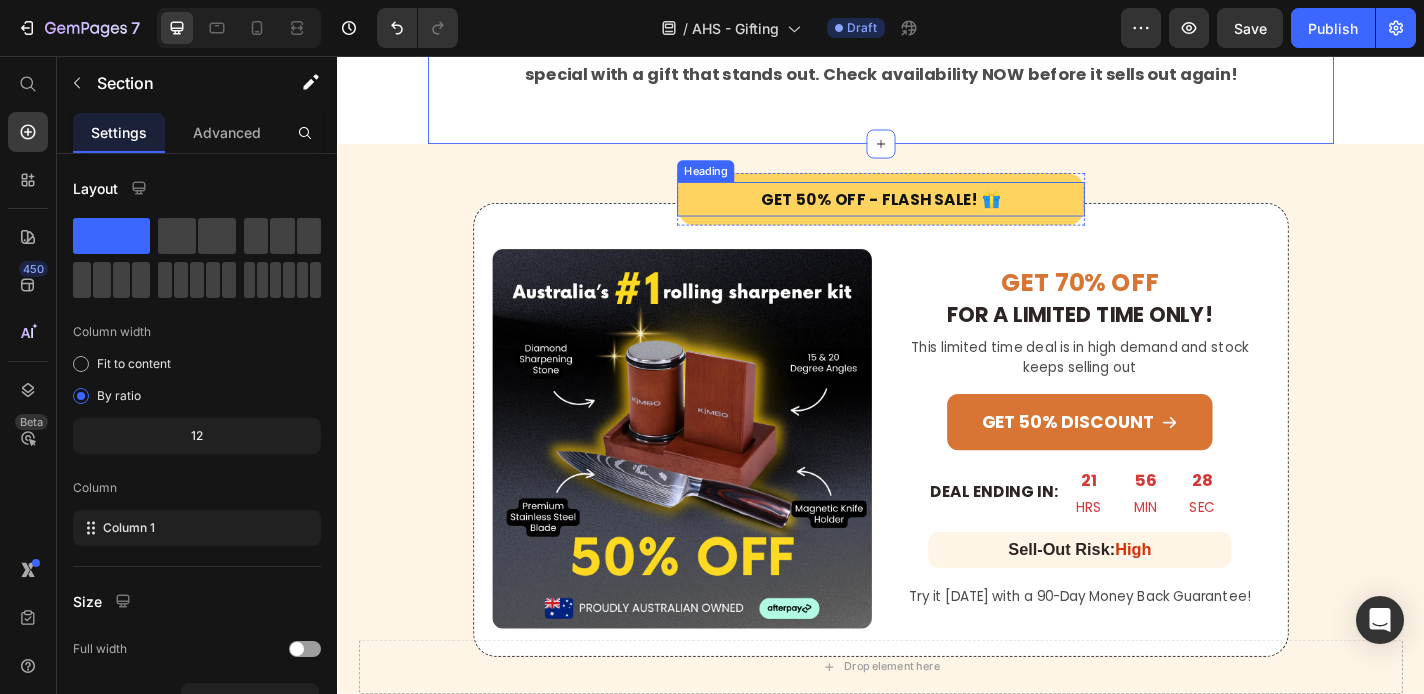 click on "Get 50% Off - Flash Sale! 🎁" at bounding box center (937, 214) 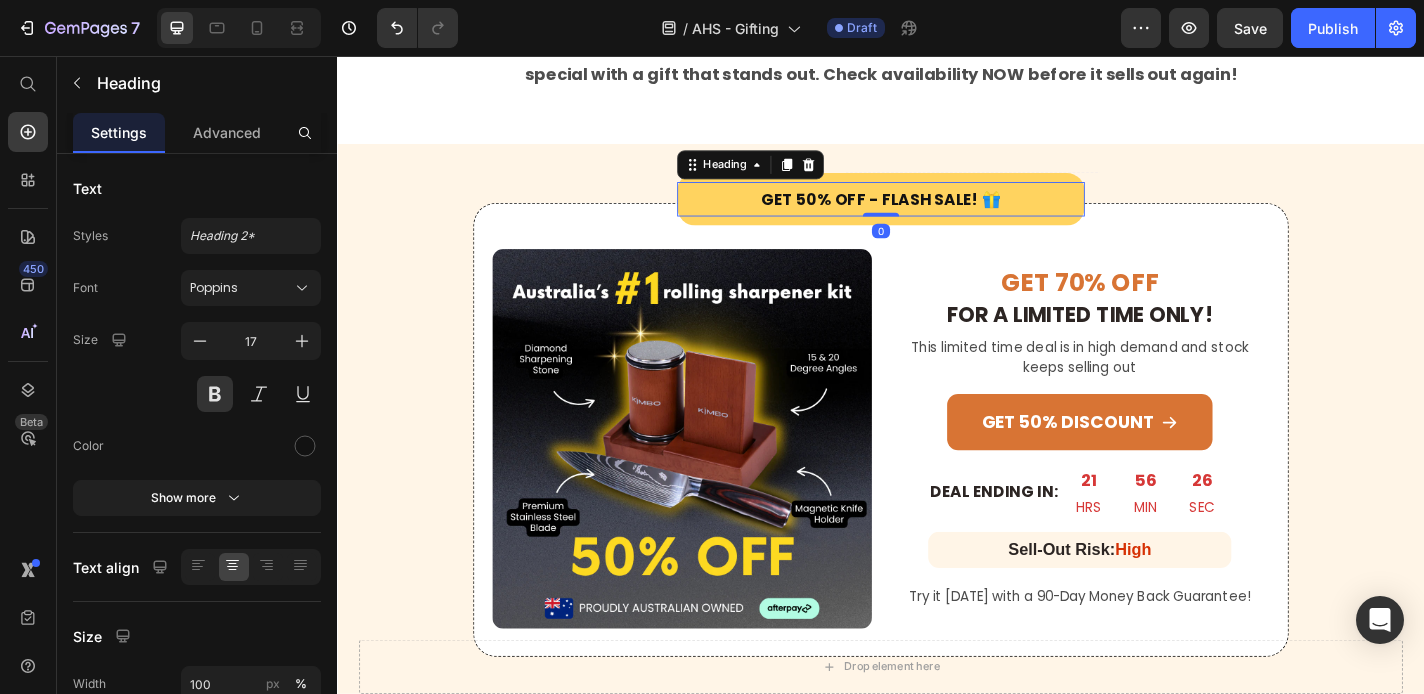 click on "Get 50% Off - Flash Sale! 🎁" at bounding box center [937, 214] 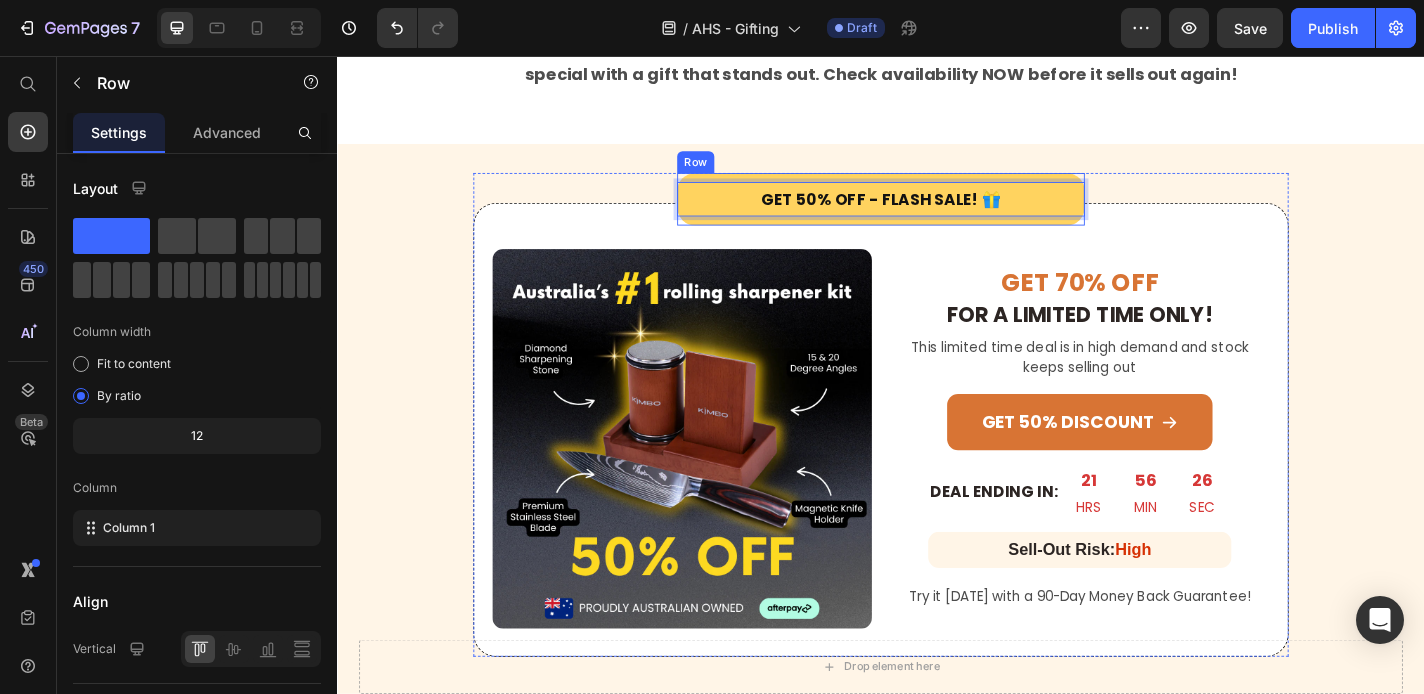 click on "Get 50% Off - Flash Sale! 🎁 Heading   0 Row" at bounding box center (937, 214) 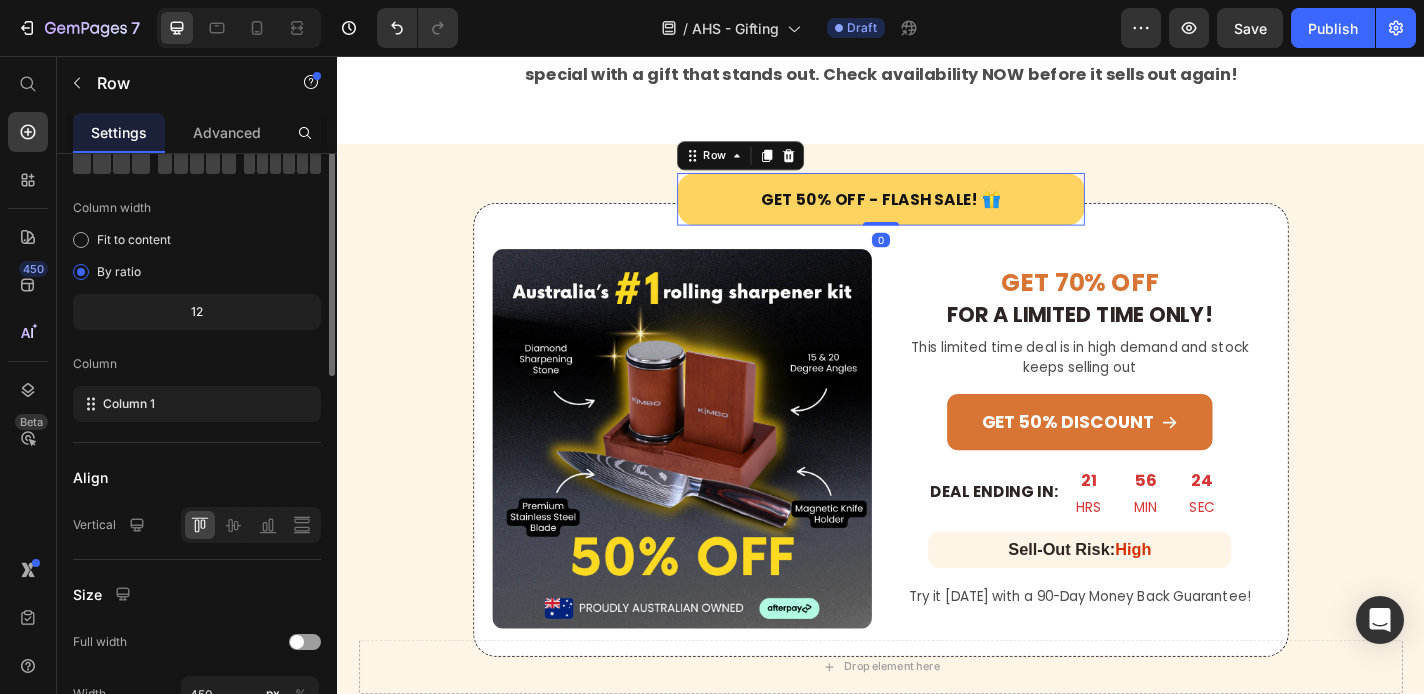 scroll, scrollTop: 0, scrollLeft: 0, axis: both 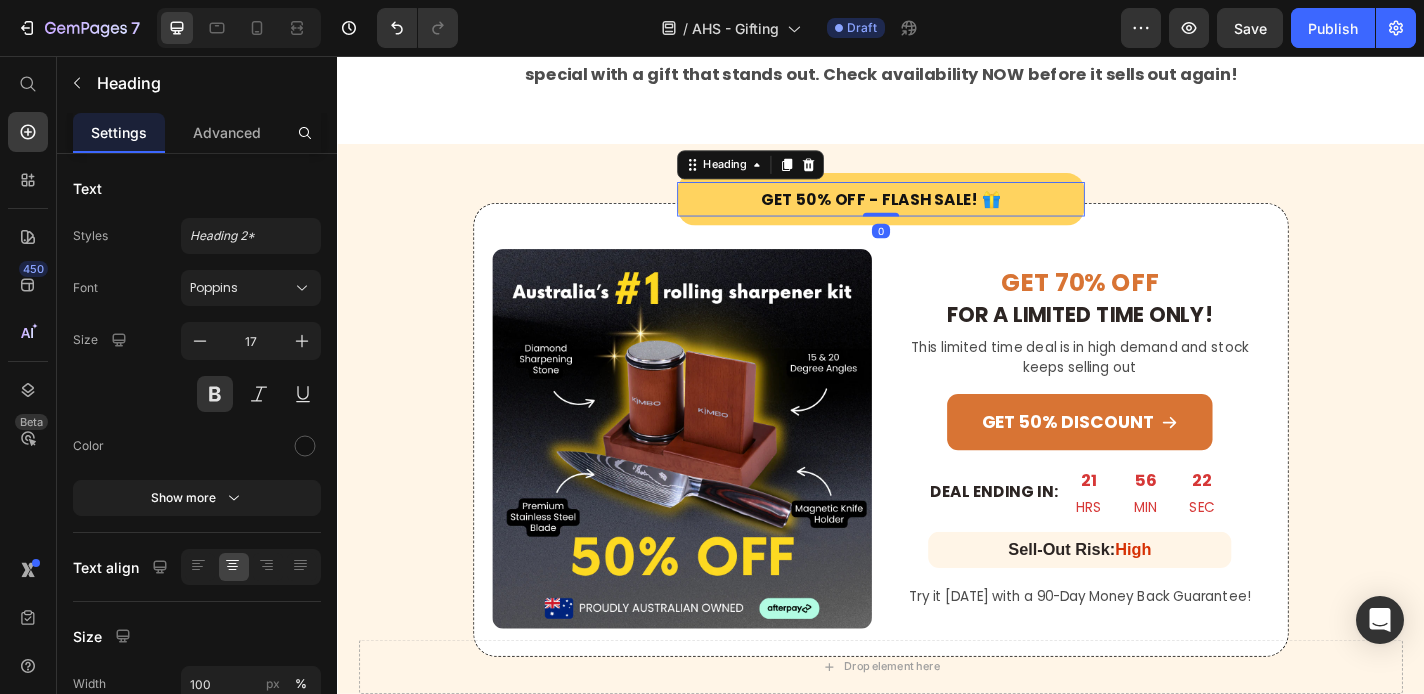 click on "Get 50% Off - Flash Sale! 🎁" at bounding box center (937, 214) 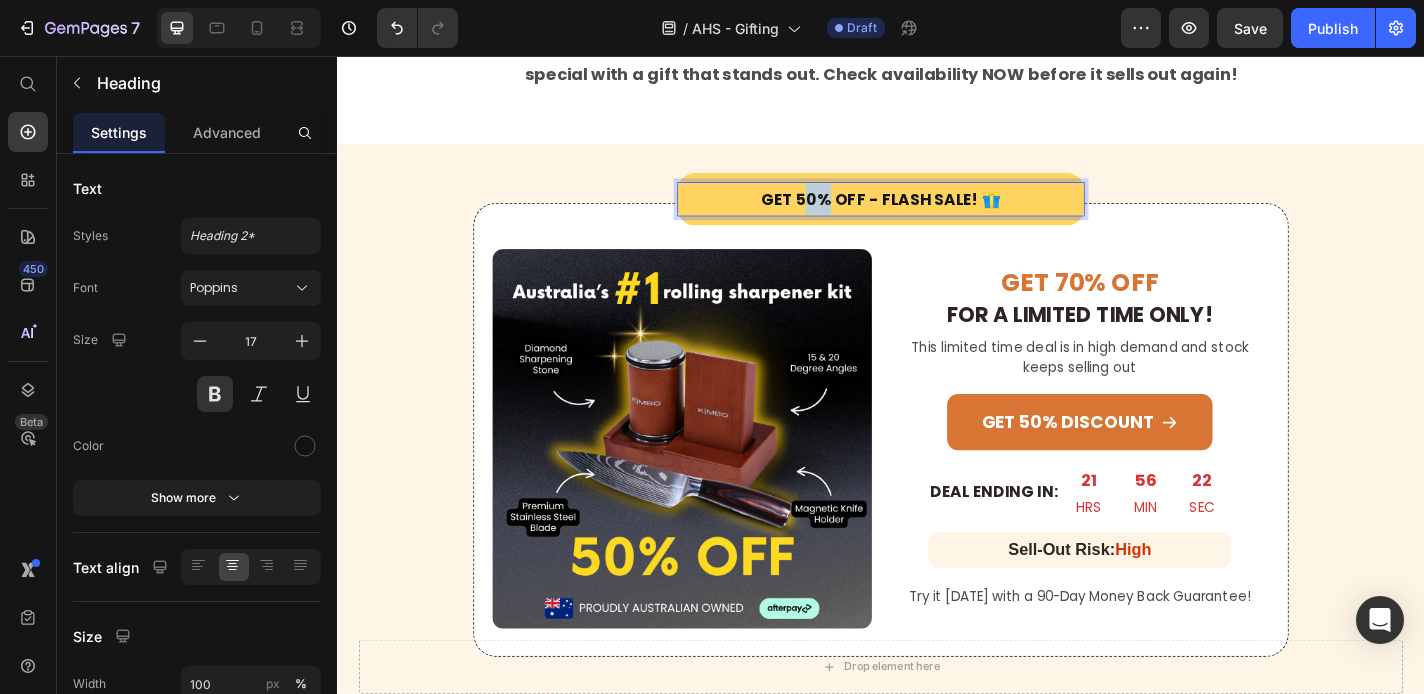 click on "Get 50% Off - Flash Sale! 🎁" at bounding box center [937, 214] 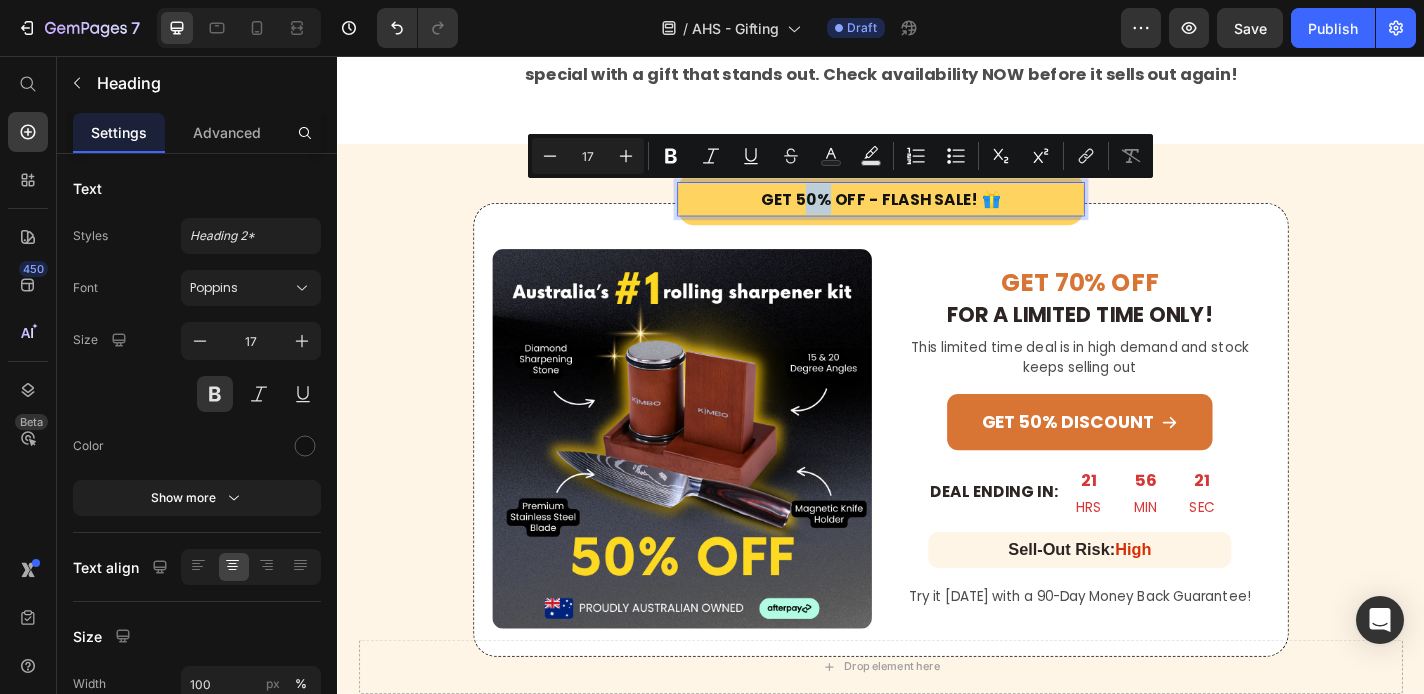click on "Get 50% Off - Flash Sale! 🎁" at bounding box center (937, 214) 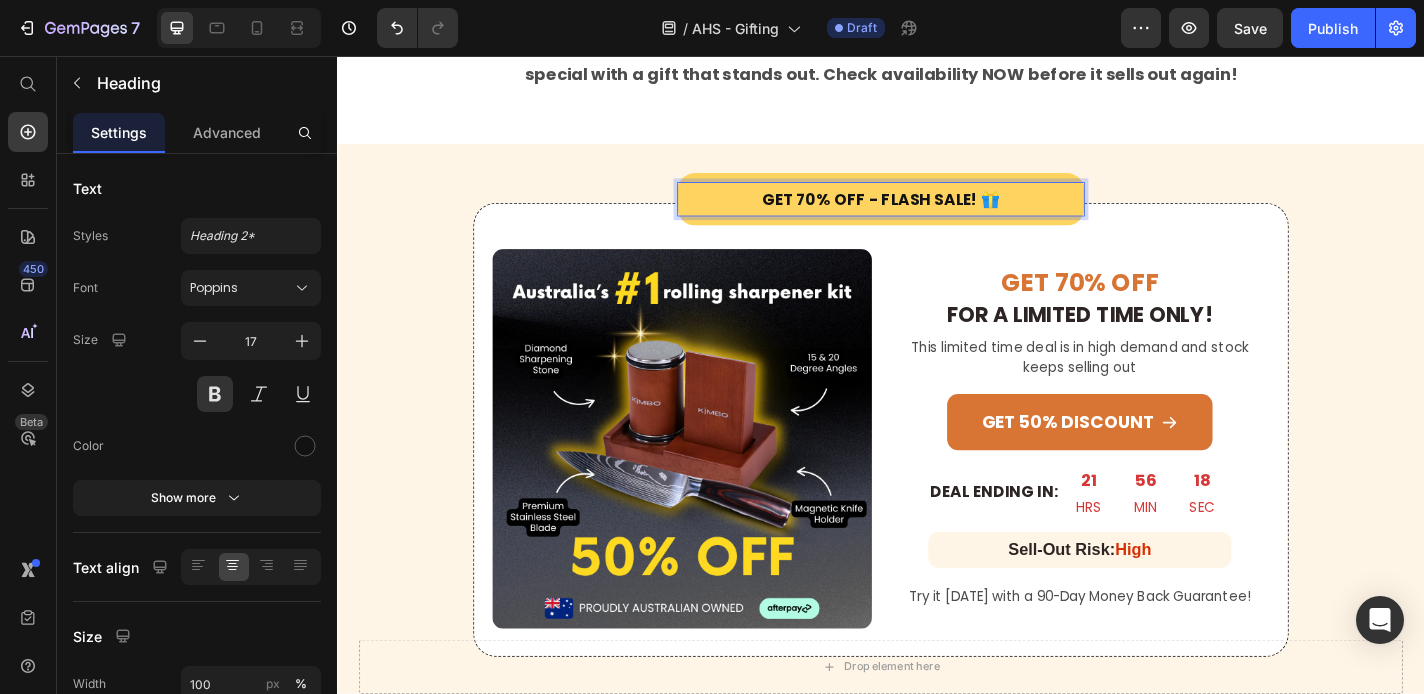 click on "Get 70% Off - Flash Sale! 🎁" at bounding box center [937, 214] 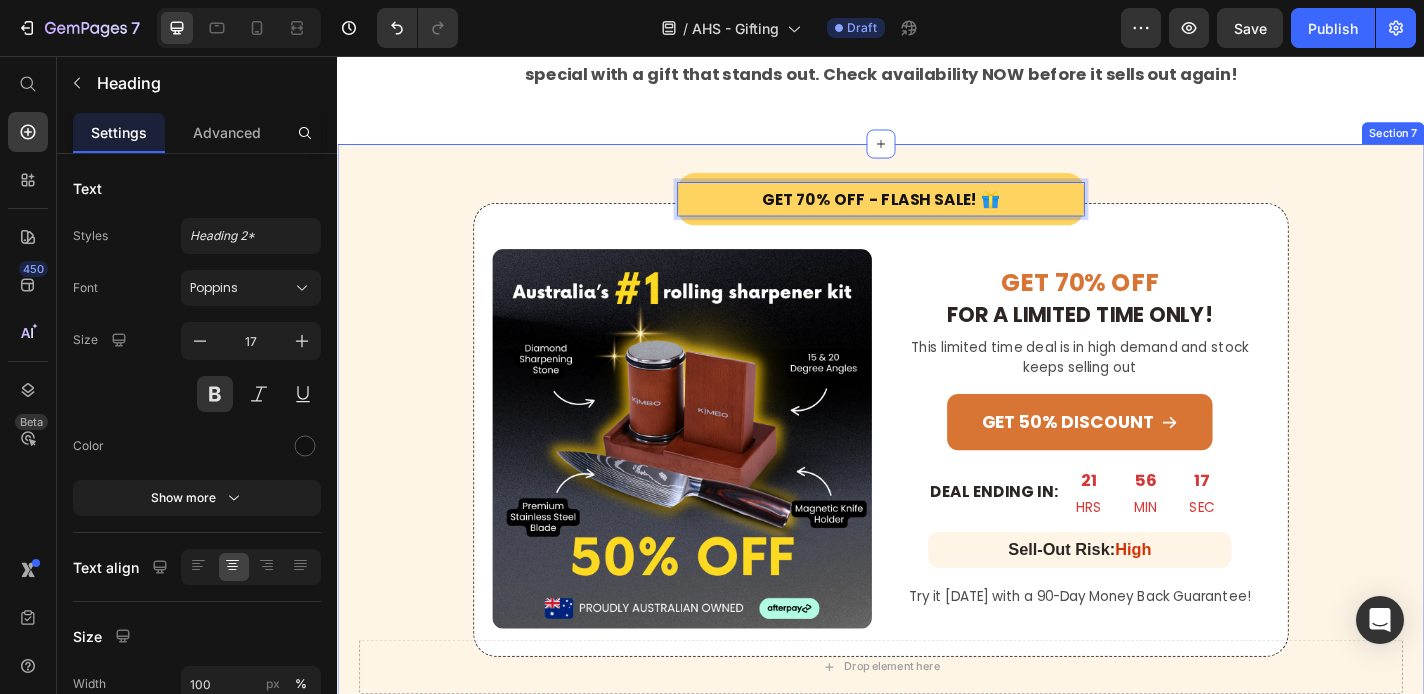 click on "5.Gift-Ready Packaging Heading Image 5.Gift-Ready Packaging Heading The  Kimbo Ultimate Set  isn’t just a tool—it’s the kind of gift that makes people say, “Wow, I needed this!” Packaged beautifully and securely, it’s ready to be wrapped and given for any occasion—birthdays, Father’s Day, Christmas, housewarmings, or even as a surprise treat for yourself. It’s practical, high-quality, and thoughtful—all the things that make a gift memorable. You don’t need to worry about presentation or last-minute wrapping, because we’ve done all the hard work for you. Text Block Row 6. 90-Day Money Back Guarantee Heading Image 6. 90-Day Money Back Guarantee Heading Trying something new shouldn’t feel like a [PERSON_NAME]. That’s why they offer a full 90-day money back guarantee—no catches, no fine print. Try the  Kimbo Ultimate Set Text Block Row 7. Australian Owned and Operated With Same-Day Shipping From [GEOGRAPHIC_DATA], [GEOGRAPHIC_DATA] Heading Image Heading Text Block Row The  Kimbo Ultimate Set Text Block Row" at bounding box center [937, -568] 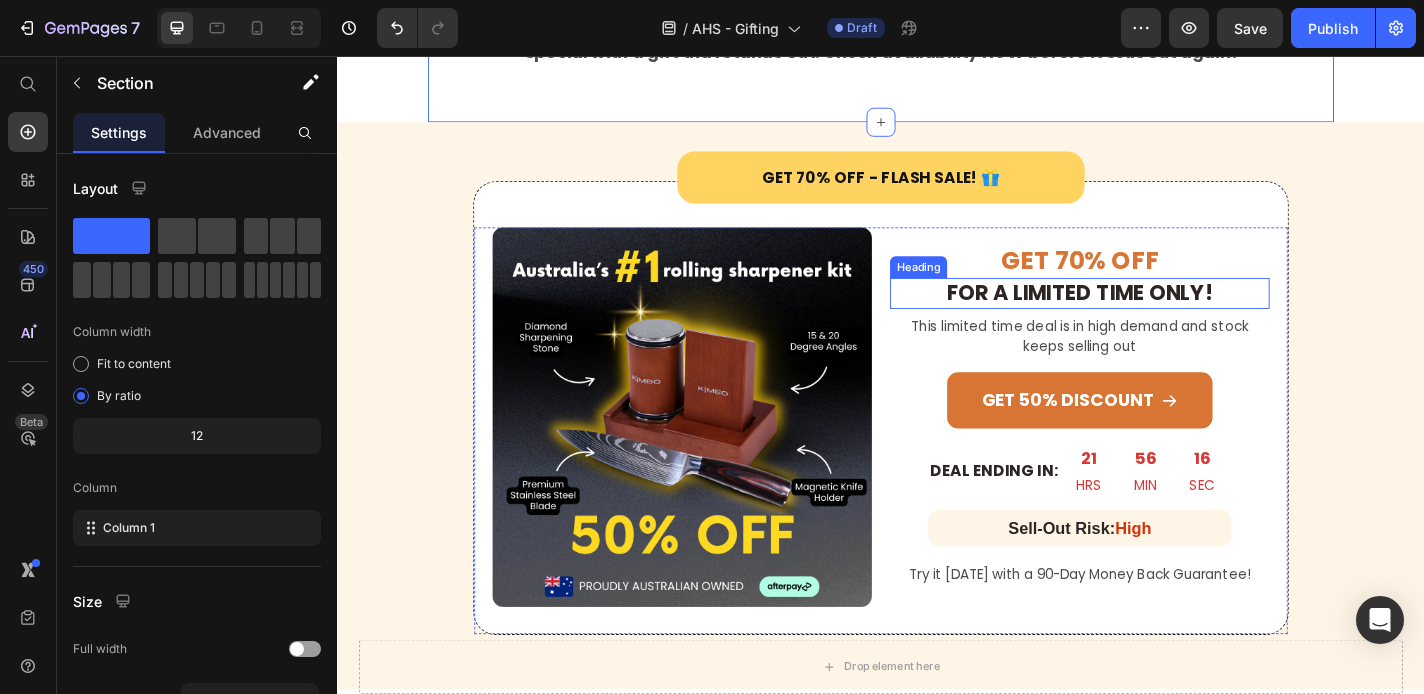 scroll, scrollTop: 4338, scrollLeft: 0, axis: vertical 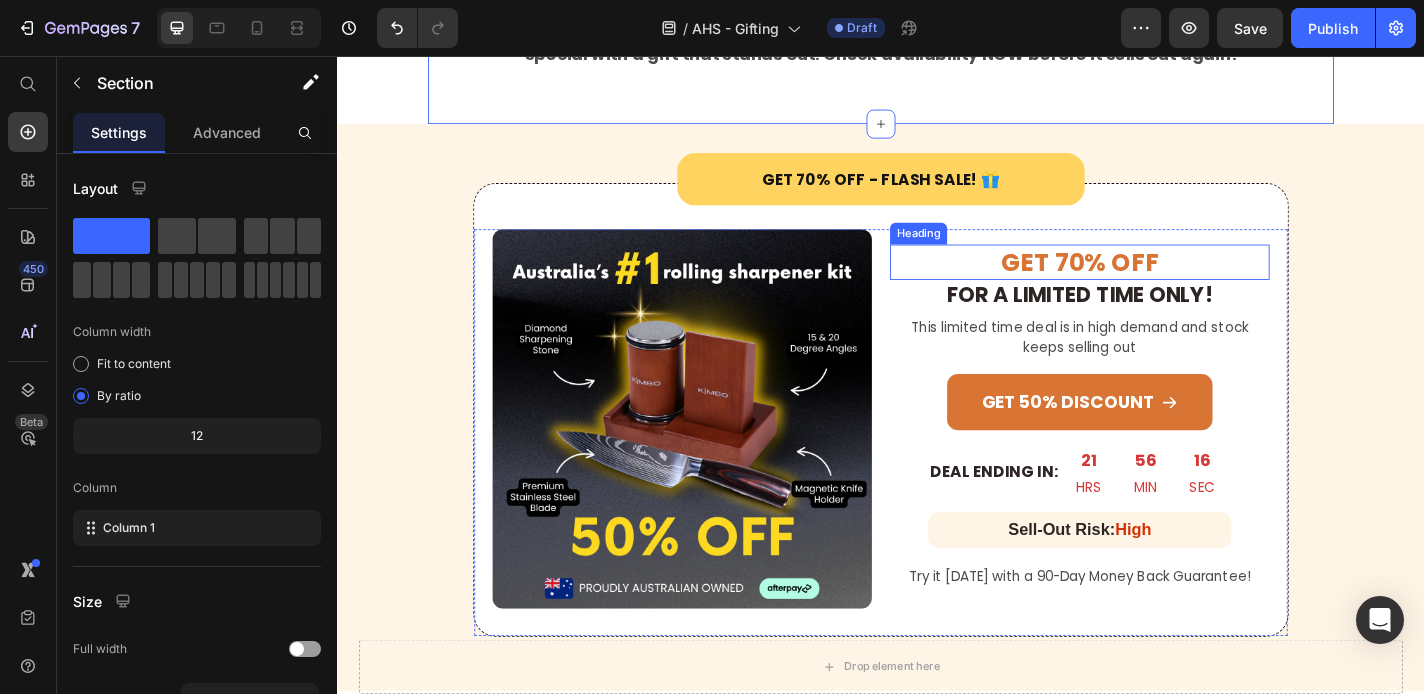 click on "GET 70% OFF" at bounding box center [1156, 283] 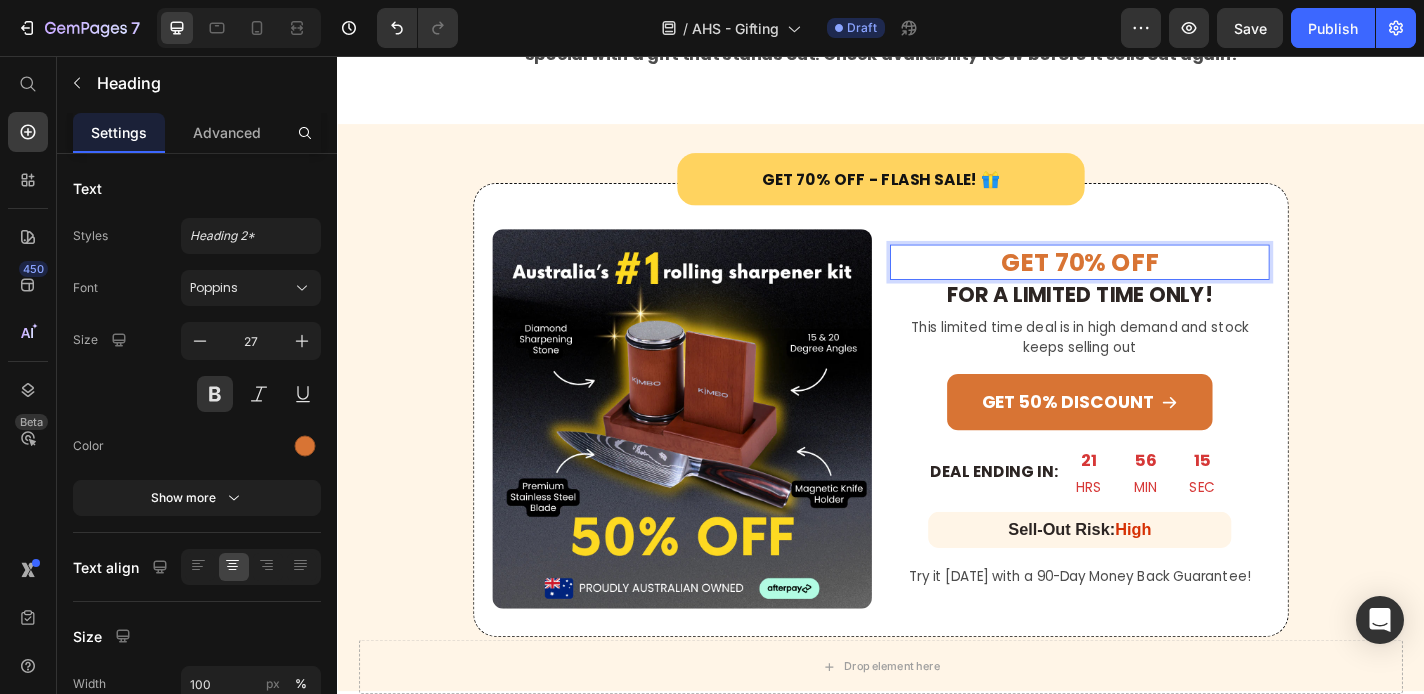 click on "GET 70% OFF" at bounding box center [1156, 283] 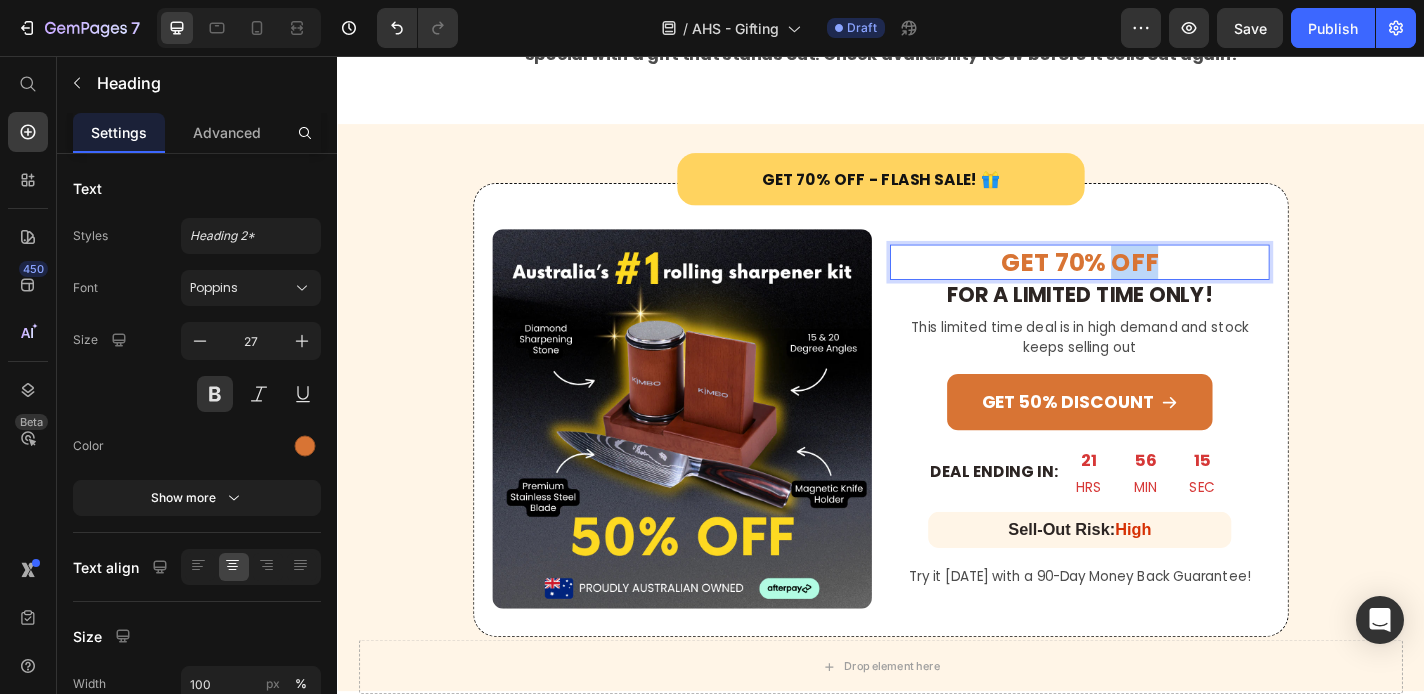 click on "GET 70% OFF" at bounding box center (1156, 283) 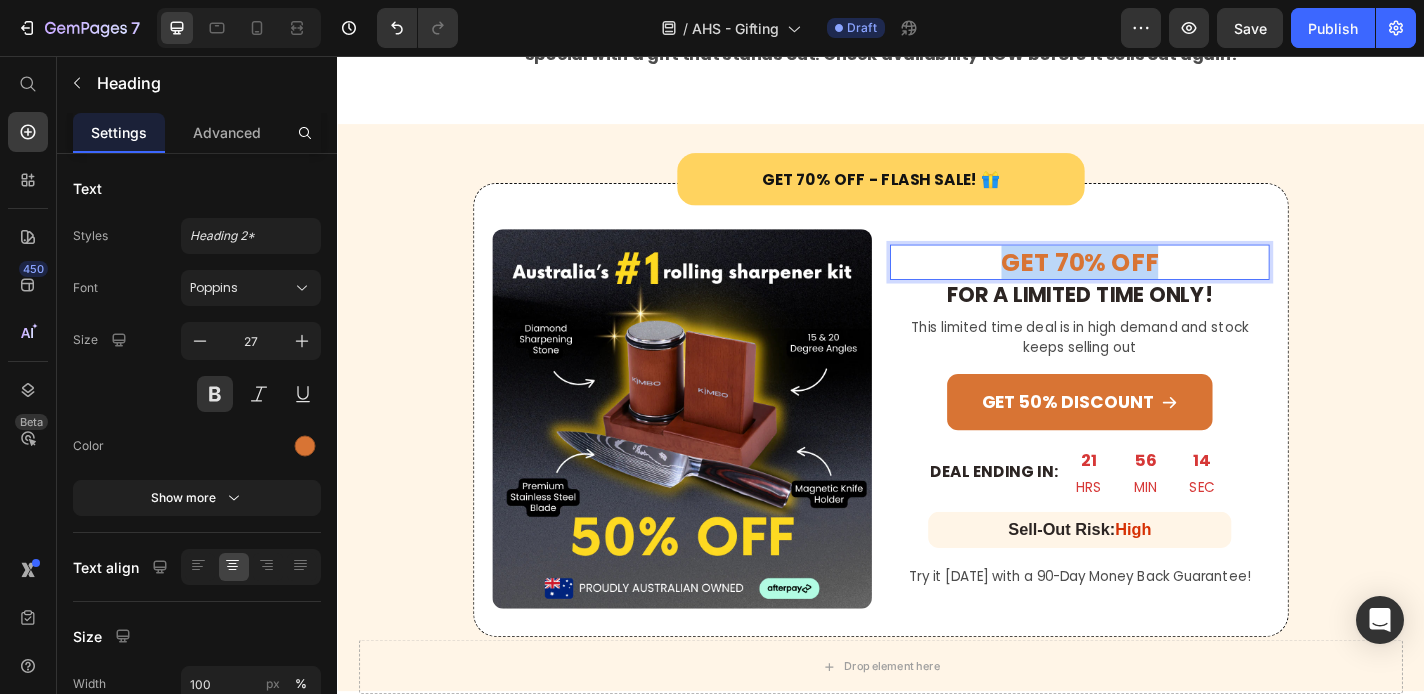 click on "GET 70% OFF" at bounding box center (1156, 283) 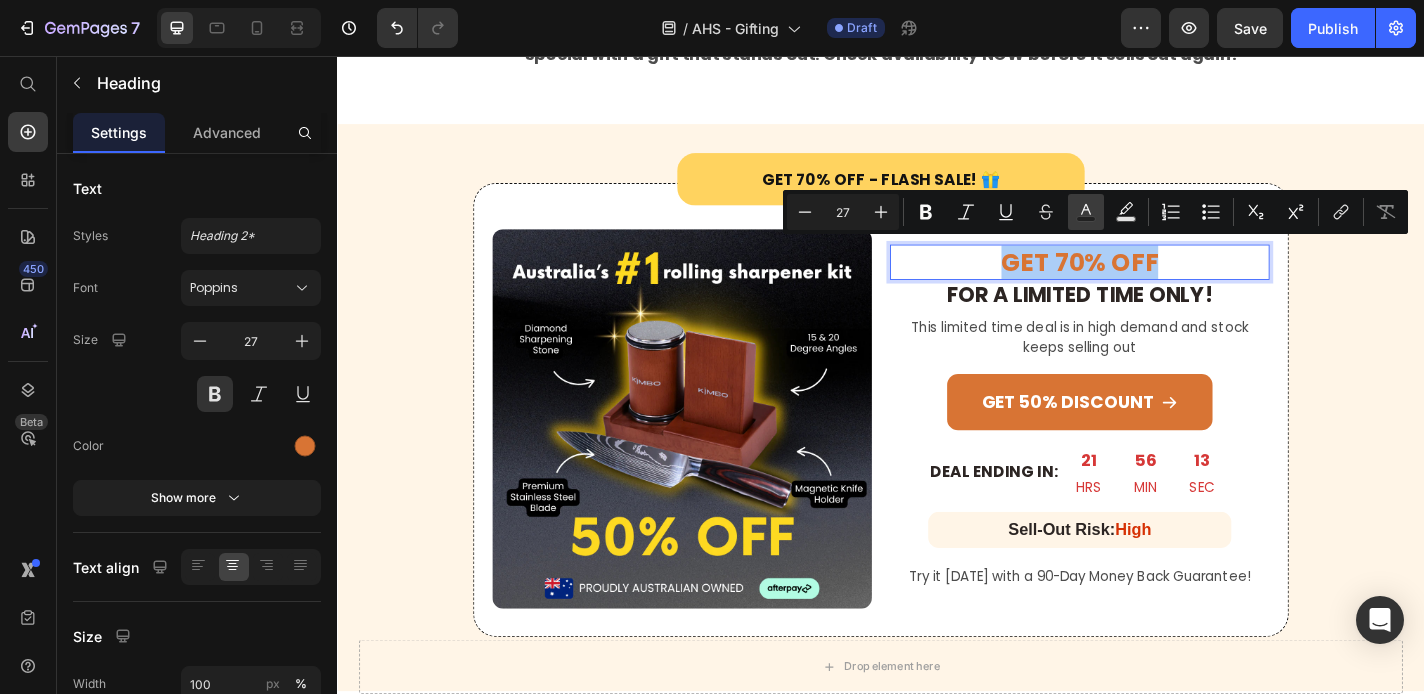 click 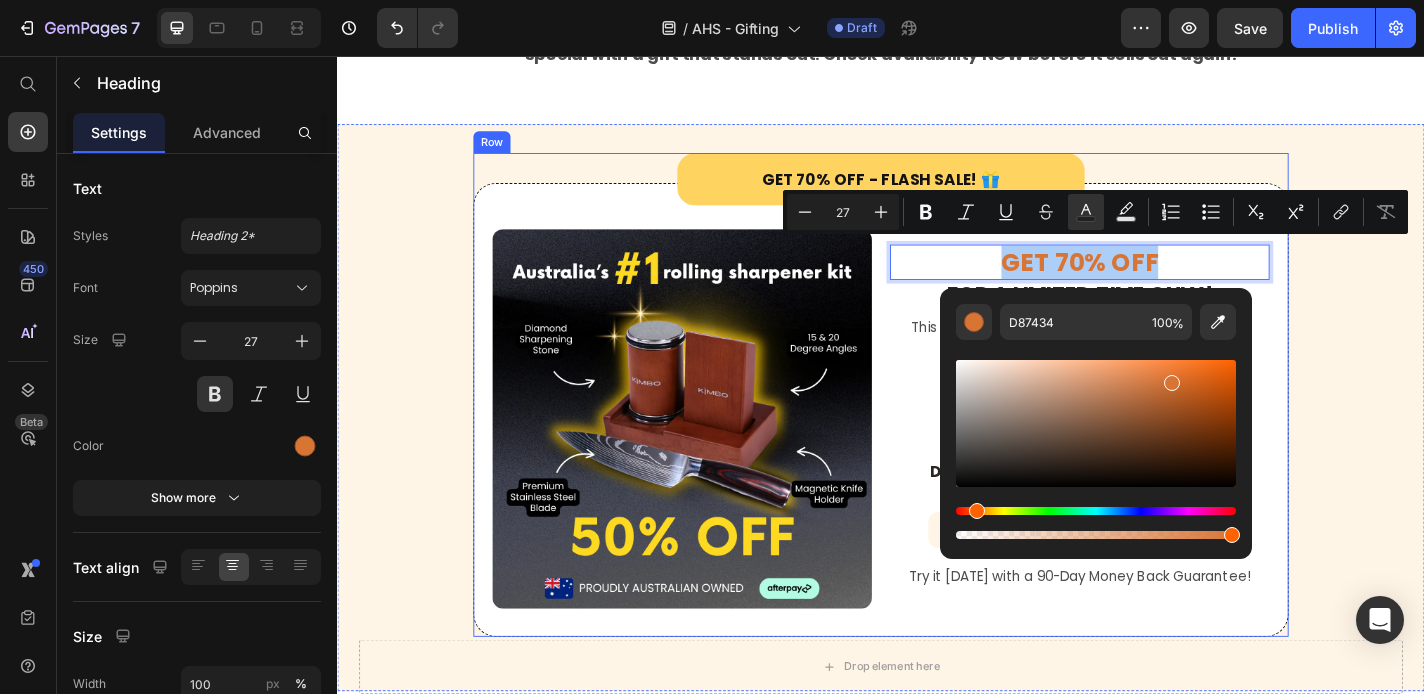 click on "Get 70% Off - Flash Sale! 🎁 Heading Row Image GET 70% OFF Heading   0 FOR A LIMITED TIME ONLY! Heading This limited time deal is in high demand and stock keeps selling out Text Block
GET 50% DISCOUNT Button DEAL ENDING IN: Heading 21 HRS 56 MIN 11 SEC Countdown Timer Row Sell-Out Risk:  High Heading Row Try it [DATE] with a 90-Day Money Back Guarantee! Text Block Row Row" at bounding box center [937, 430] 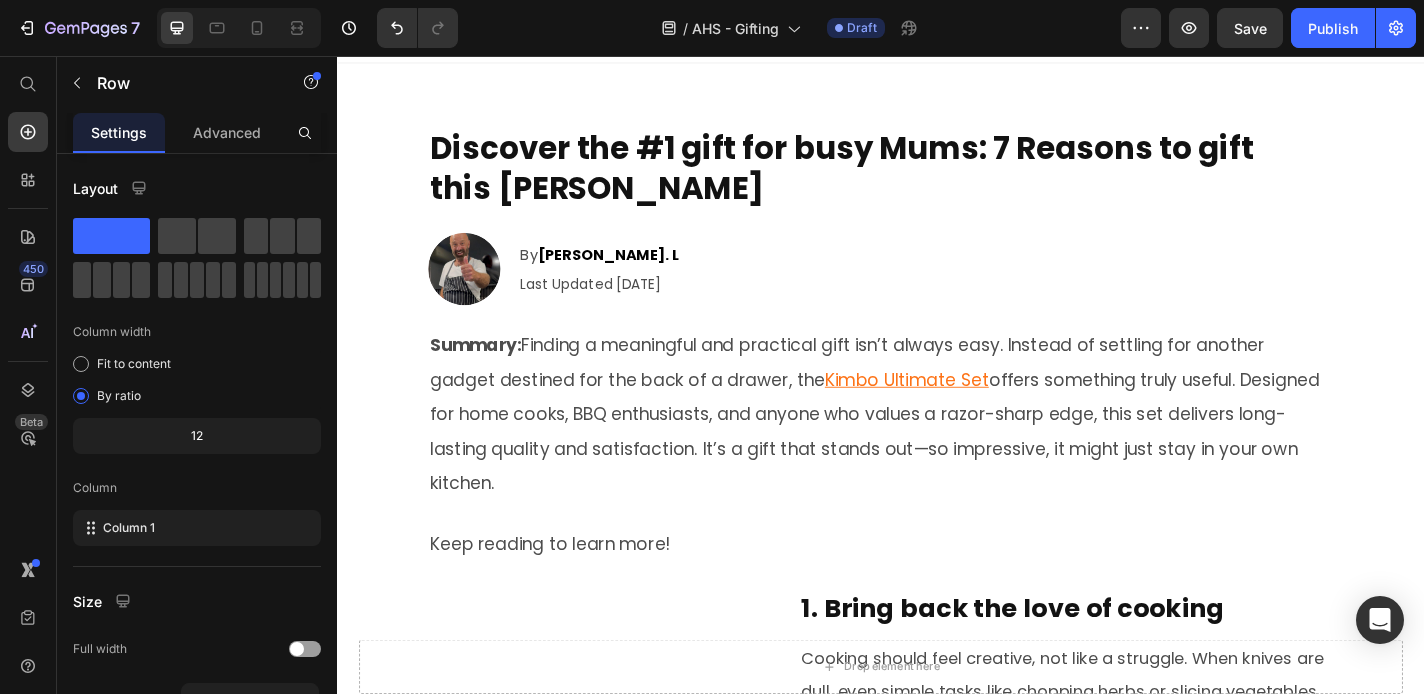 scroll, scrollTop: 0, scrollLeft: 0, axis: both 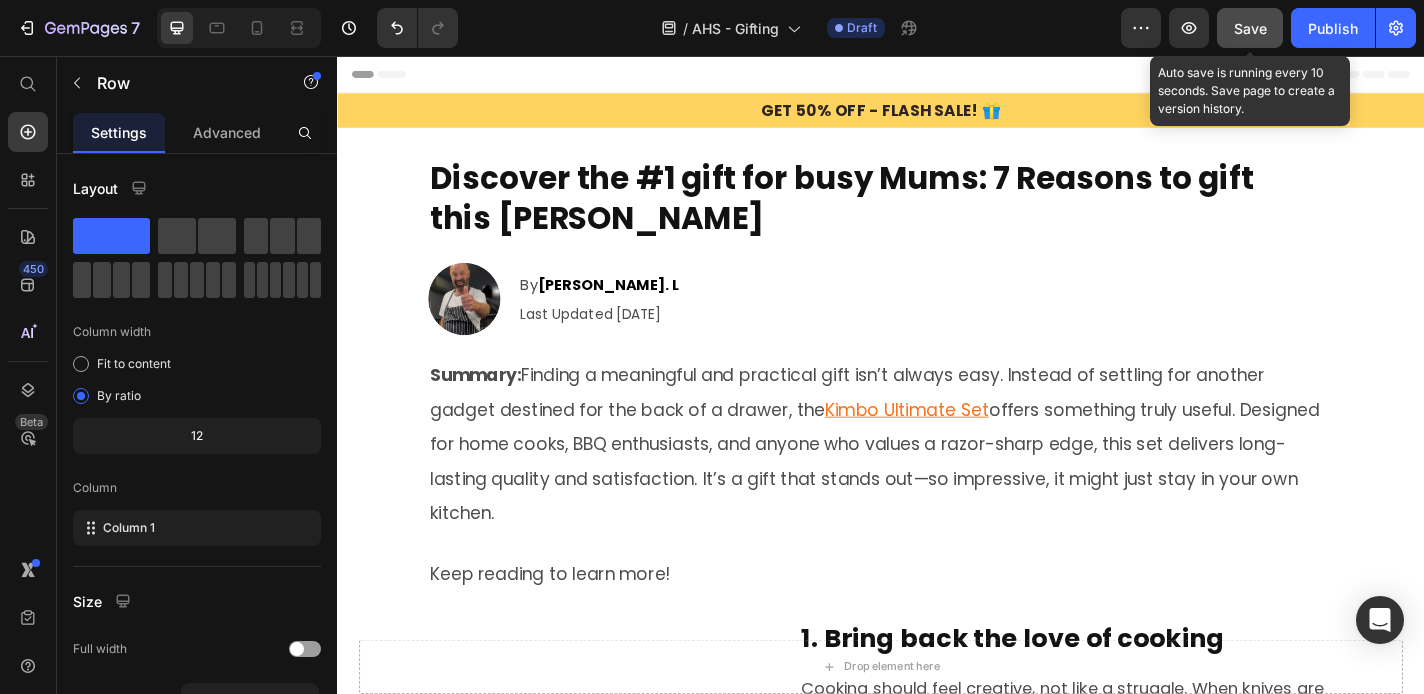 click on "Save" at bounding box center (1250, 28) 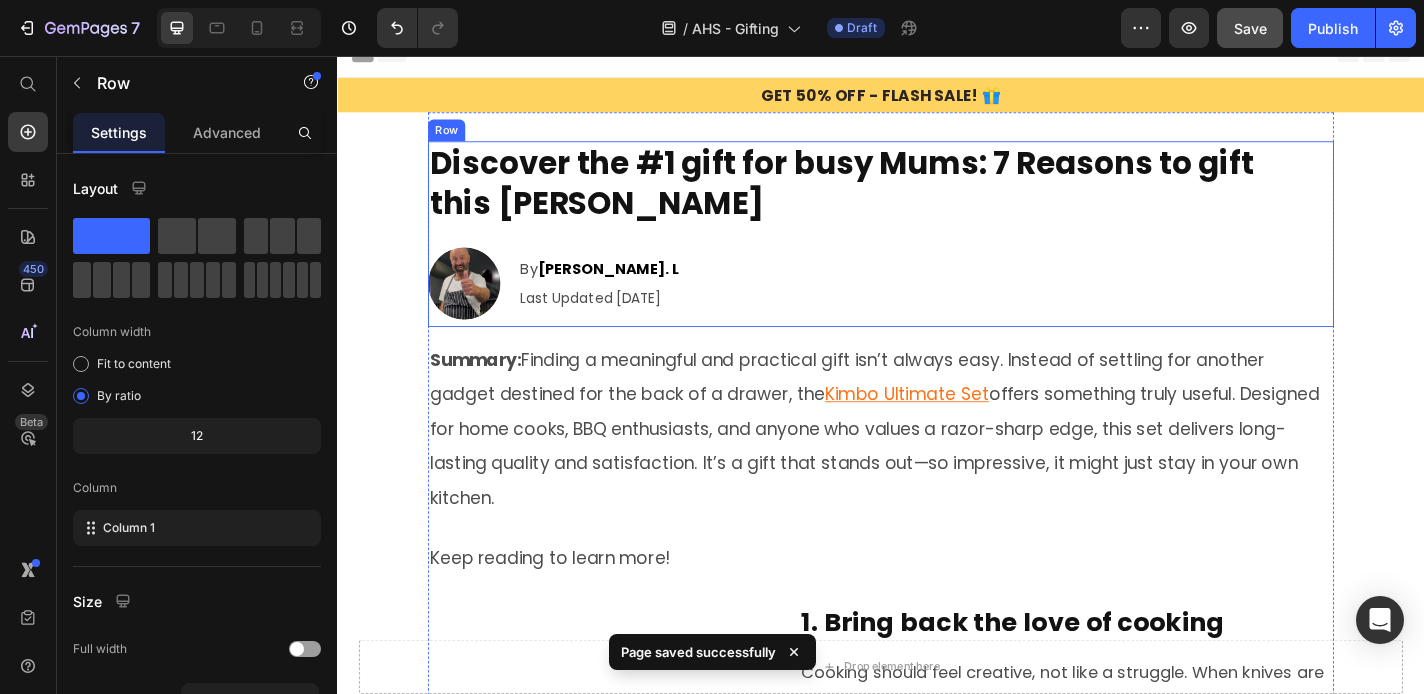 scroll, scrollTop: 0, scrollLeft: 0, axis: both 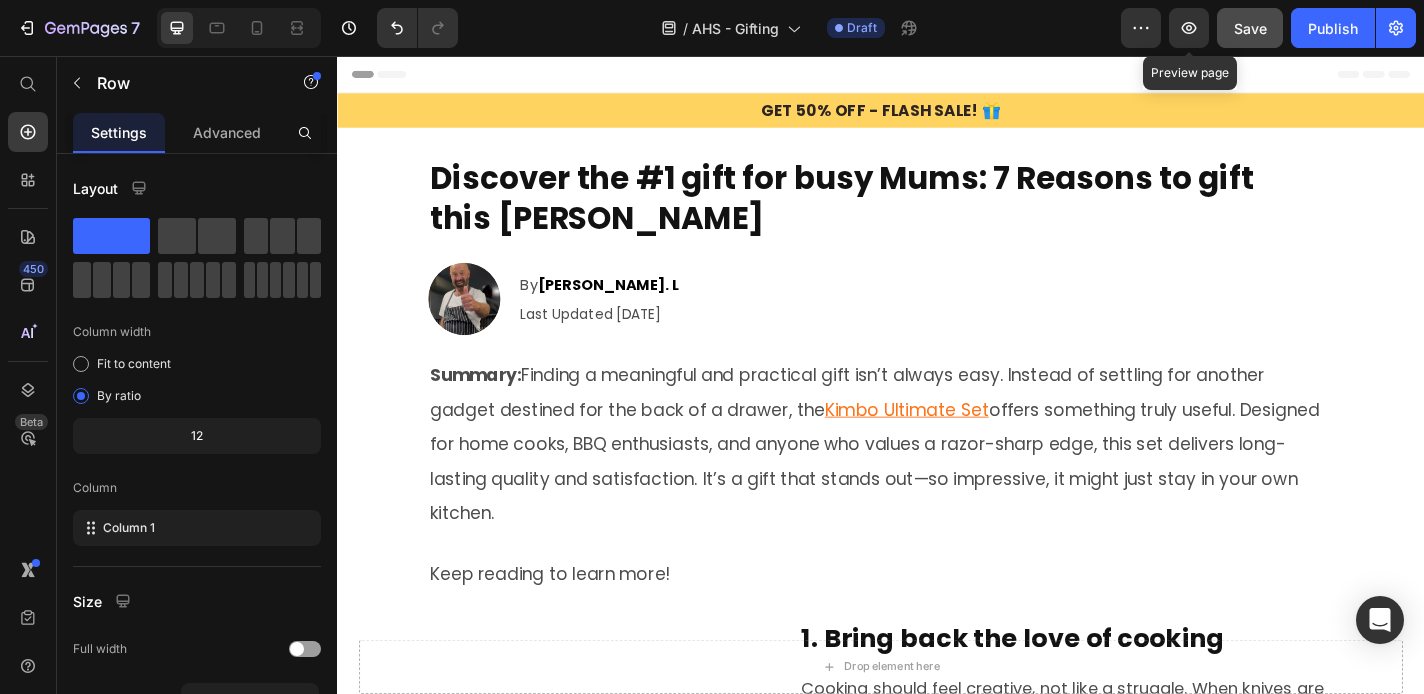 click on "7  Version history  /  AHS - Gifting Draft Preview Preview page  Save   Publish" 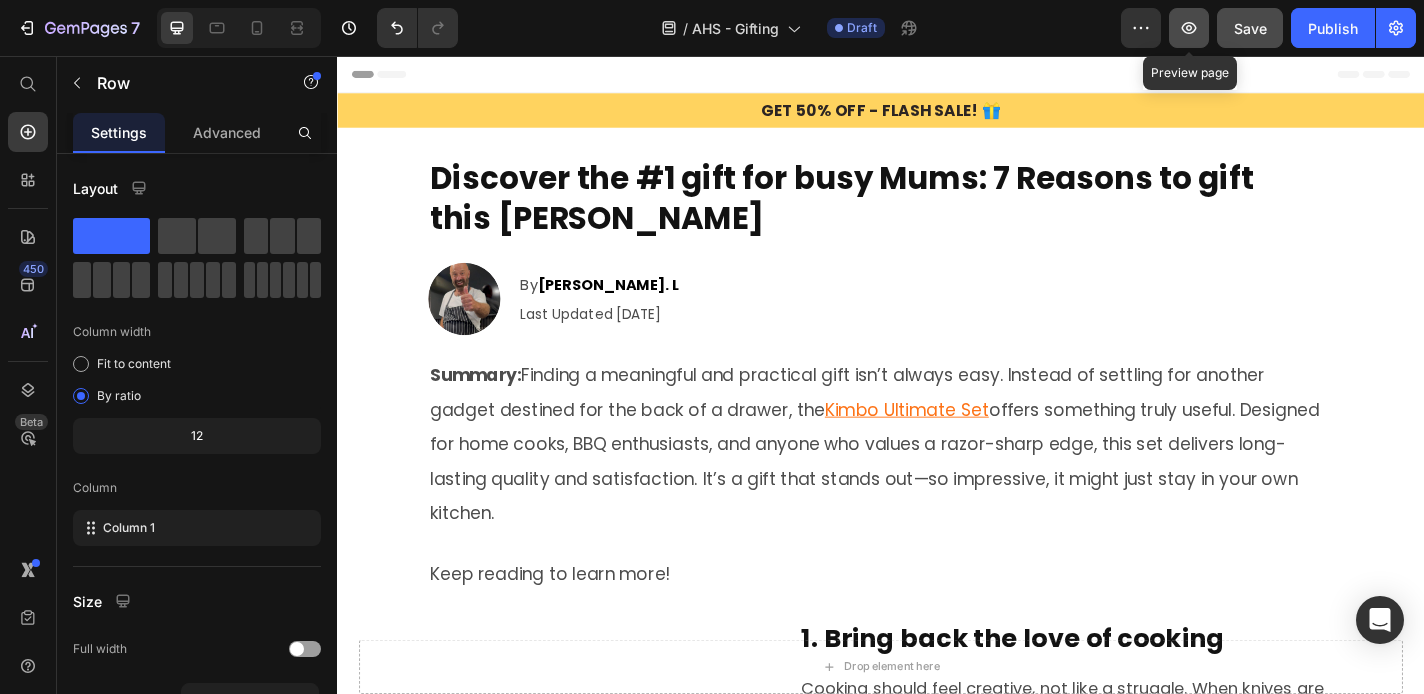 click 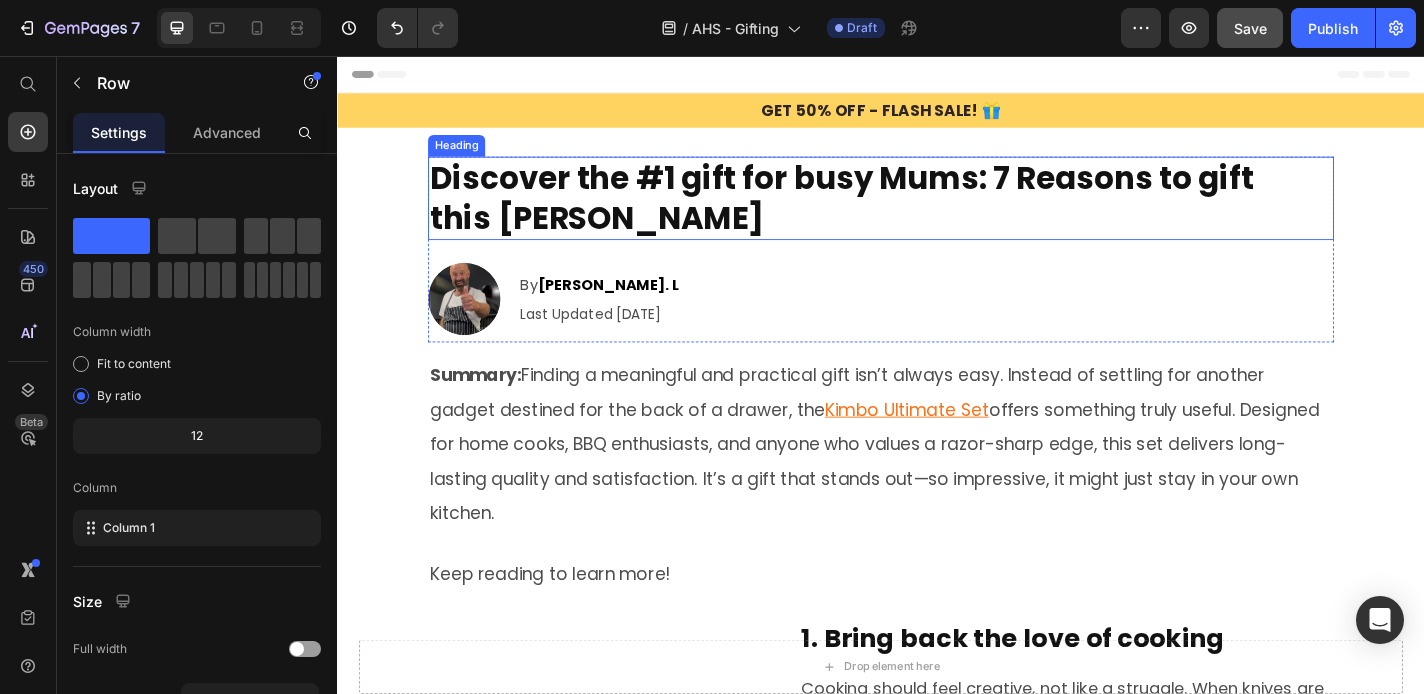 click on "Discover the #1 gift for busy Mums: 7 Reasons to gift this [PERSON_NAME]" at bounding box center (937, 213) 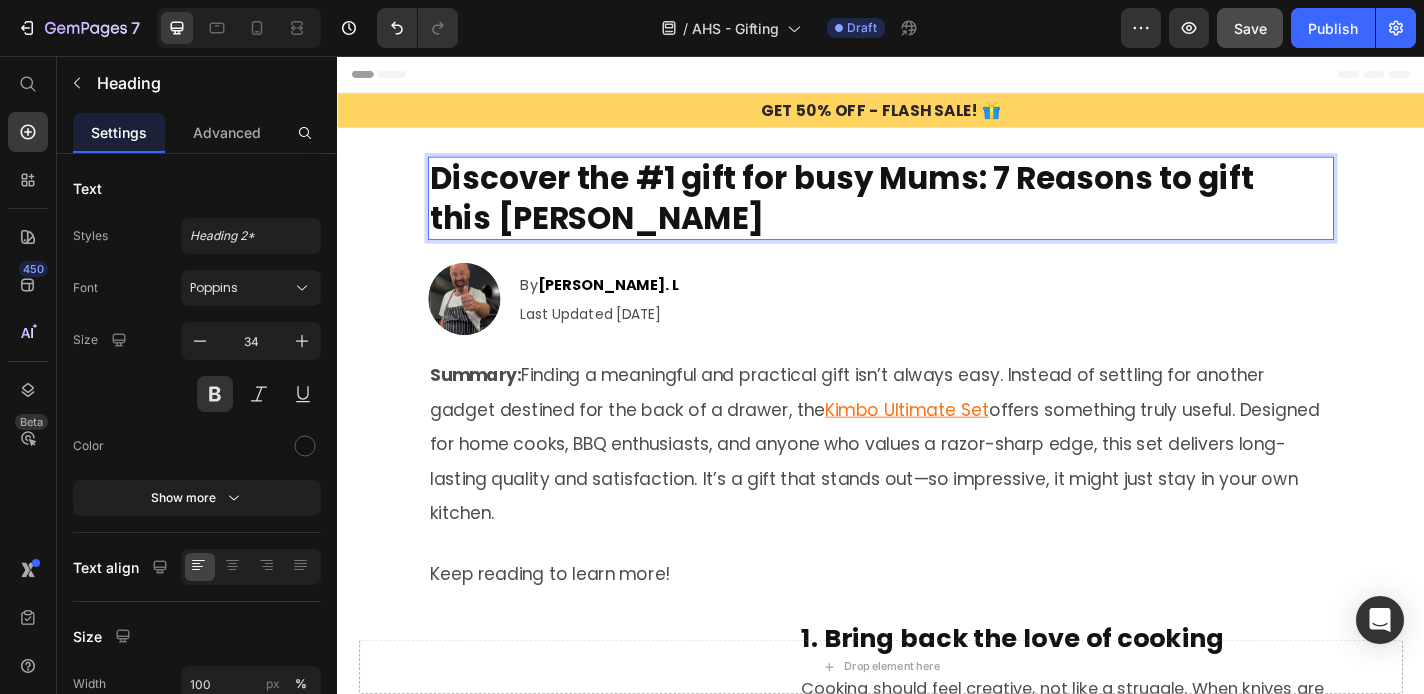 click on "Discover the #1 gift for busy Mums: 7 Reasons to gift this [PERSON_NAME]" at bounding box center (937, 213) 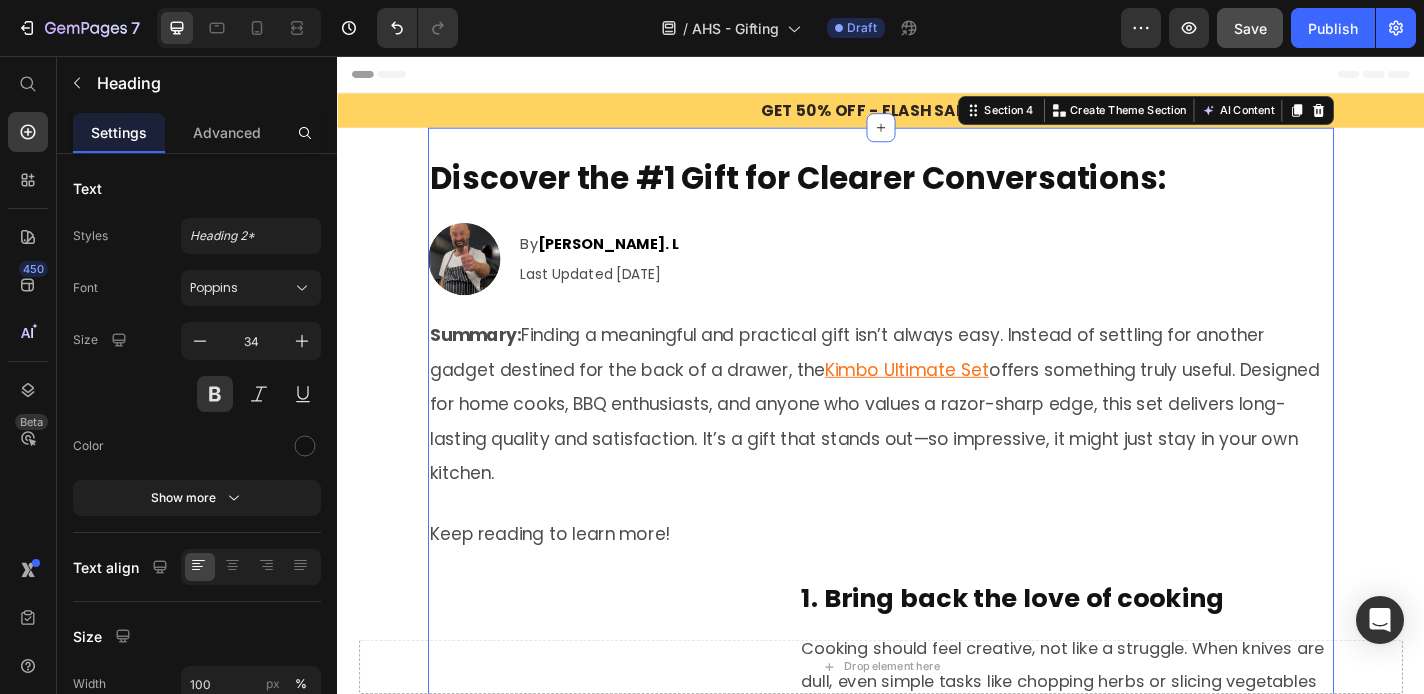 click on "Discover the #1 Gift for Clearer Conversations: Heading Image By  [PERSON_NAME]. L Text Block Last Updated [DATE] Text Block Row Row Row Summary:  Finding a meaningful and practical gift isn’t always easy. Instead of settling for another gadget destined for the back of a drawer, the  Kimbo Ultimate Set  offers something truly useful. Designed for home cooks, BBQ enthusiasts, and anyone who values a razor-sharp edge, this set delivers long-lasting quality and satisfaction. It’s a gift that stands out—so impressive, it might just stay in your own kitchen. Text Block Keep reading to learn more! Text Block 1. Bring back the love of cooking  Heading Image 1. Bring back the love of cooking  Heading Cooking should feel creative, not like a struggle. When knives are dull, even simple tasks like chopping herbs or slicing vegetables become tedious and slow. The  Kimbo Ultimate Set Text Block Row 2. Sharpening Made Easy – No Experience Needed Heading Image 2. Sharpening Made Easy – No Experience Needed   Row" at bounding box center (937, 1260) 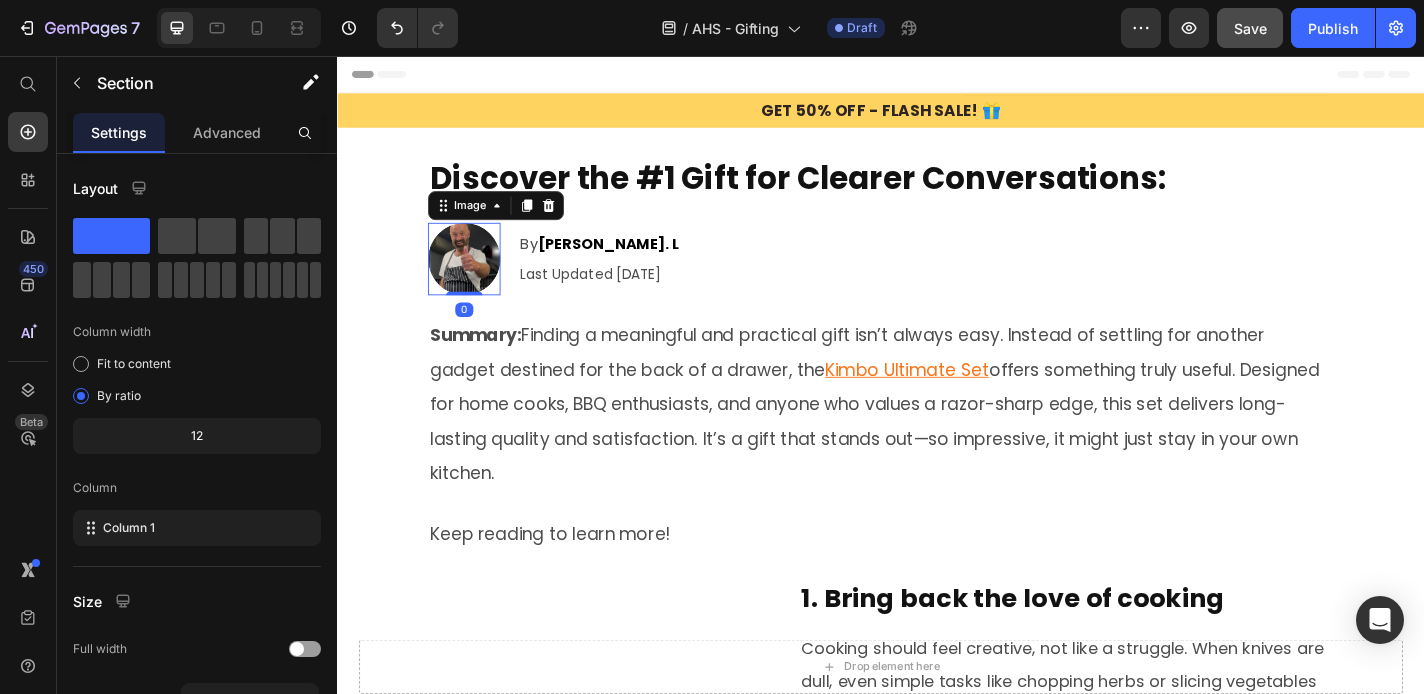 click at bounding box center [477, 280] 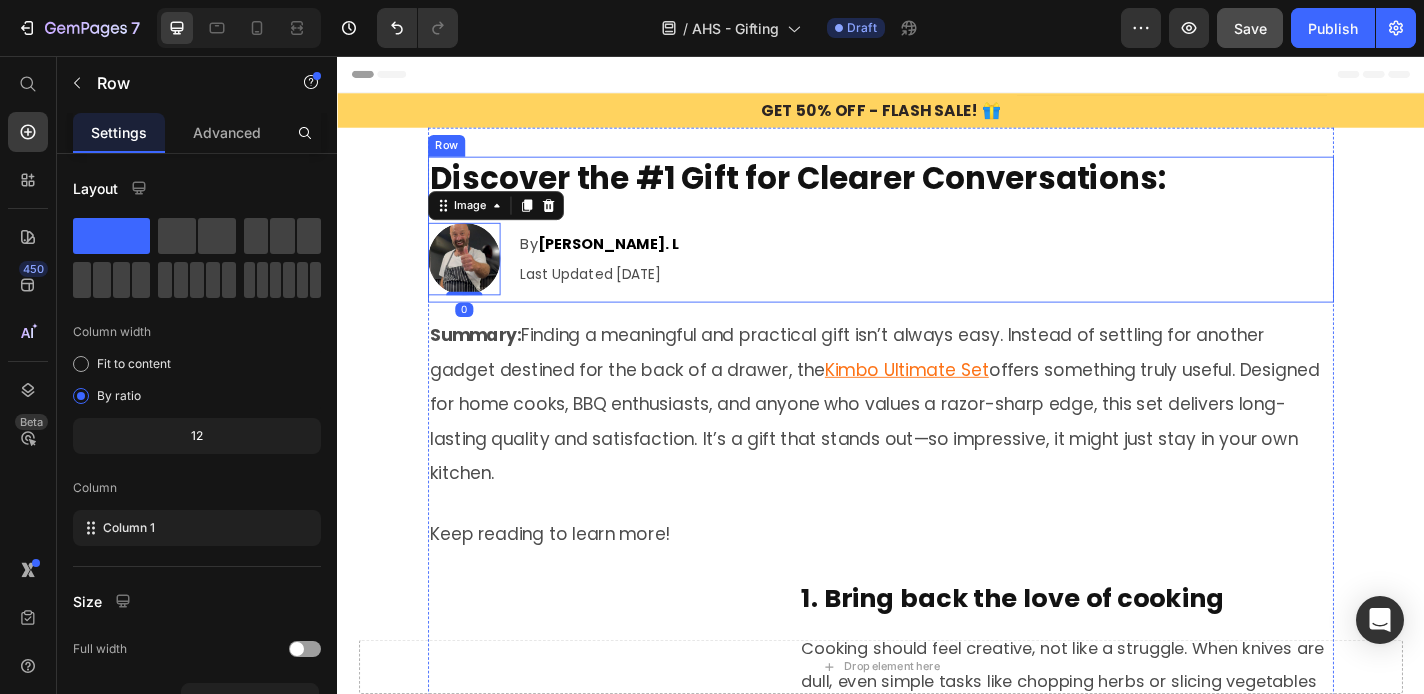 click on "Discover the #1 Gift for Clearer Conversations: Heading Image   0 By  [PERSON_NAME]. L Text Block Last Updated [DATE] Text [GEOGRAPHIC_DATA]" at bounding box center (937, 247) 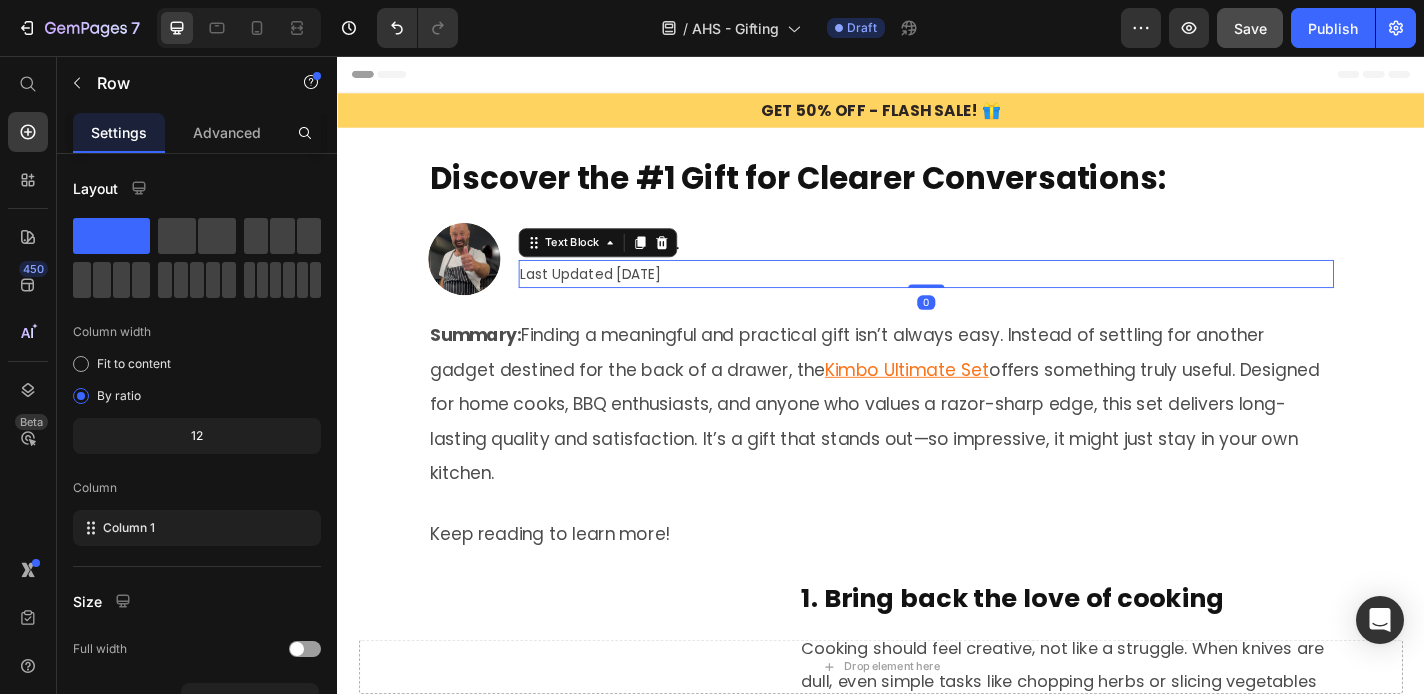 click on "Last Updated [DATE]" at bounding box center (987, 296) 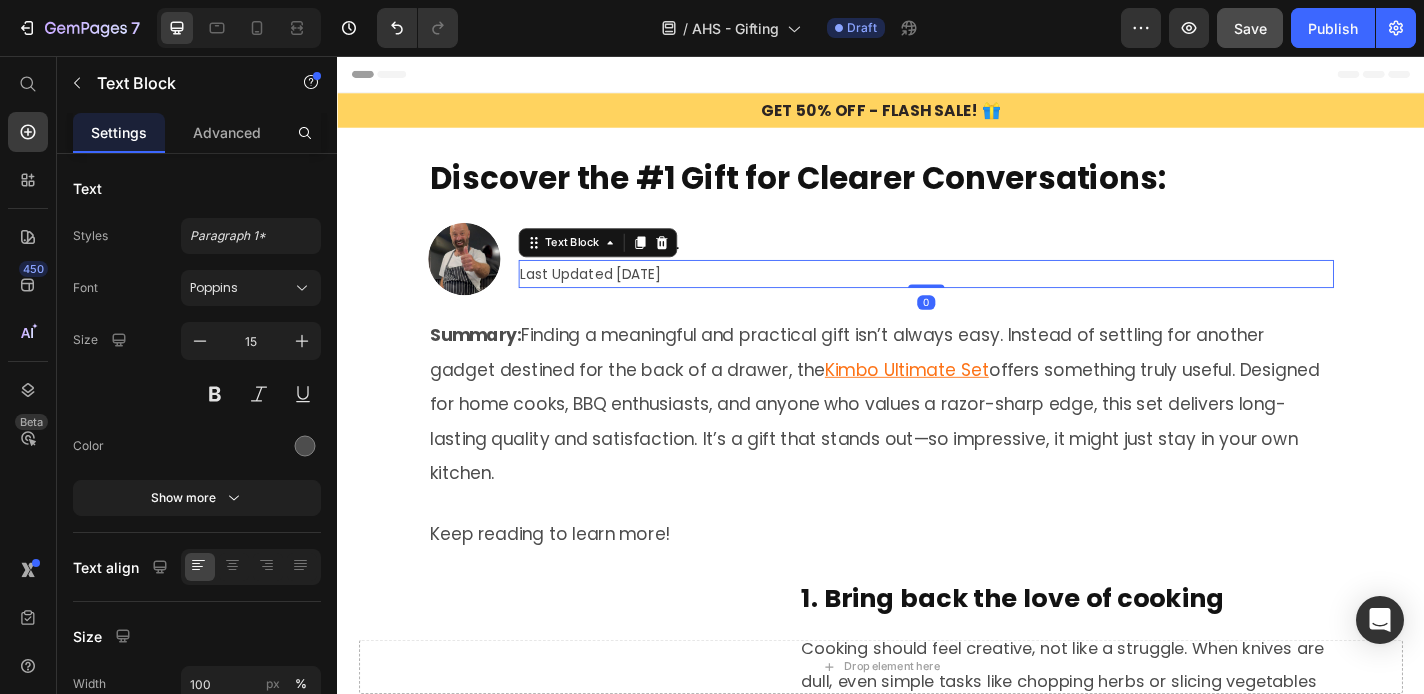 click on "Last Updated [DATE]" at bounding box center (987, 296) 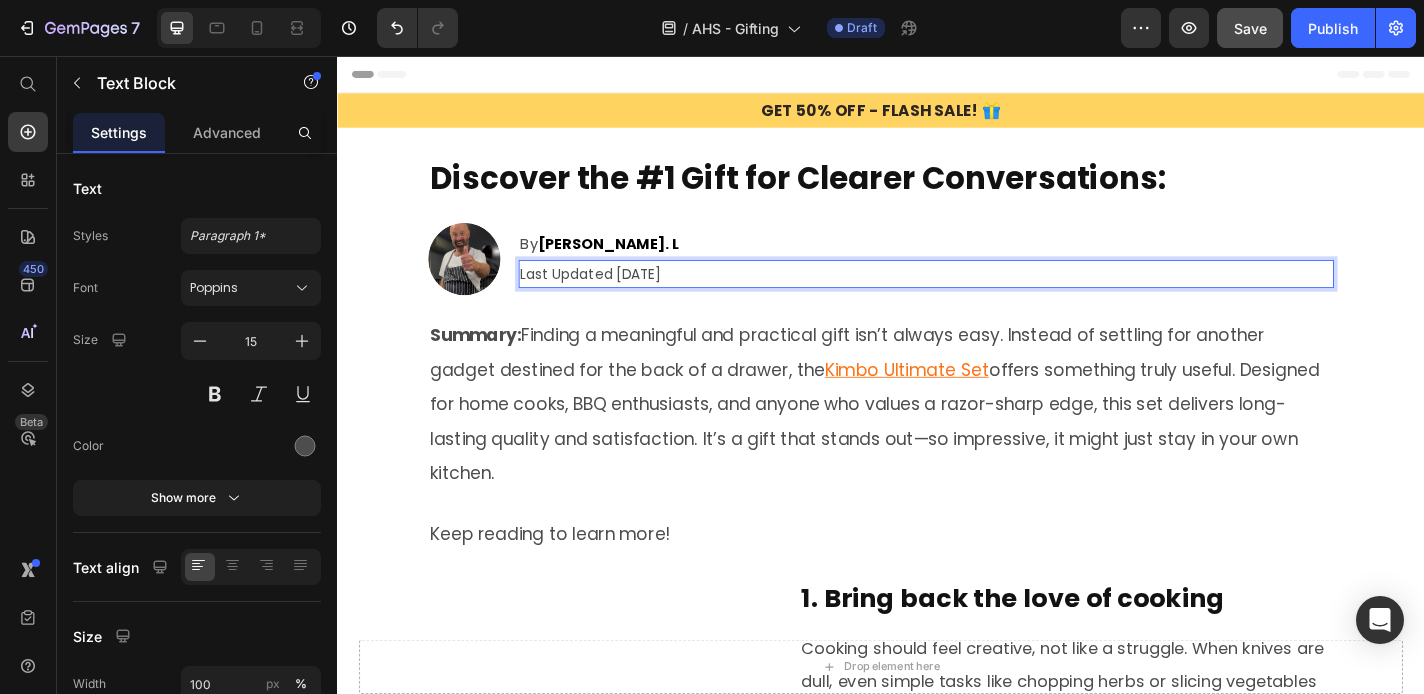 click on "Last Updated [DATE]" at bounding box center [987, 296] 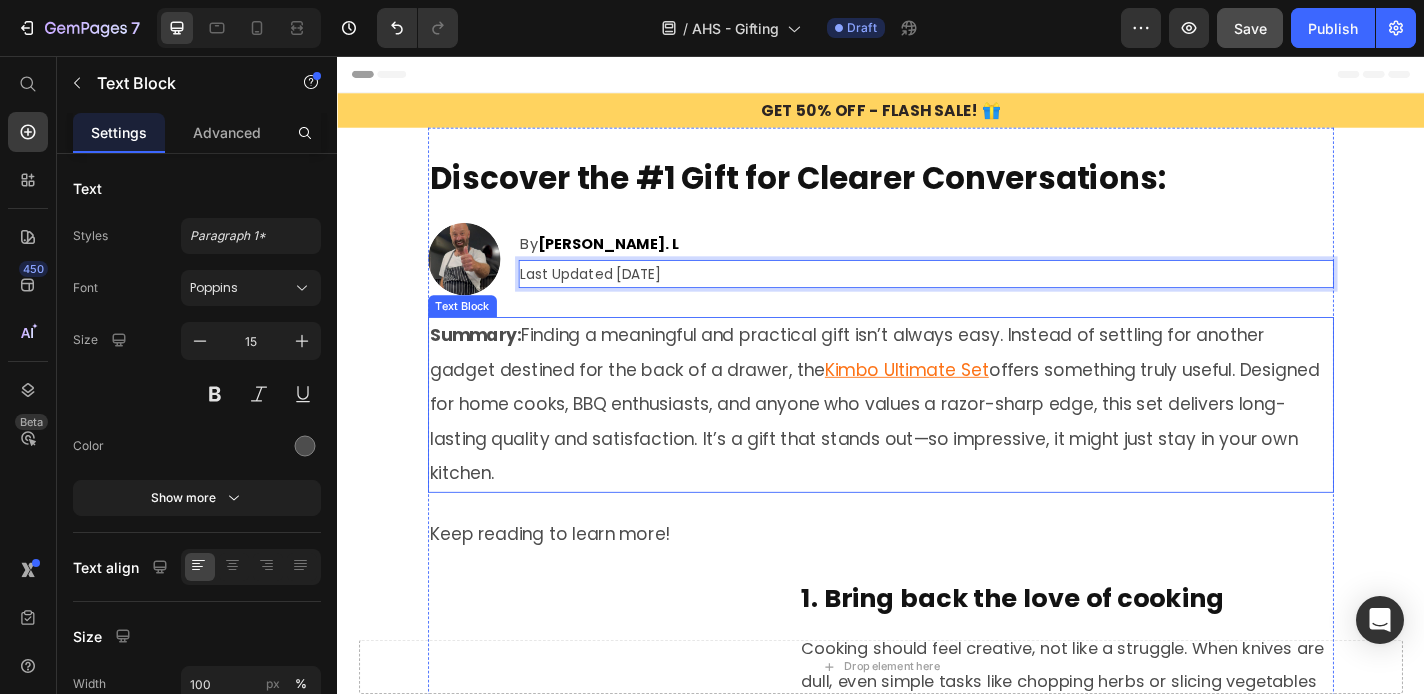 click on "Summary:  Finding a meaningful and practical gift isn’t always easy. Instead of settling for another gadget destined for the back of a drawer, the  Kimbo Ultimate Set  offers something truly useful. Designed for home cooks, BBQ enthusiasts, and anyone who values a razor-sharp edge, this set delivers long-lasting quality and satisfaction. It’s a gift that stands out—so impressive, it might just stay in your own kitchen." at bounding box center [937, 441] 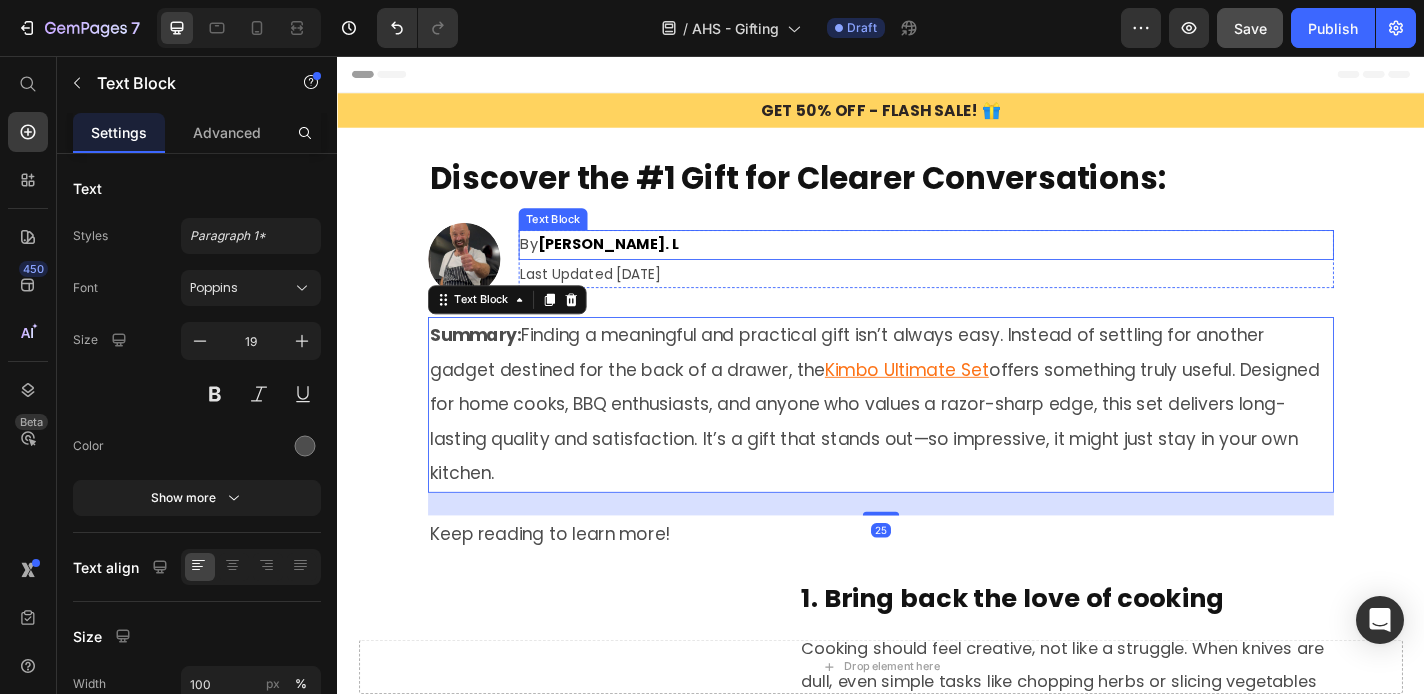 click on "By  [PERSON_NAME]. L" at bounding box center [987, 264] 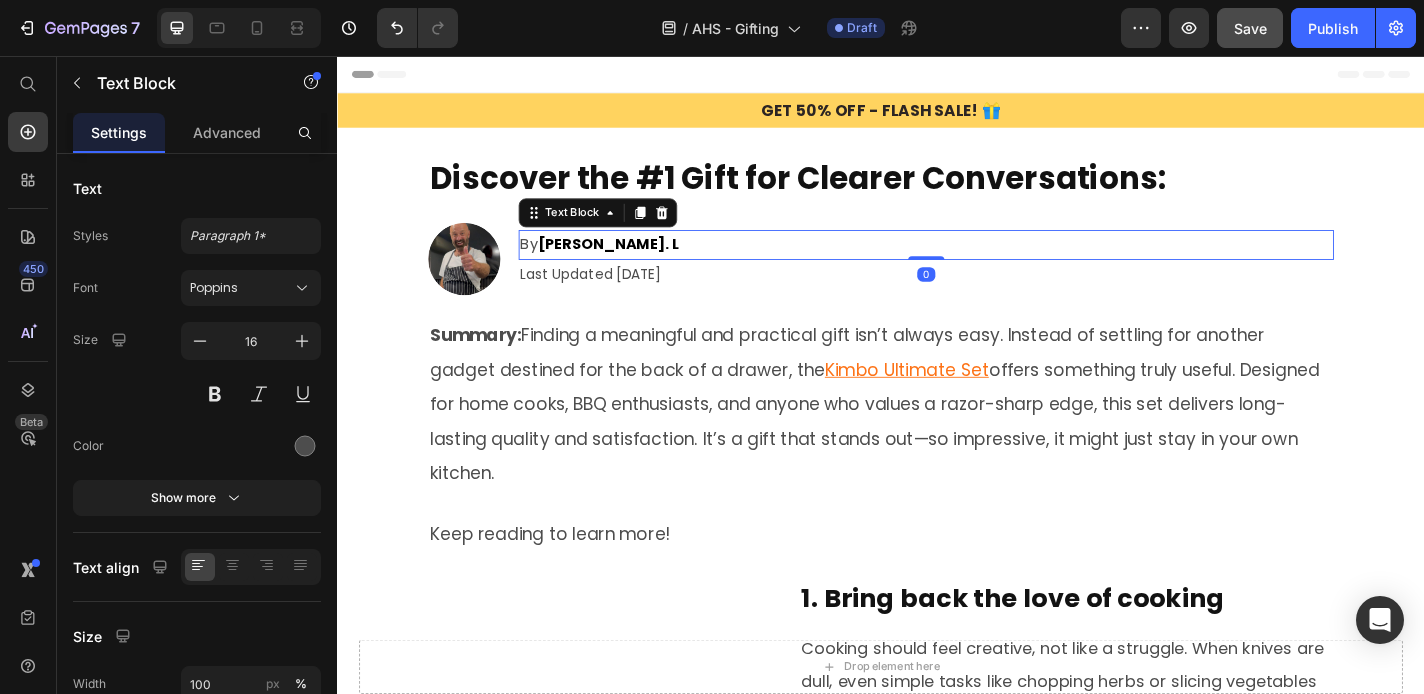 click on "[PERSON_NAME]. L" at bounding box center (636, 263) 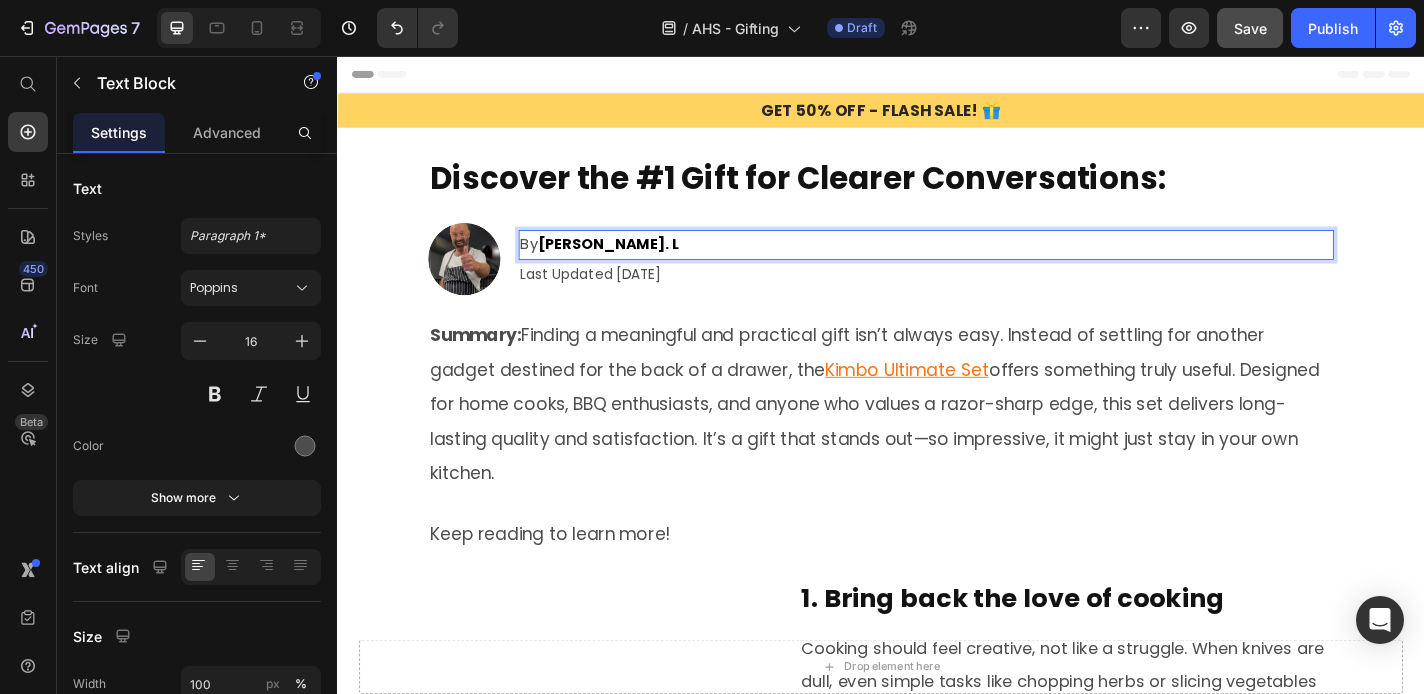 click on "By  [PERSON_NAME]. L" at bounding box center [987, 264] 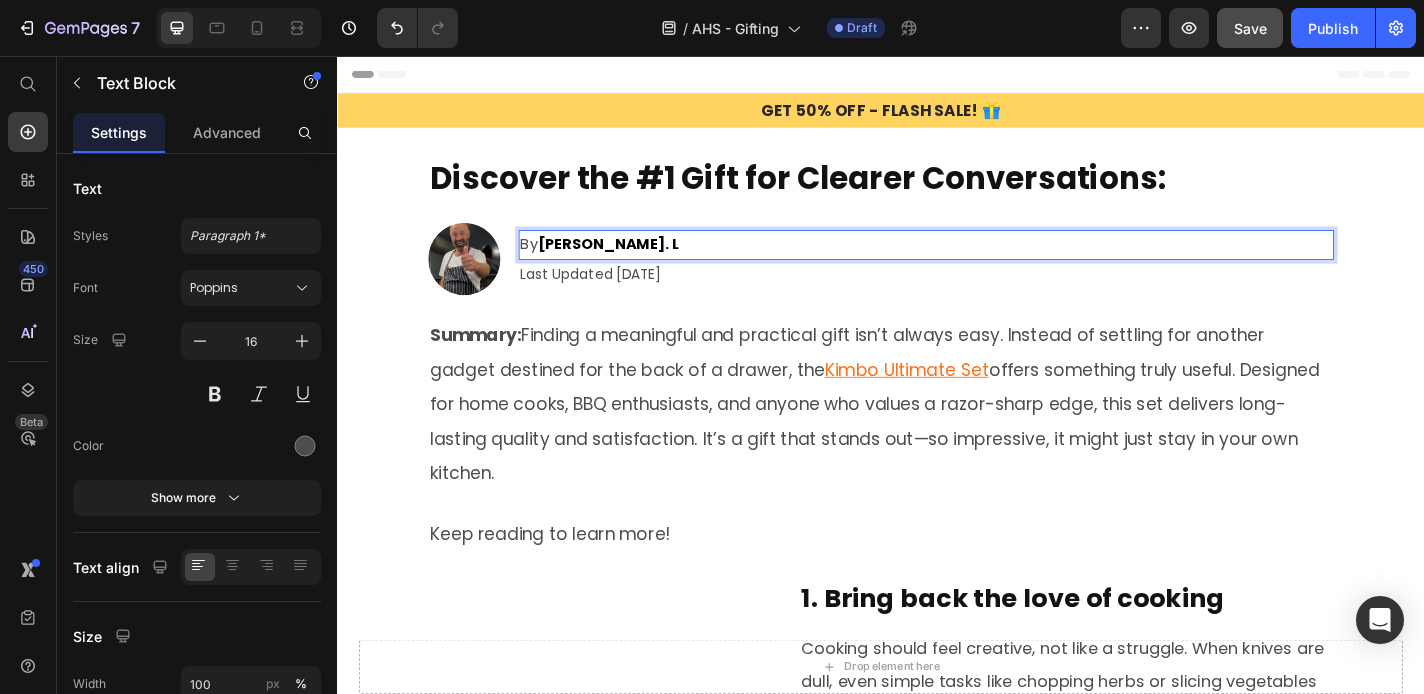 click on "Summary:  Finding a meaningful and practical gift isn’t always easy. Instead of settling for another gadget destined for the back of a drawer, the  Kimbo Ultimate Set  offers something truly useful. Designed for home cooks, BBQ enthusiasts, and anyone who values a razor-sharp edge, this set delivers long-lasting quality and satisfaction. It’s a gift that stands out—so impressive, it might just stay in your own kitchen." at bounding box center [937, 441] 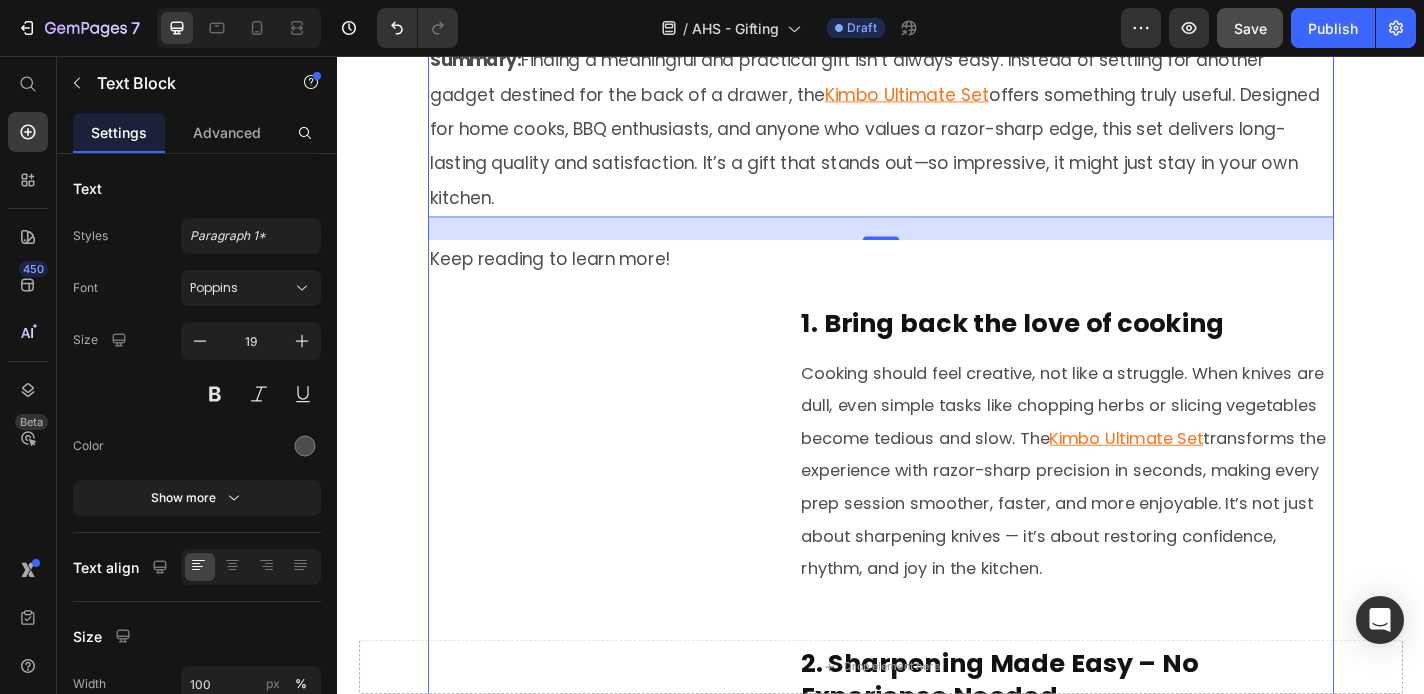 scroll, scrollTop: 305, scrollLeft: 0, axis: vertical 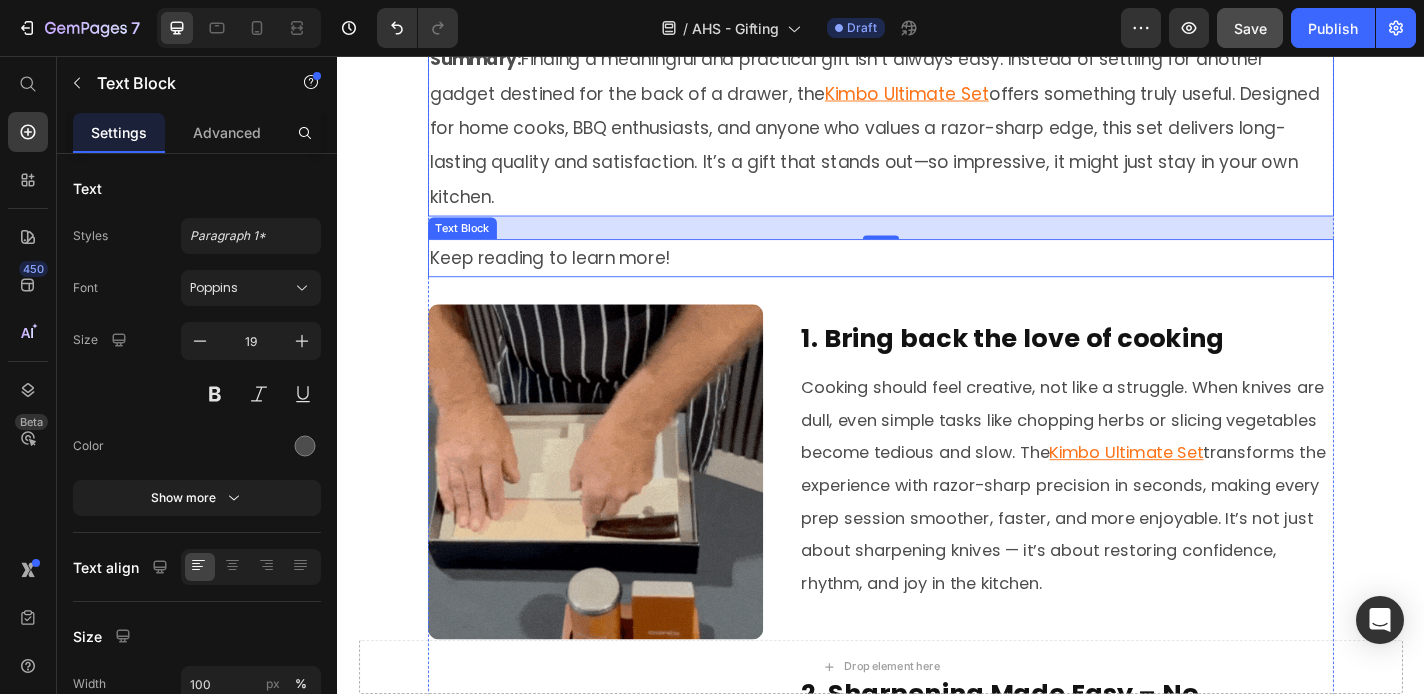 click on "Keep reading to learn more!" at bounding box center [937, 279] 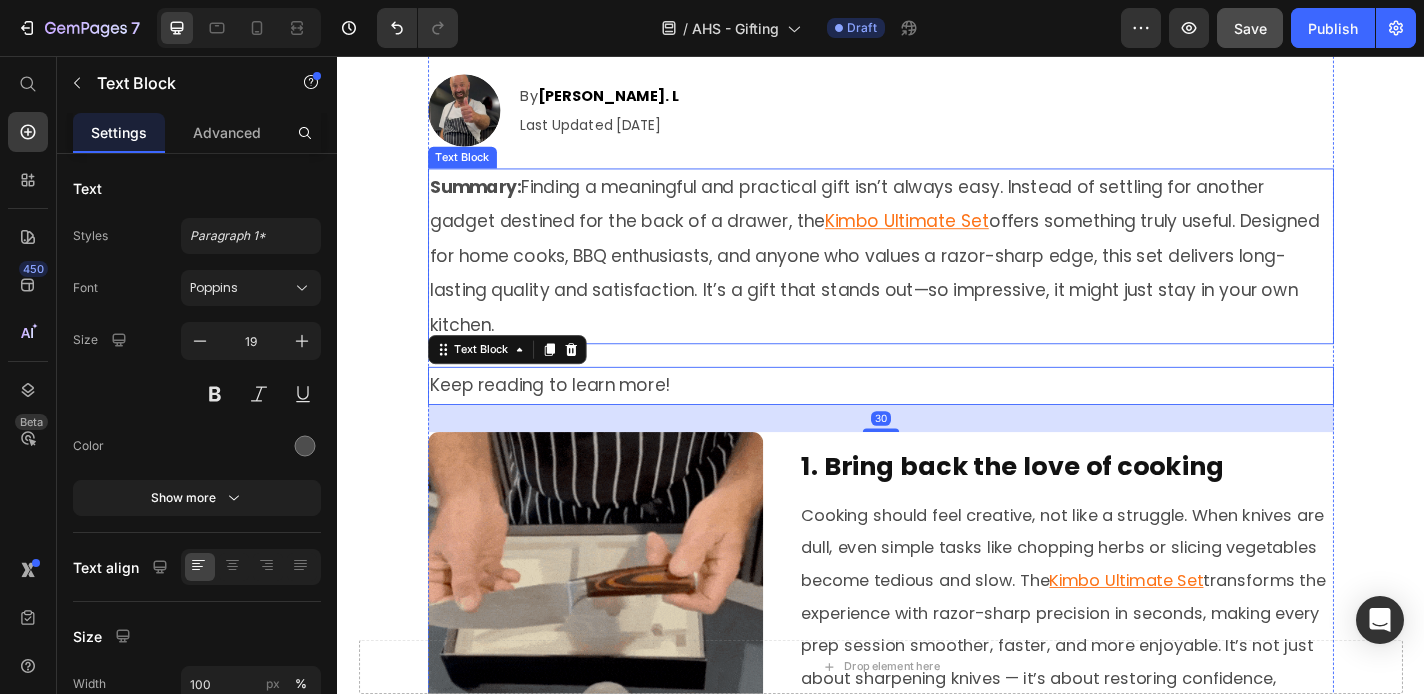 click on "Summary:  Finding a meaningful and practical gift isn’t always easy. Instead of settling for another gadget destined for the back of a drawer, the  Kimbo Ultimate Set  offers something truly useful. Designed for home cooks, BBQ enthusiasts, and anyone who values a razor-sharp edge, this set delivers long-lasting quality and satisfaction. It’s a gift that stands out—so impressive, it might just stay in your own kitchen." at bounding box center [937, 277] 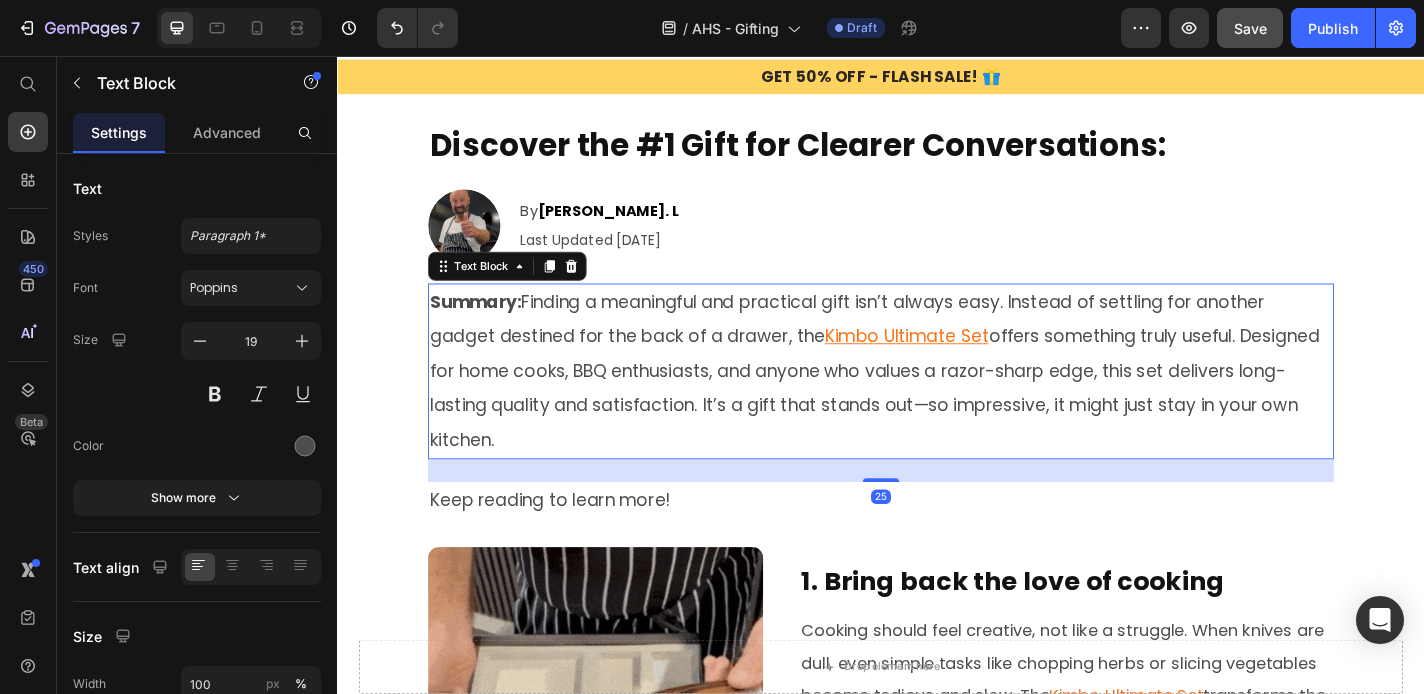 scroll, scrollTop: 0, scrollLeft: 0, axis: both 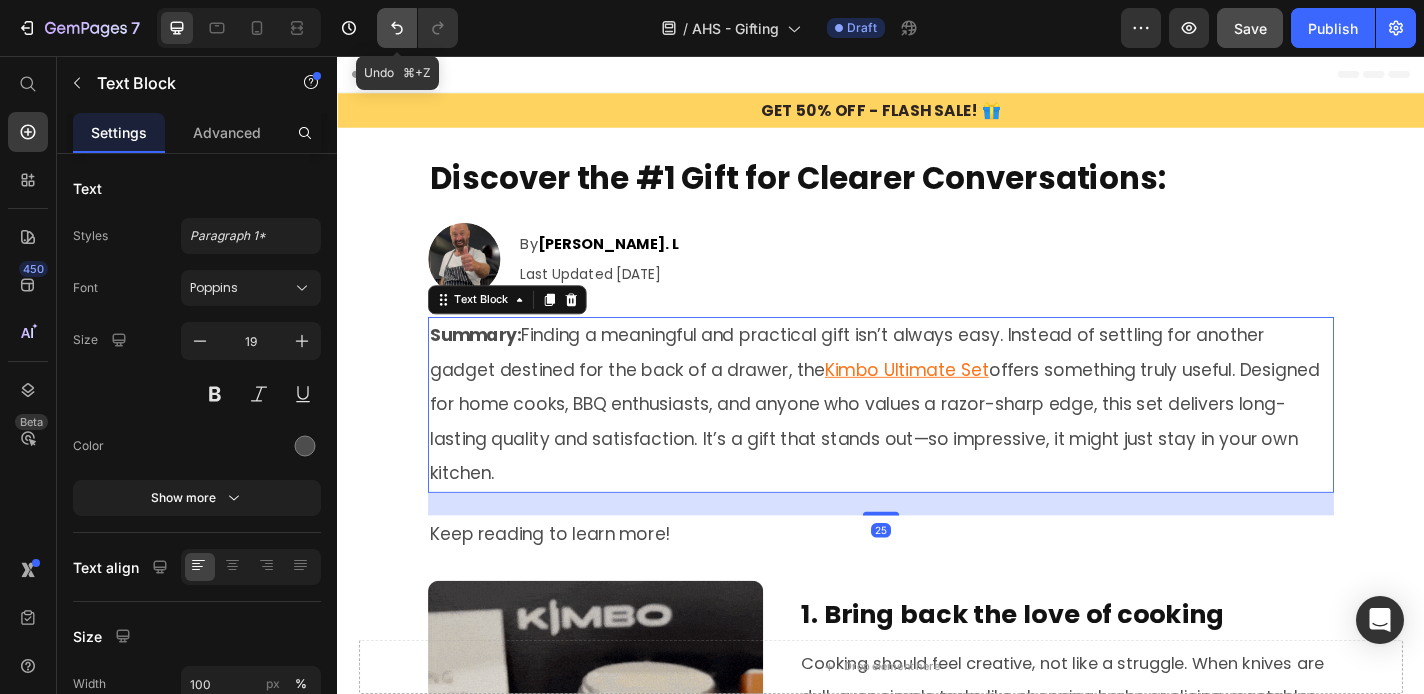 click 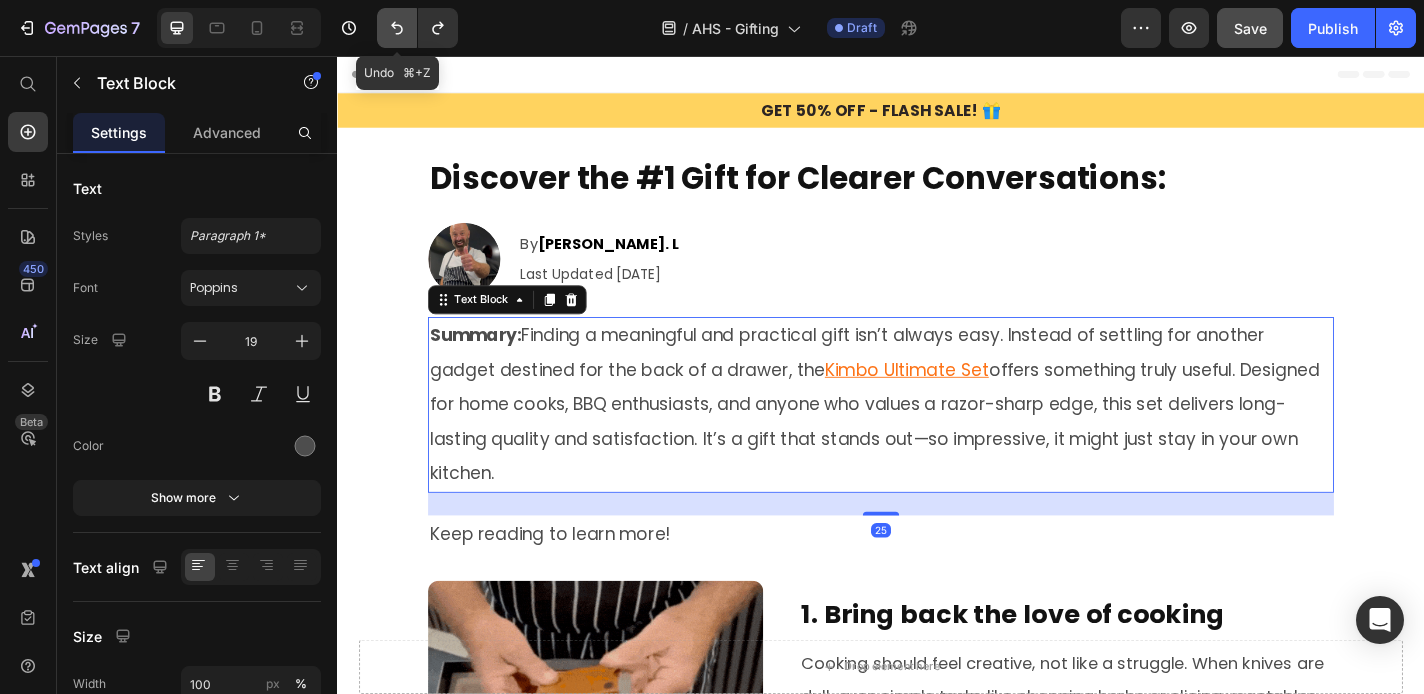click 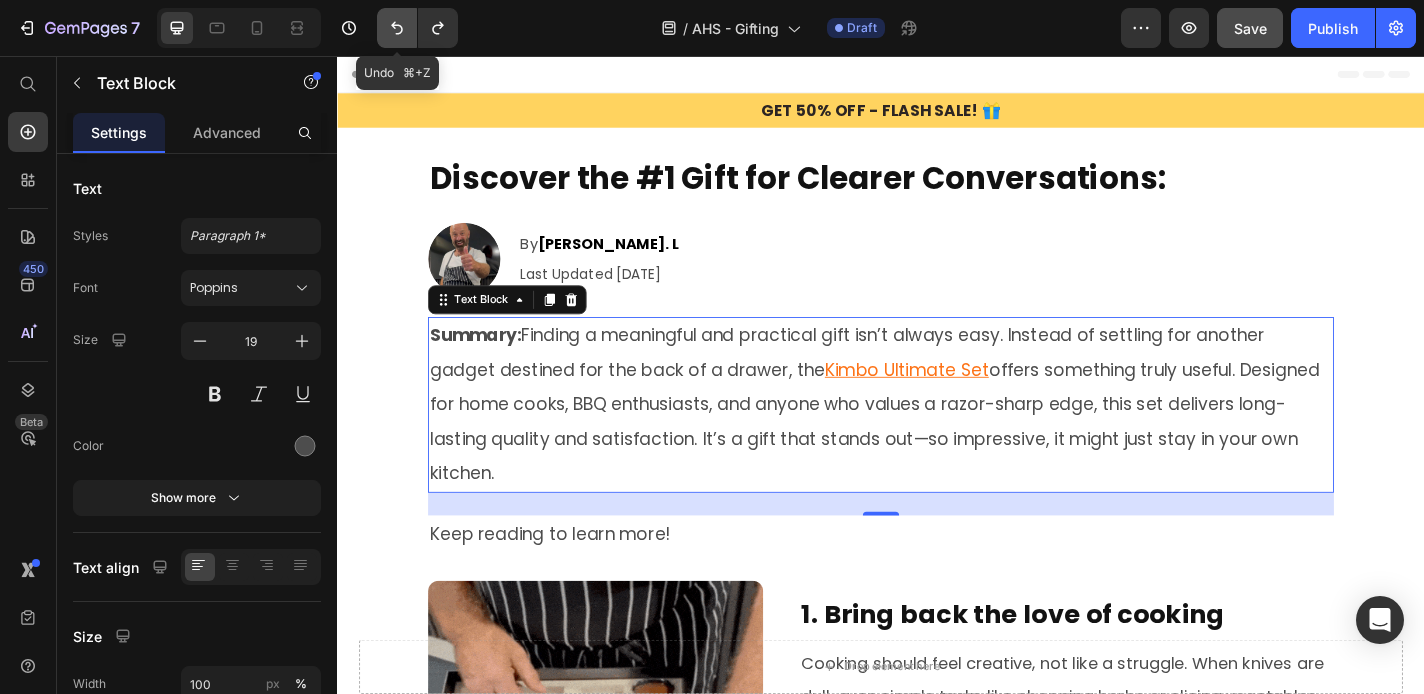 click 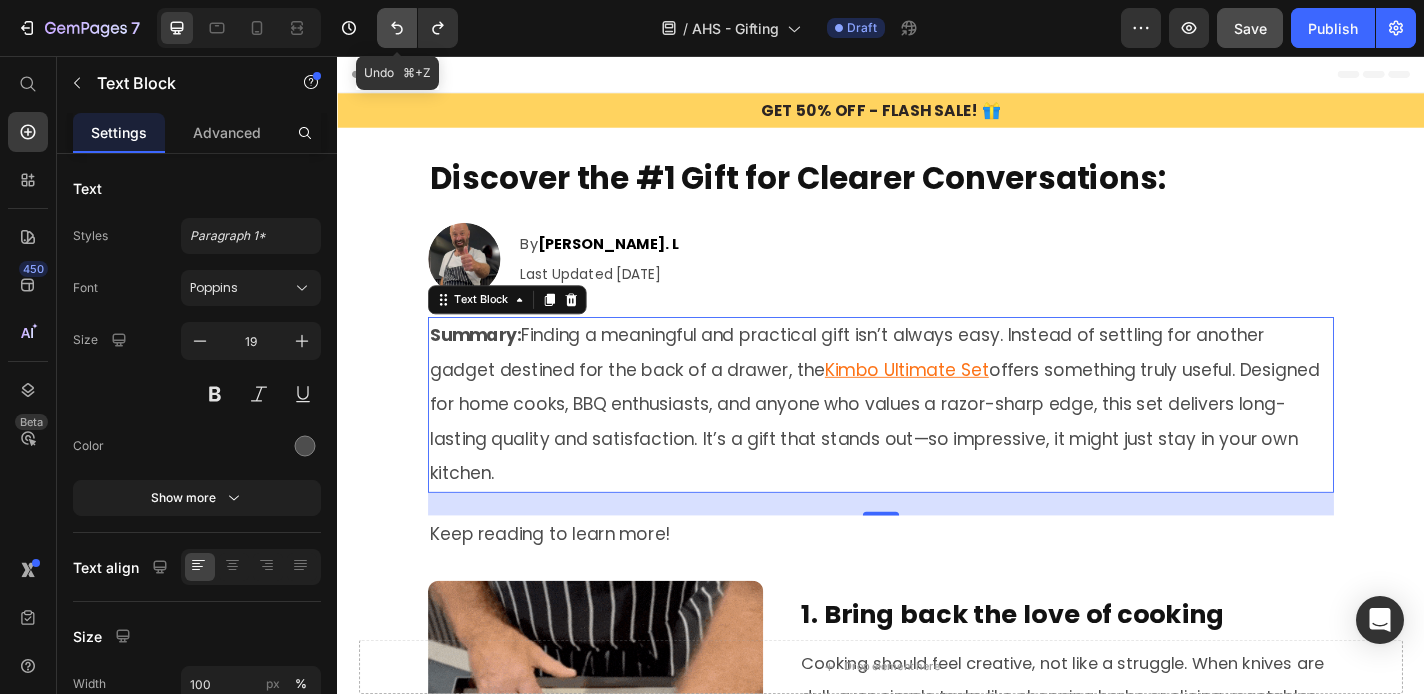 click 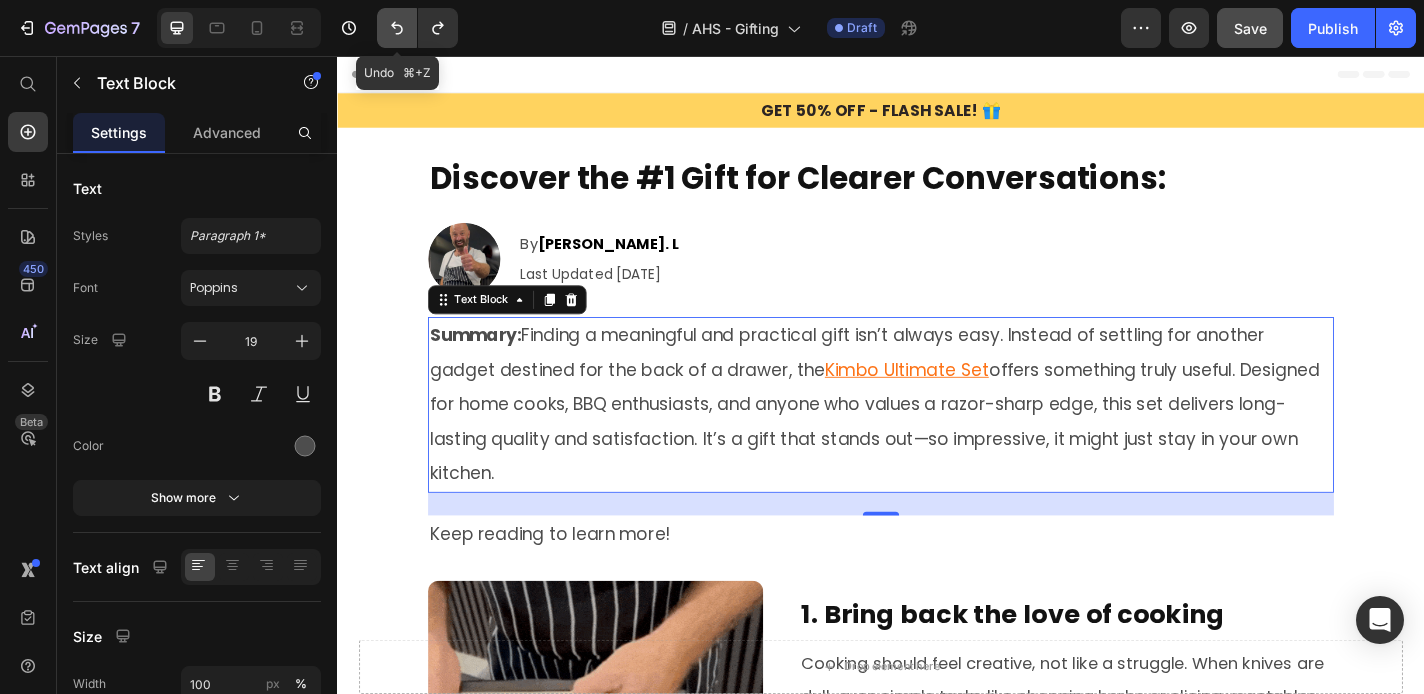 click 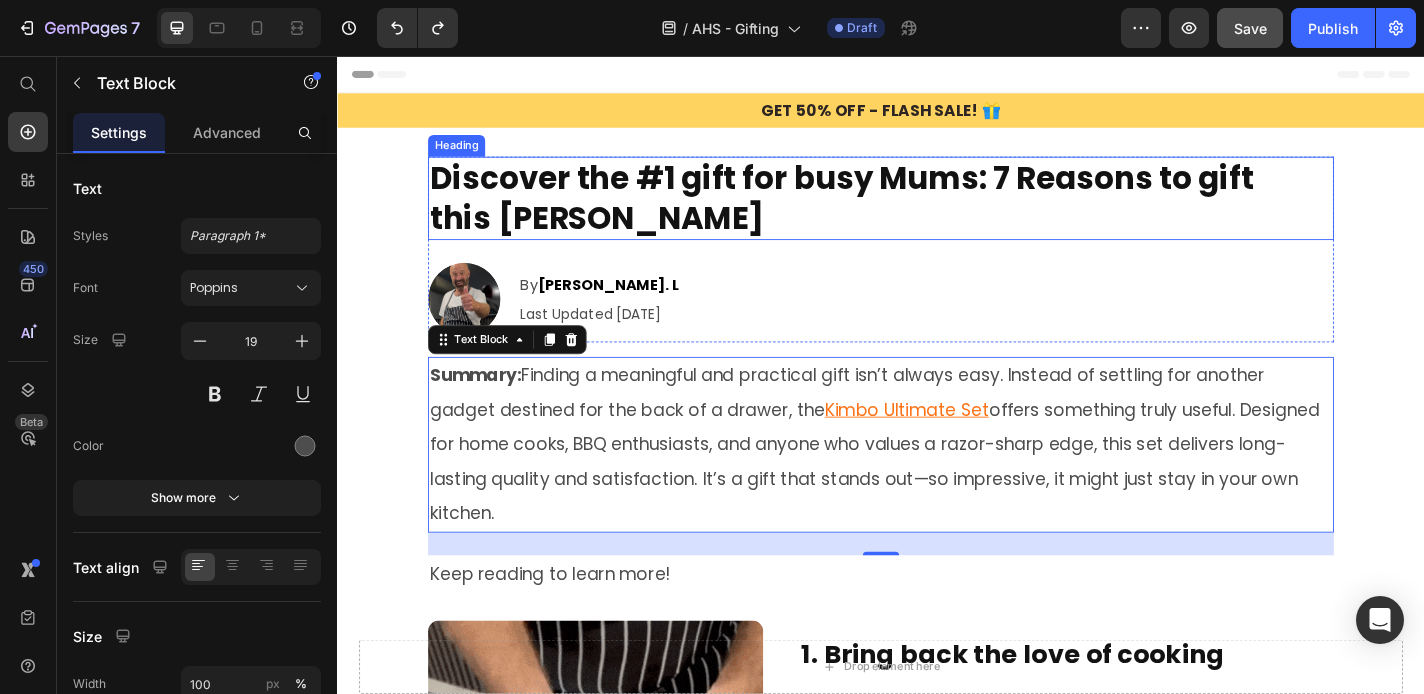 click on "Discover the #1 gift for busy Mums: 7 Reasons to gift this [PERSON_NAME]" at bounding box center [937, 213] 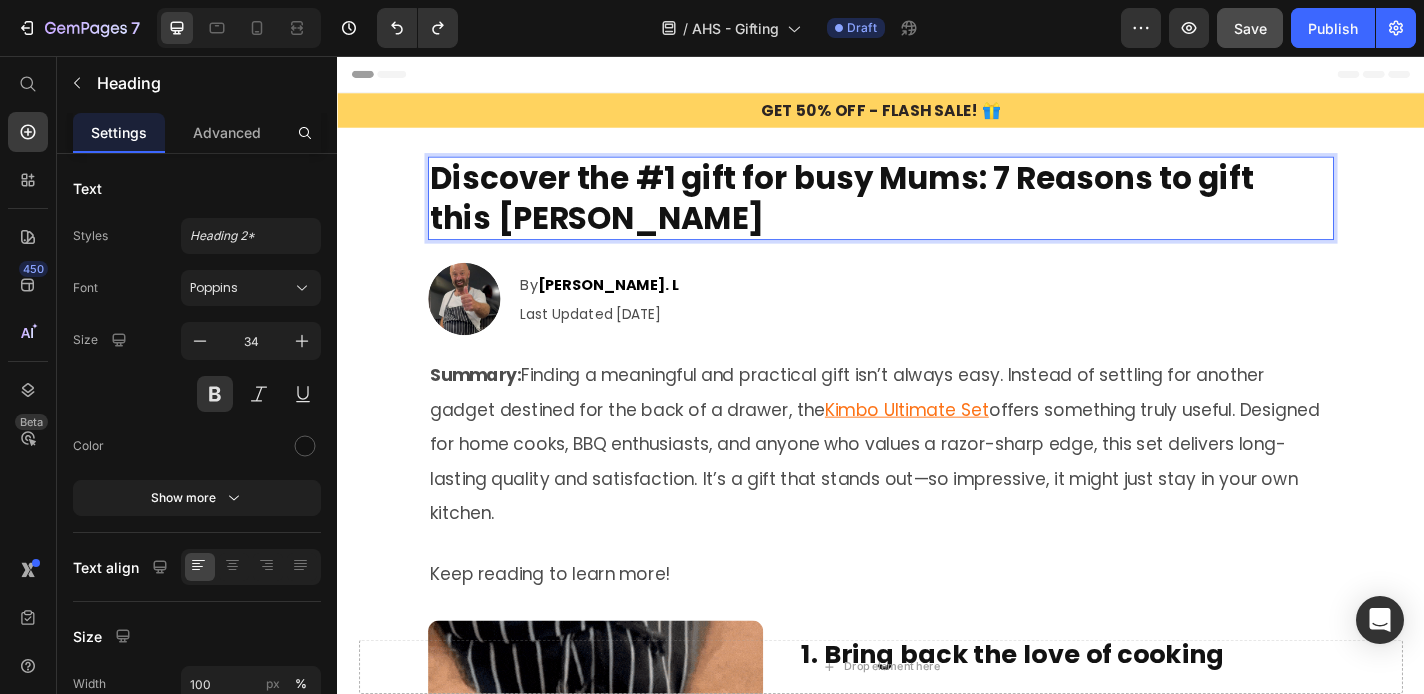 click on "Discover the #1 gift for busy Mums: 7 Reasons to gift this [PERSON_NAME]" at bounding box center [937, 213] 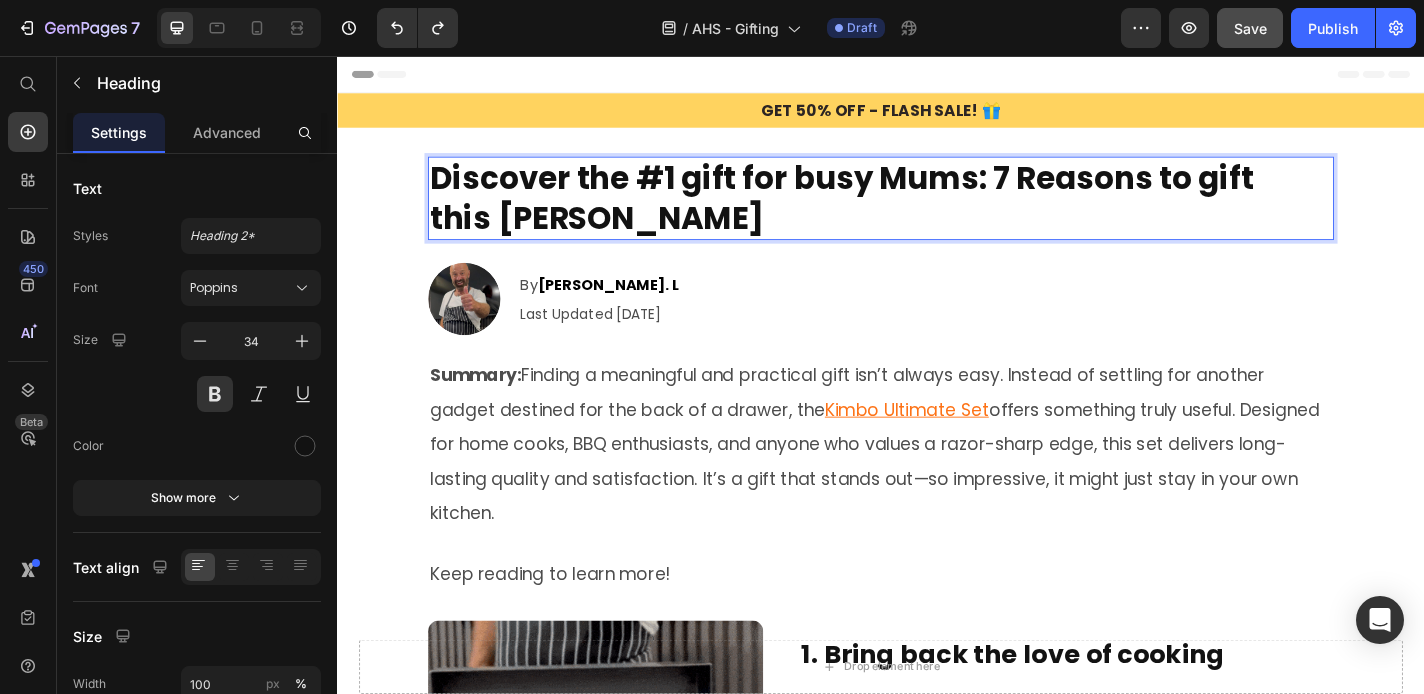 click on "Discover the #1 gift for busy Mums: 7 Reasons to gift this [PERSON_NAME]" at bounding box center [937, 213] 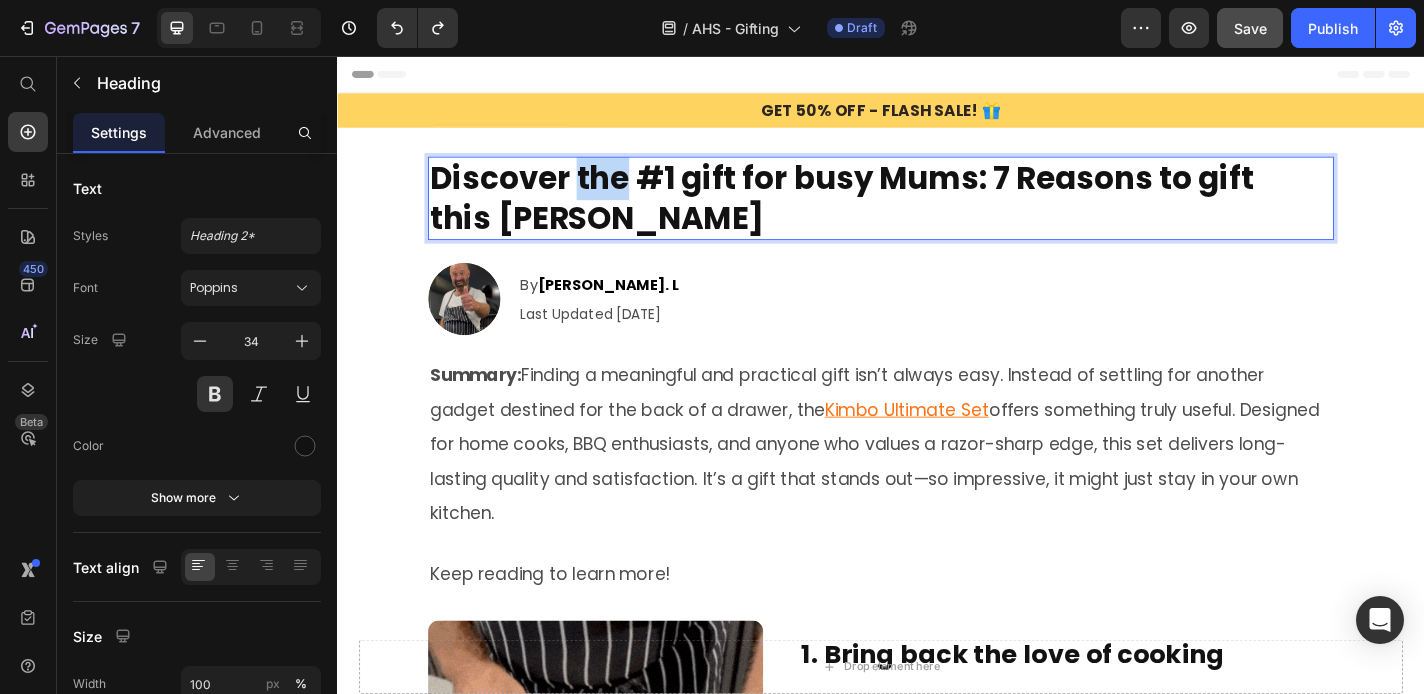 click on "Discover the #1 gift for busy Mums: 7 Reasons to gift this [PERSON_NAME]" at bounding box center [937, 213] 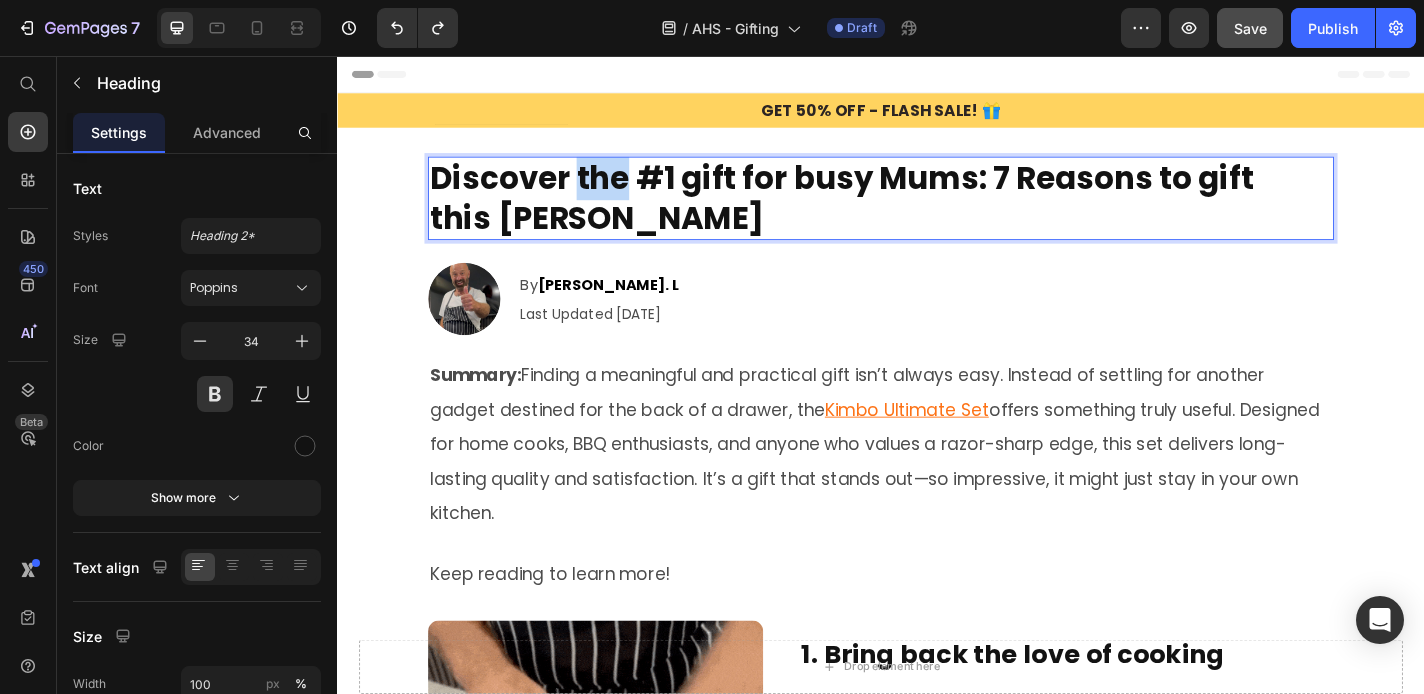 click on "Discover the #1 gift for busy Mums: 7 Reasons to gift this [PERSON_NAME]" at bounding box center (937, 213) 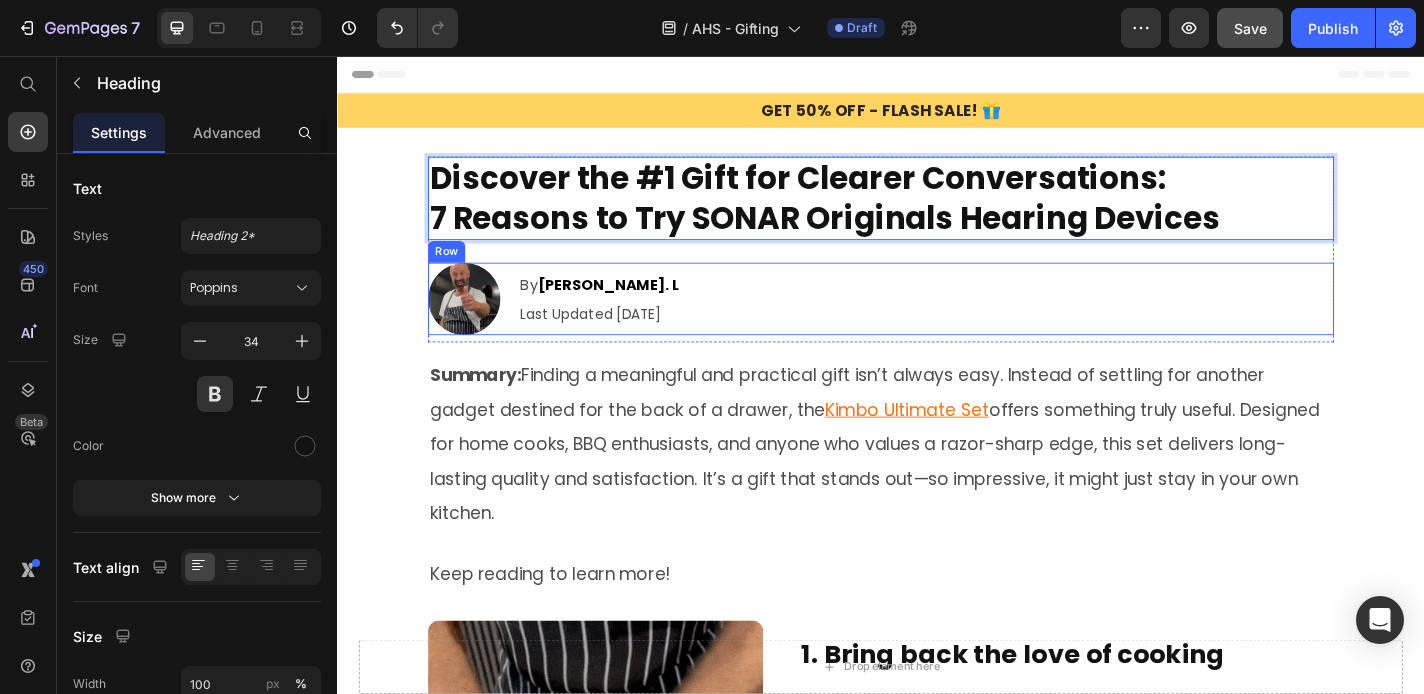click on "Last Updated [DATE]" at bounding box center [987, 340] 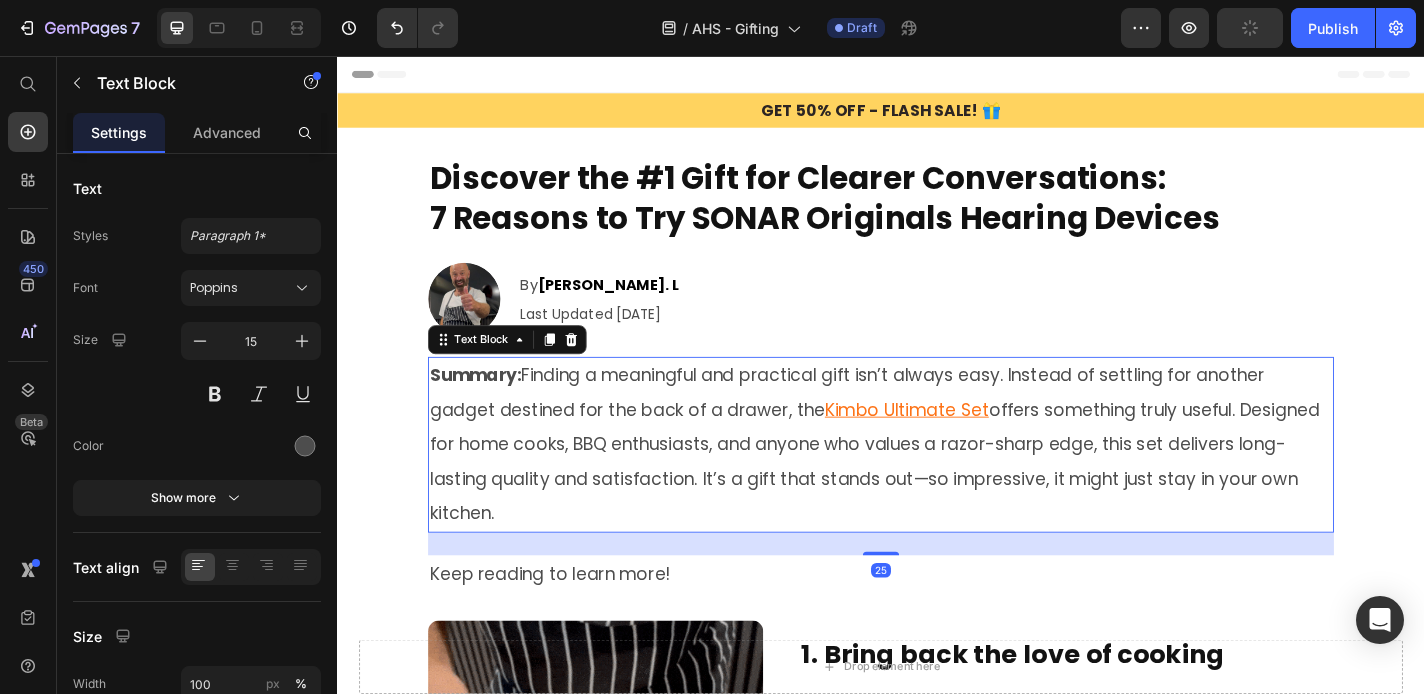 click on "Summary:  Finding a meaningful and practical gift isn’t always easy. Instead of settling for another gadget destined for the back of a drawer, the  Kimbo Ultimate Set  offers something truly useful. Designed for home cooks, BBQ enthusiasts, and anyone who values a razor-sharp edge, this set delivers long-lasting quality and satisfaction. It’s a gift that stands out—so impressive, it might just stay in your own kitchen." at bounding box center (937, 485) 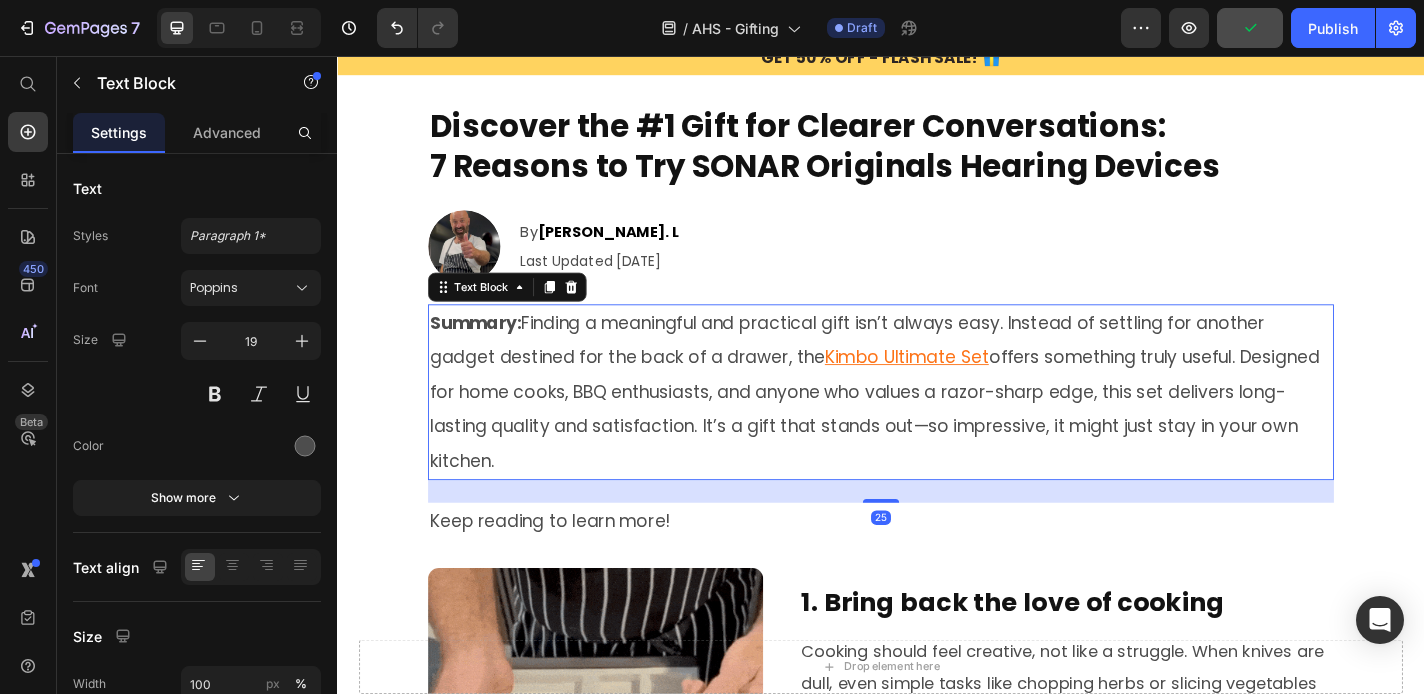 scroll, scrollTop: 76, scrollLeft: 0, axis: vertical 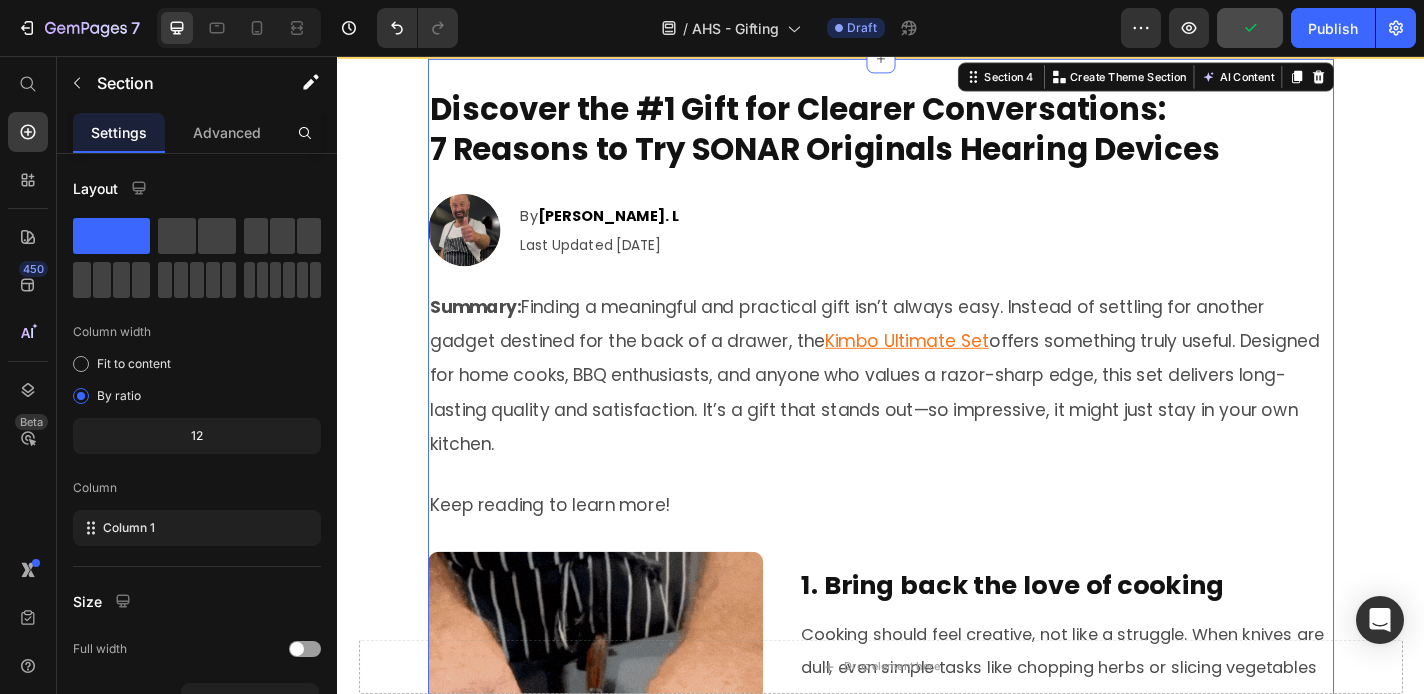 click on "Discover the #1 Gift for Clearer Conversations: 7 Reasons to Try SONAR Originals Hearing Devices Heading Image By  [PERSON_NAME]. L Text Block Last Updated [DATE] Text Block Row Row Row Summary:  Finding a meaningful and practical gift isn’t always easy. Instead of settling for another gadget destined for the back of a drawer, the  Kimbo Ultimate Set  offers something truly useful. Designed for home cooks, BBQ enthusiasts, and anyone who values a razor-sharp edge, this set delivers long-lasting quality and satisfaction. It’s a gift that stands out—so impressive, it might just stay in your own kitchen. Text Block Keep reading to learn more! Text Block 1. Bring back the love of cooking  Heading Image 1. Bring back the love of cooking  Heading Cooking should feel creative, not like a struggle. When knives are dull, even simple tasks like chopping herbs or slicing vegetables become tedious and slow. The  Kimbo Ultimate Set Text Block Row 2. Sharpening Made Easy – No Experience Needed Heading Image   Row" at bounding box center (937, 1224) 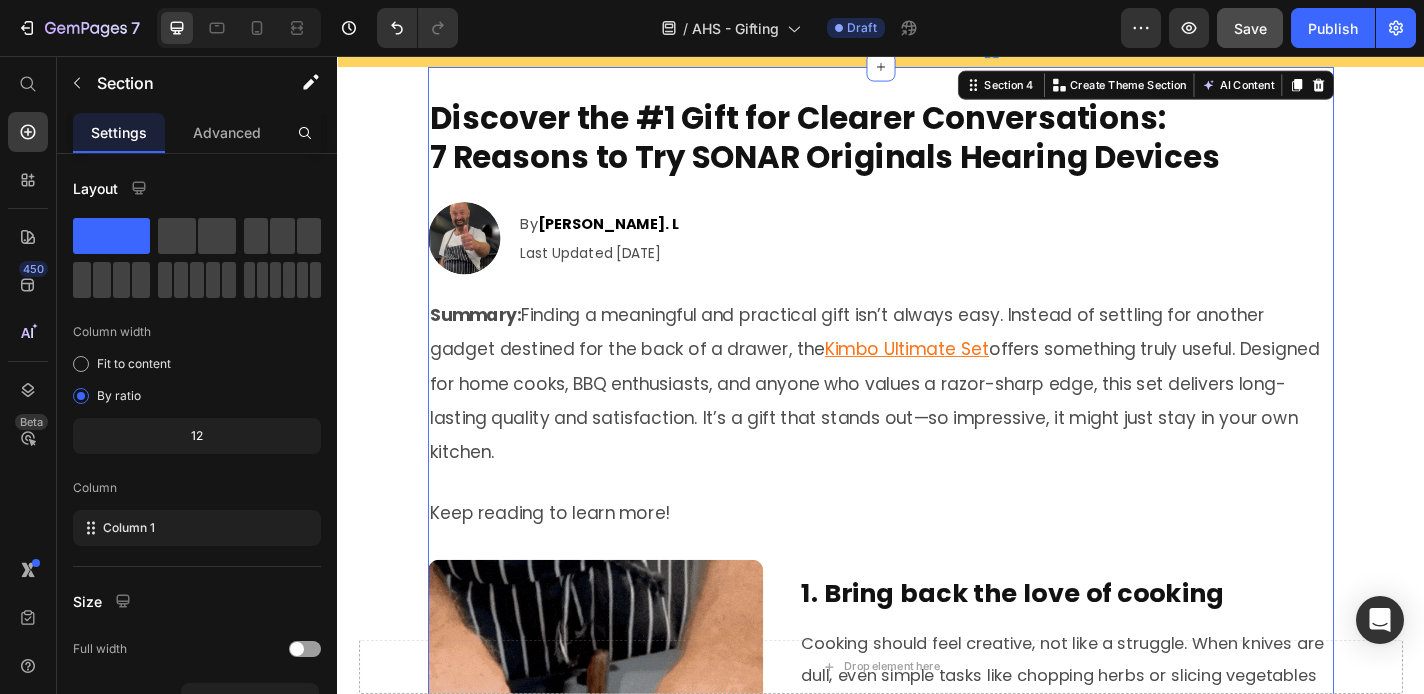 scroll, scrollTop: 47, scrollLeft: 0, axis: vertical 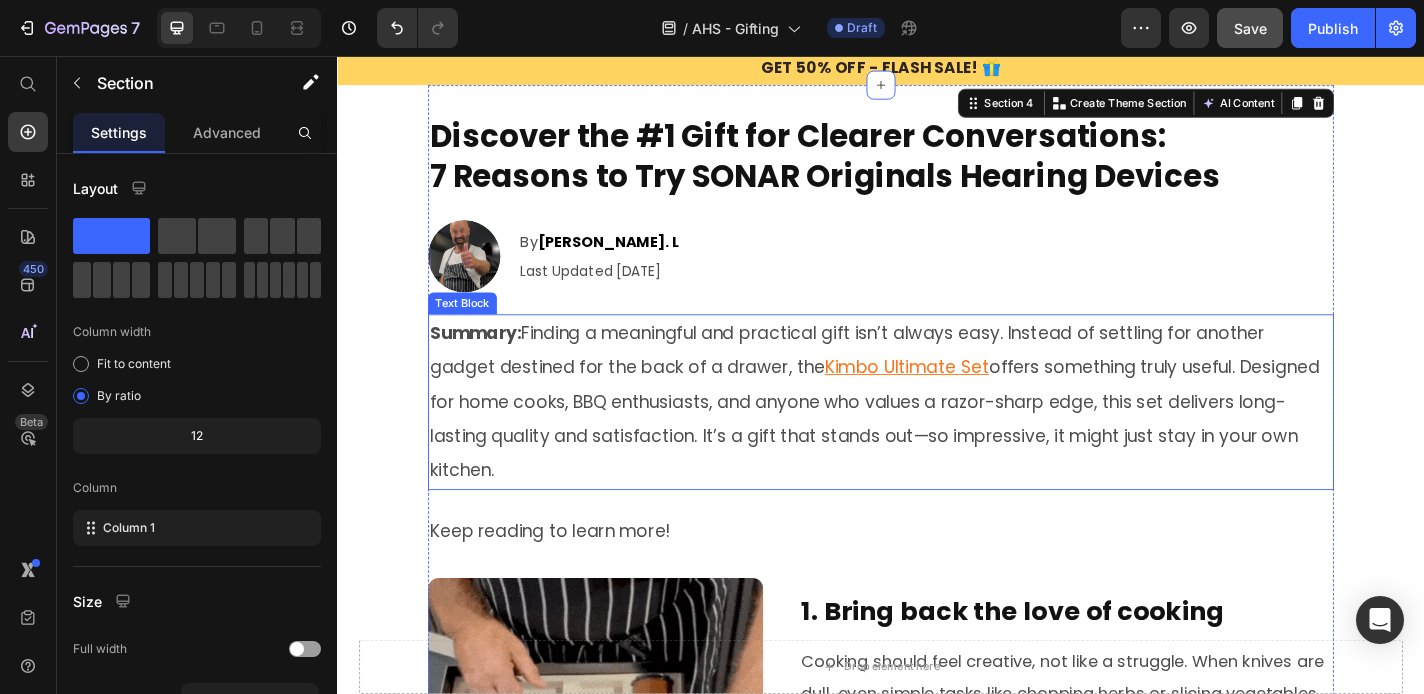 click on "Summary:  Finding a meaningful and practical gift isn’t always easy. Instead of settling for another gadget destined for the back of a drawer, the  Kimbo Ultimate Set  offers something truly useful. Designed for home cooks, BBQ enthusiasts, and anyone who values a razor-sharp edge, this set delivers long-lasting quality and satisfaction. It’s a gift that stands out—so impressive, it might just stay in your own kitchen." at bounding box center [937, 438] 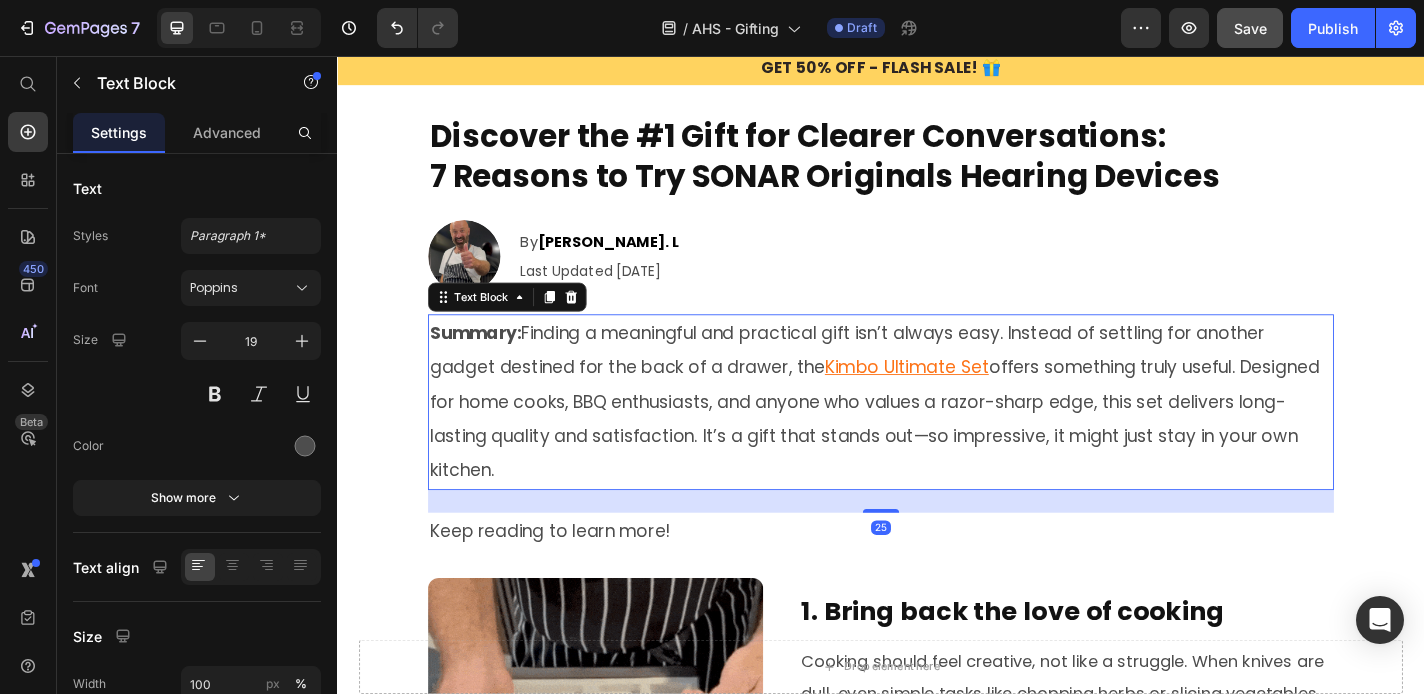 click on "Summary:  Finding a meaningful and practical gift isn’t always easy. Instead of settling for another gadget destined for the back of a drawer, the  Kimbo Ultimate Set  offers something truly useful. Designed for home cooks, BBQ enthusiasts, and anyone who values a razor-sharp edge, this set delivers long-lasting quality and satisfaction. It’s a gift that stands out—so impressive, it might just stay in your own kitchen." at bounding box center (937, 438) 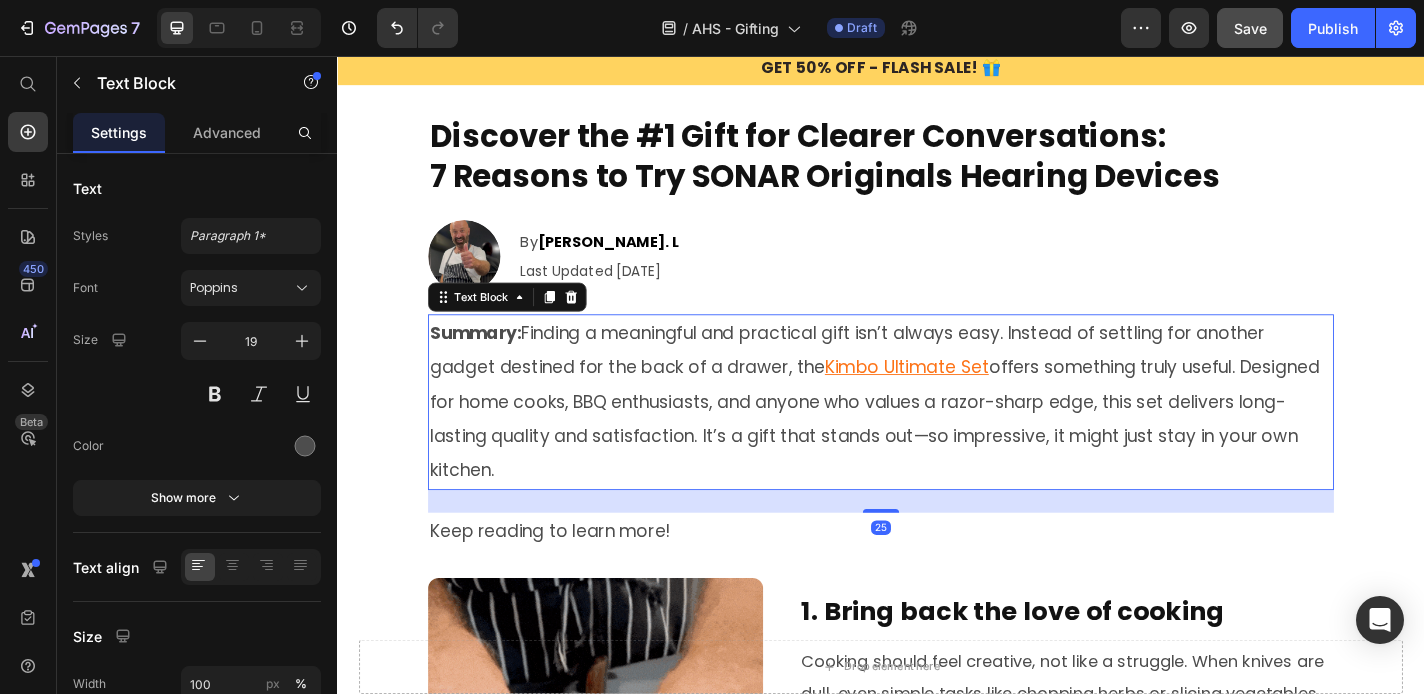 click on "Summary:  Finding a meaningful and practical gift isn’t always easy. Instead of settling for another gadget destined for the back of a drawer, the  Kimbo Ultimate Set  offers something truly useful. Designed for home cooks, BBQ enthusiasts, and anyone who values a razor-sharp edge, this set delivers long-lasting quality and satisfaction. It’s a gift that stands out—so impressive, it might just stay in your own kitchen." at bounding box center [937, 438] 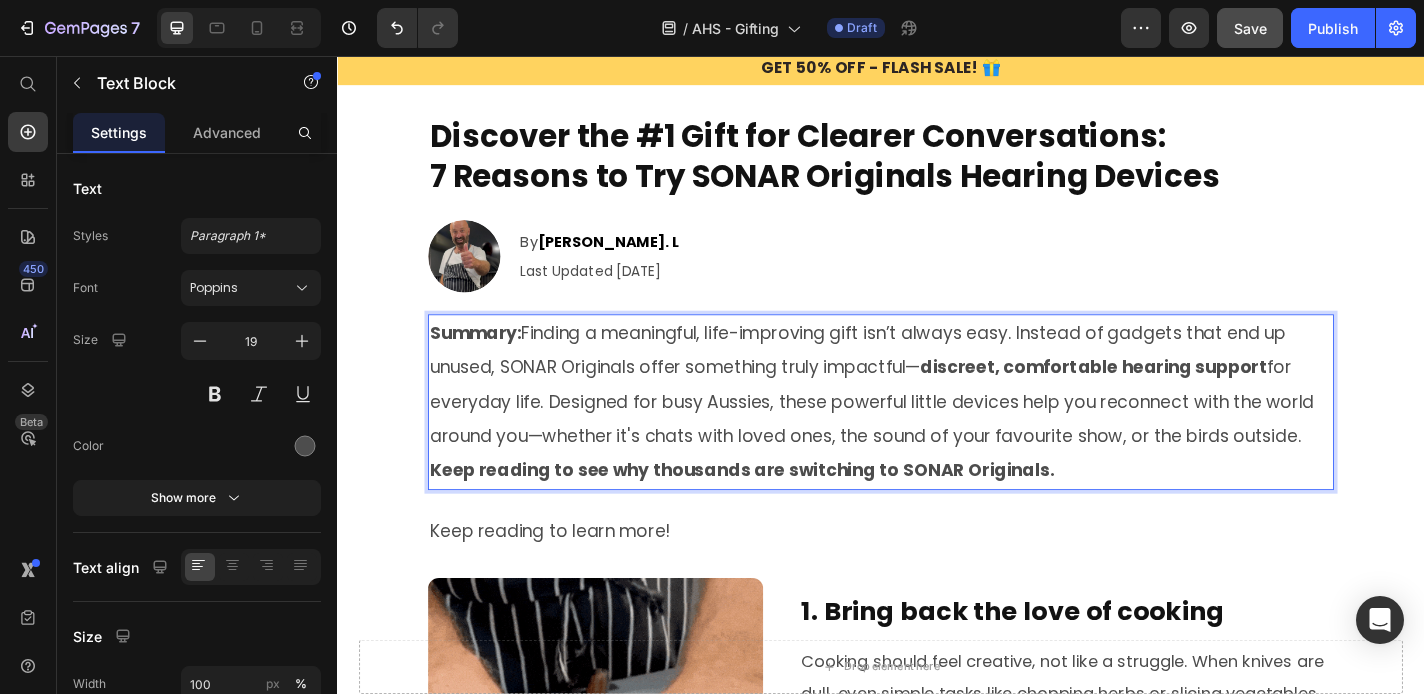 click on "Summary:  Finding a meaningful, life-improving gift isn’t always easy. Instead of gadgets that end up unused, SONAR Originals offer something truly impactful— discreet, comfortable hearing support  for everyday life. Designed for busy Aussies, these powerful little devices help you reconnect with the world around you—whether it's chats with loved ones, the sound of your favourite show, or the birds outside. Keep reading to see why thousands are switching to SONAR Originals." at bounding box center [937, 438] 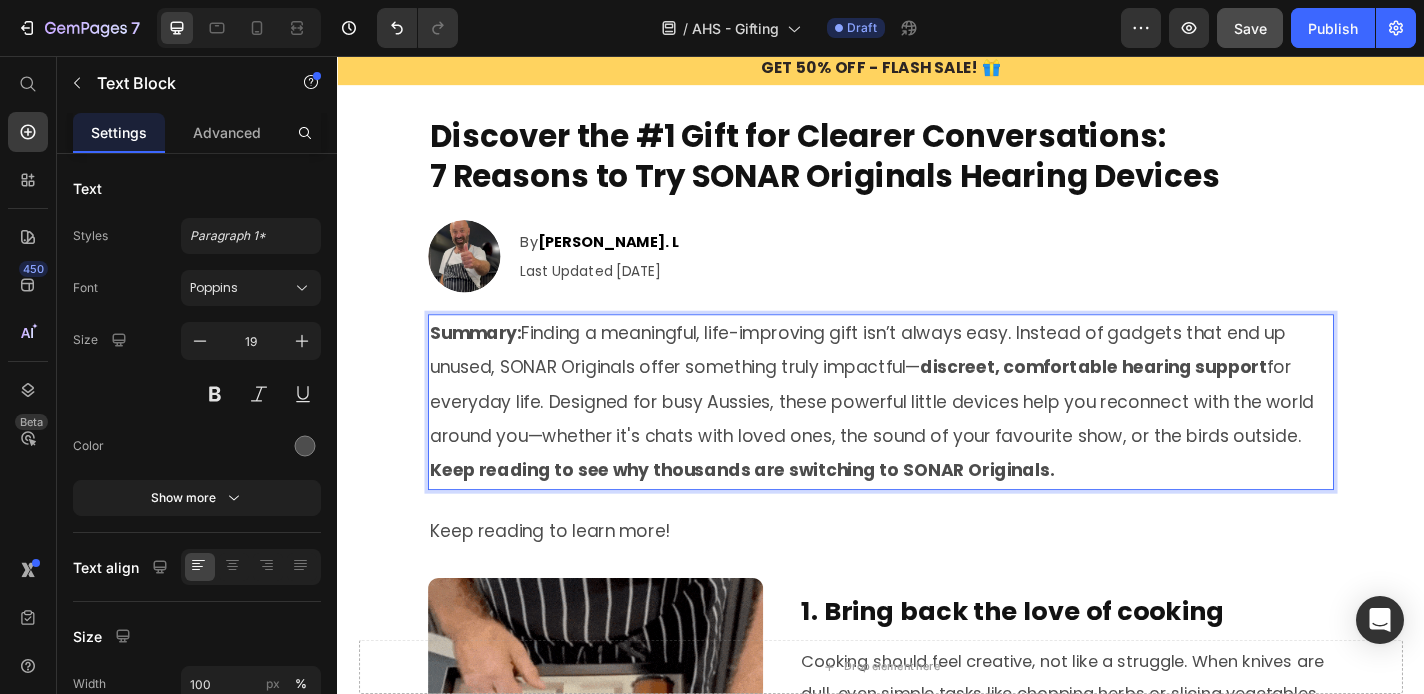 click on "Summary:  Finding a meaningful, life-improving gift isn’t always easy. Instead of gadgets that end up unused, SONAR Originals offer something truly impactful— discreet, comfortable hearing support  for everyday life. Designed for busy Aussies, these powerful little devices help you reconnect with the world around you—whether it's chats with loved ones, the sound of your favourite show, or the birds outside. Keep reading to see why thousands are switching to SONAR Originals." at bounding box center [937, 438] 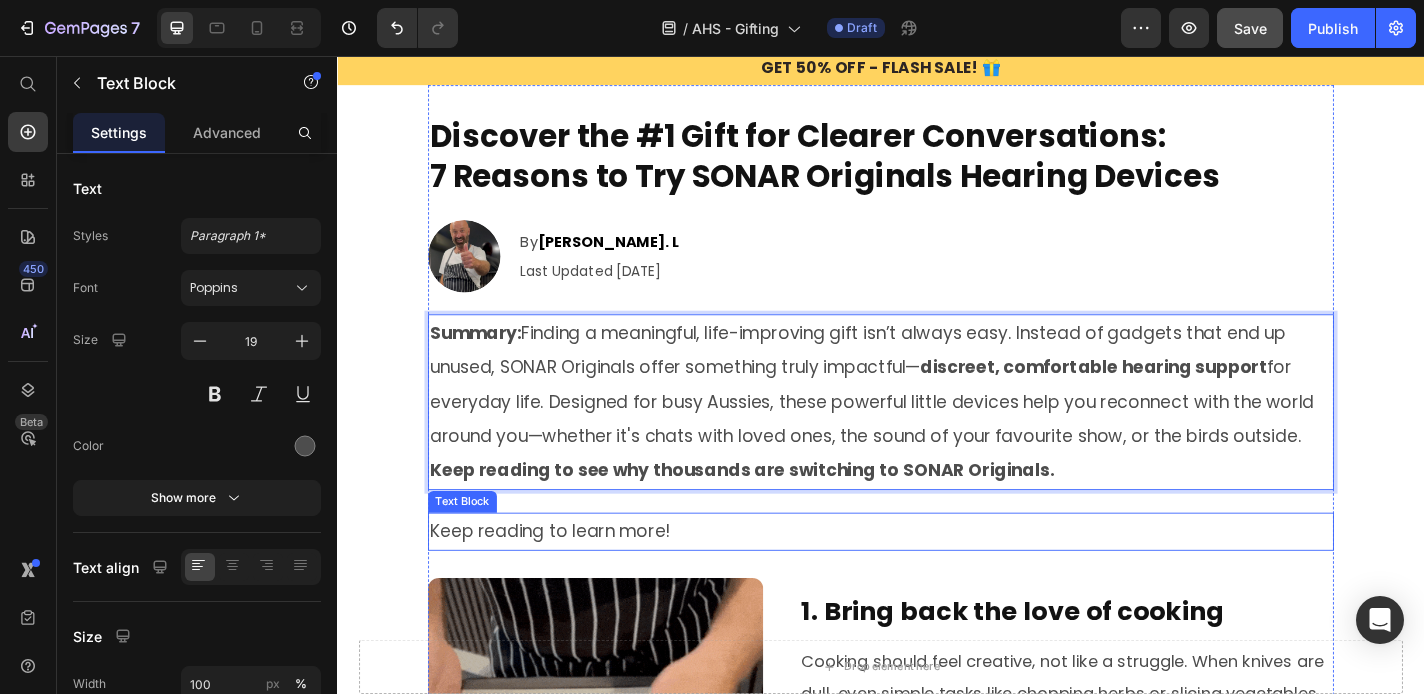 click on "Keep reading to learn more!" at bounding box center [937, 581] 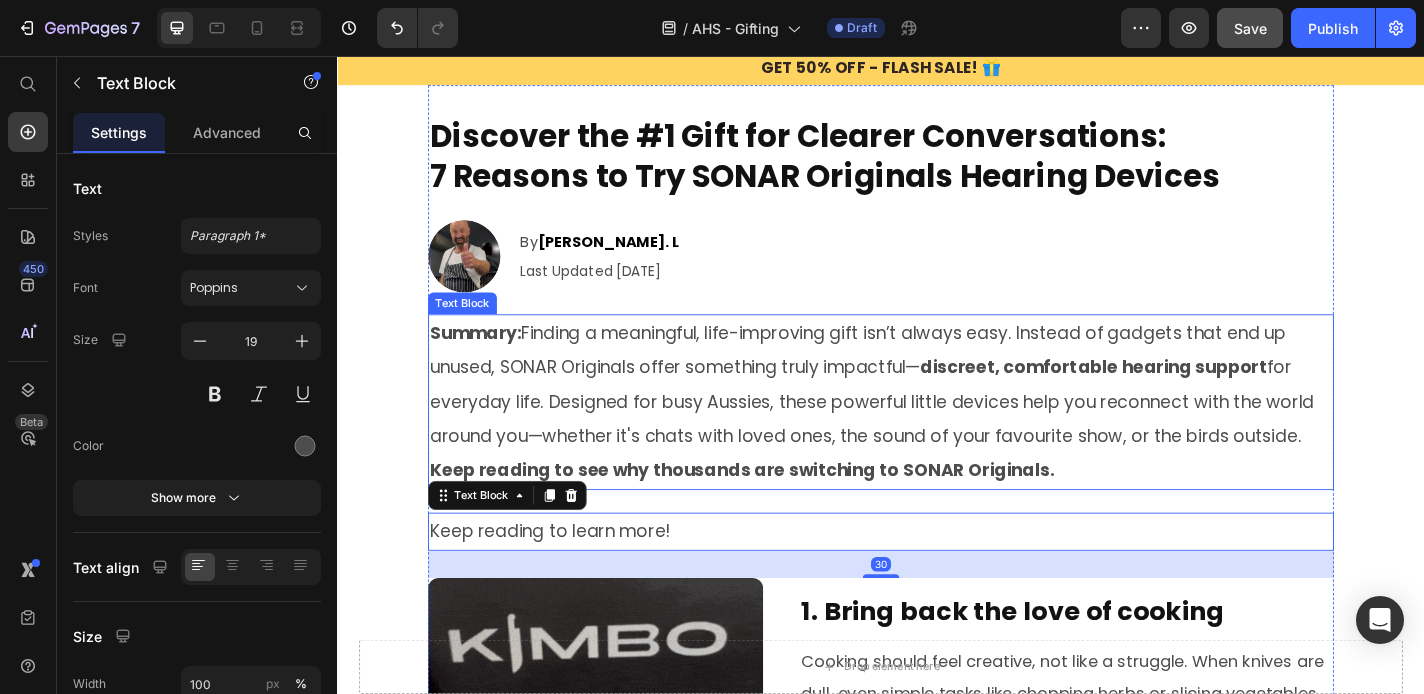 click on "Summary:  Finding a meaningful, life-improving gift isn’t always easy. Instead of gadgets that end up unused, SONAR Originals offer something truly impactful— discreet, comfortable hearing support  for everyday life. Designed for busy Aussies, these powerful little devices help you reconnect with the world around you—whether it's chats with loved ones, the sound of your favourite show, or the birds outside. Keep reading to see why thousands are switching to SONAR Originals." at bounding box center (937, 438) 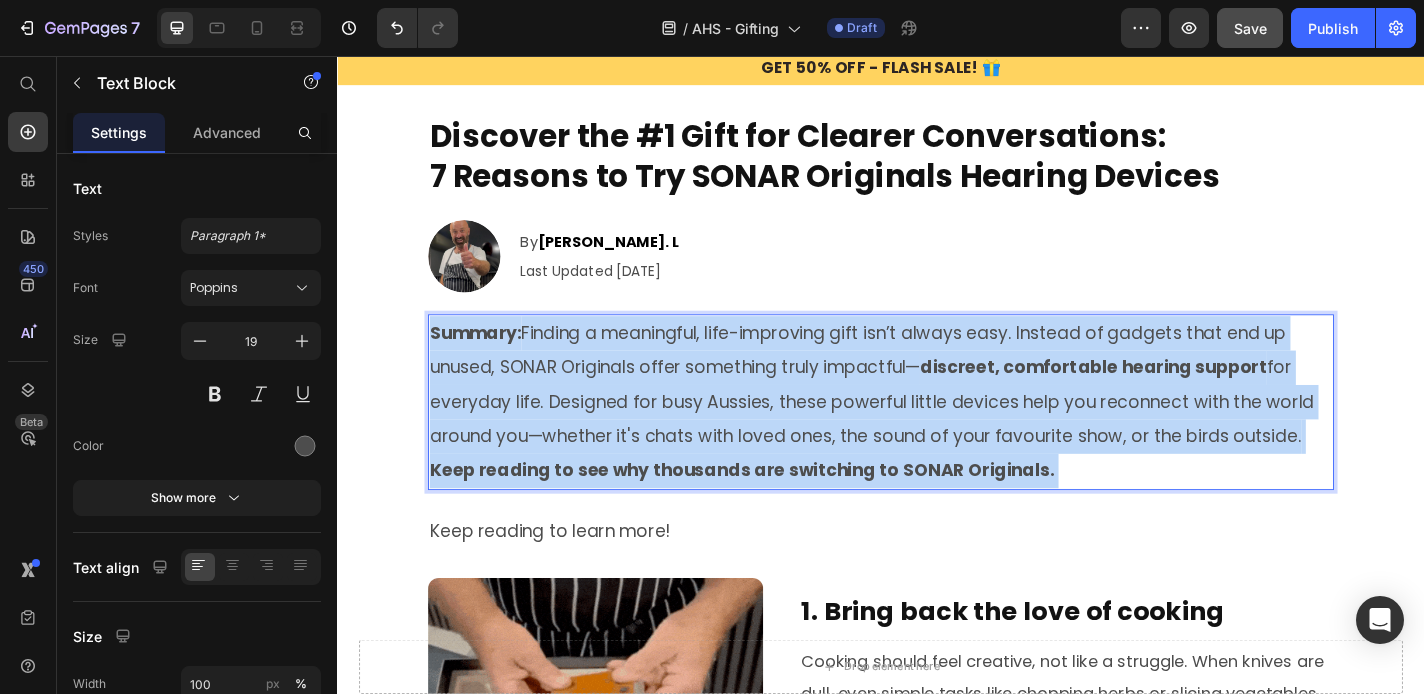 drag, startPoint x: 1176, startPoint y: 515, endPoint x: 439, endPoint y: 504, distance: 737.0821 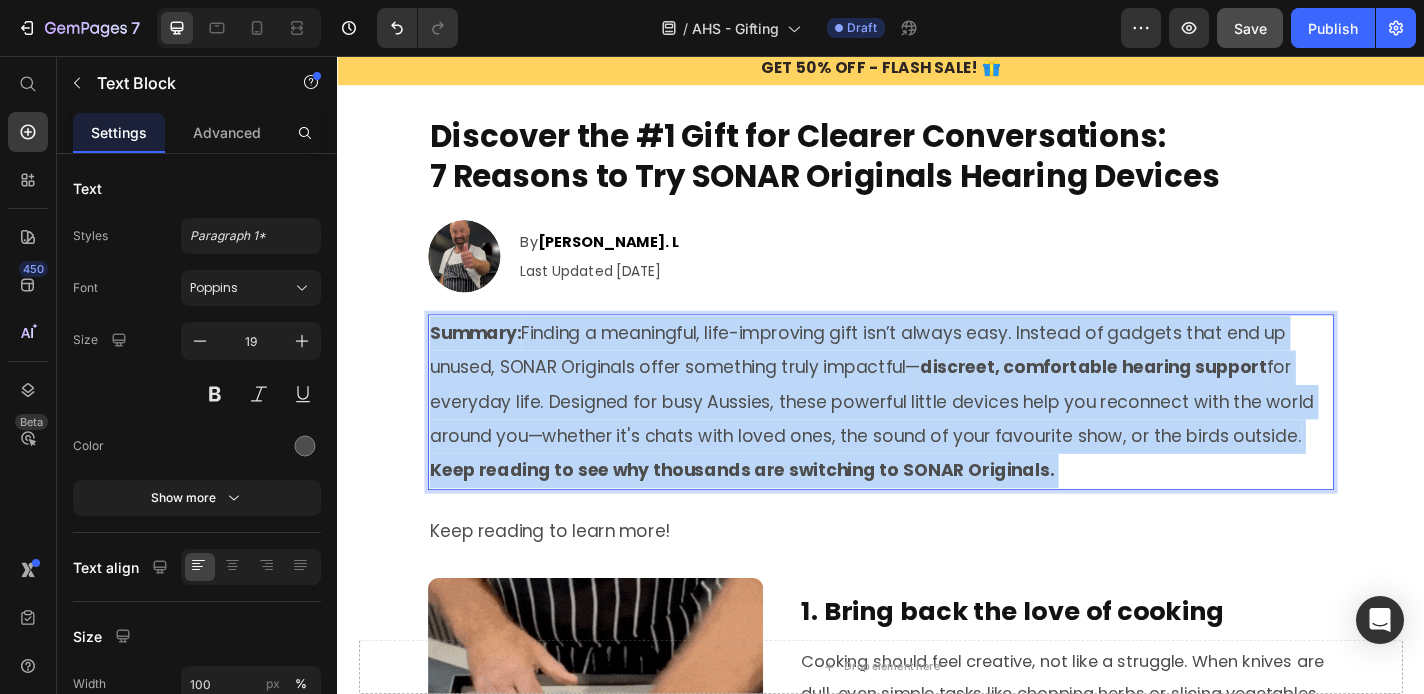 click on "Summary:  Finding a meaningful, life-improving gift isn’t always easy. Instead of gadgets that end up unused, SONAR Originals offer something truly impactful— discreet, comfortable hearing support  for everyday life. Designed for busy Aussies, these powerful little devices help you reconnect with the world around you—whether it's chats with loved ones, the sound of your favourite show, or the birds outside. Keep reading to see why thousands are switching to SONAR Originals." at bounding box center (937, 438) 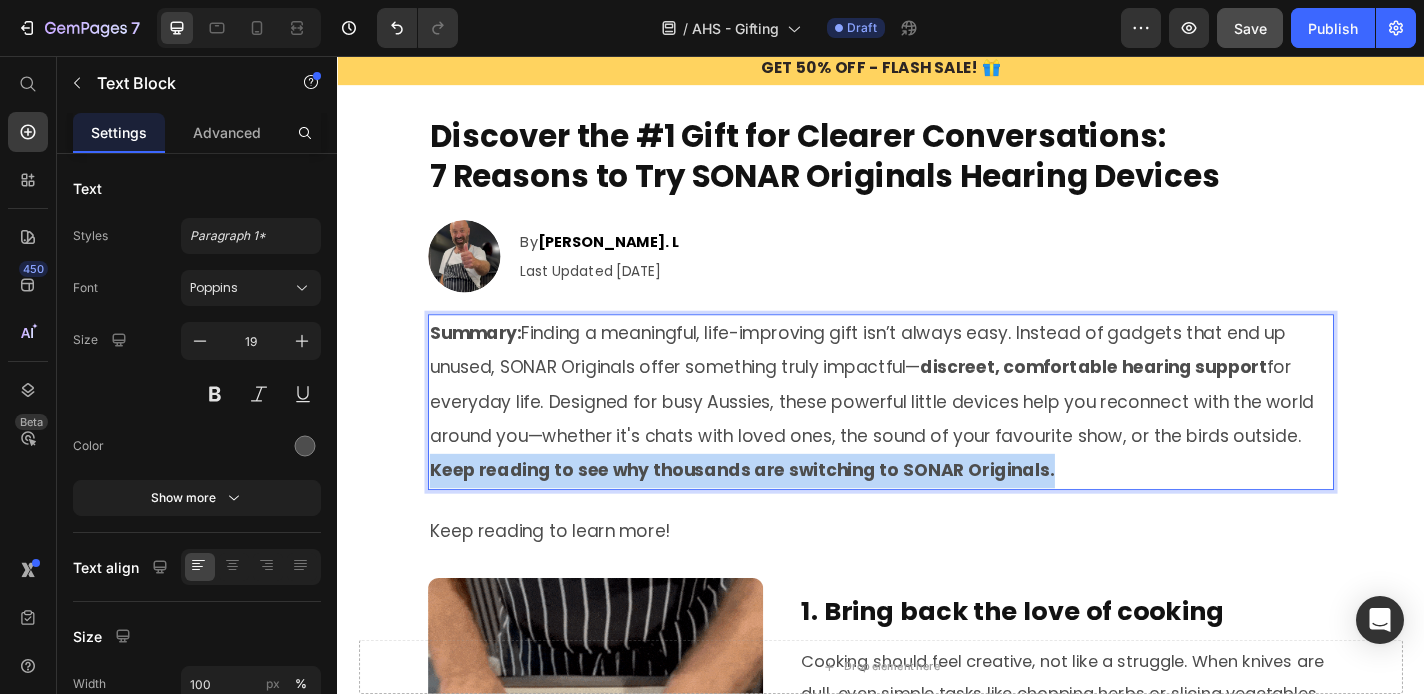 drag, startPoint x: 1132, startPoint y: 520, endPoint x: 438, endPoint y: 514, distance: 694.02594 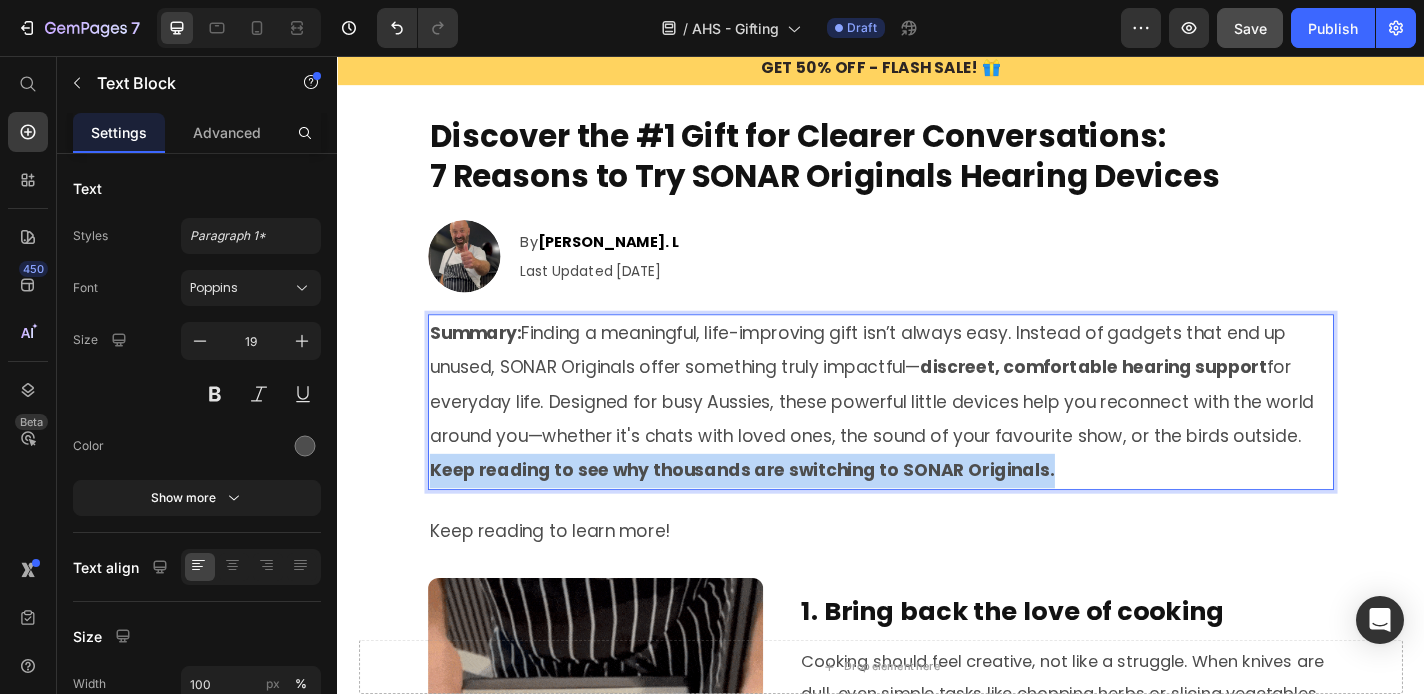 click on "Summary:  Finding a meaningful, life-improving gift isn’t always easy. Instead of gadgets that end up unused, SONAR Originals offer something truly impactful— discreet, comfortable hearing support  for everyday life. Designed for busy Aussies, these powerful little devices help you reconnect with the world around you—whether it's chats with loved ones, the sound of your favourite show, or the birds outside. Keep reading to see why thousands are switching to SONAR Originals." at bounding box center (937, 438) 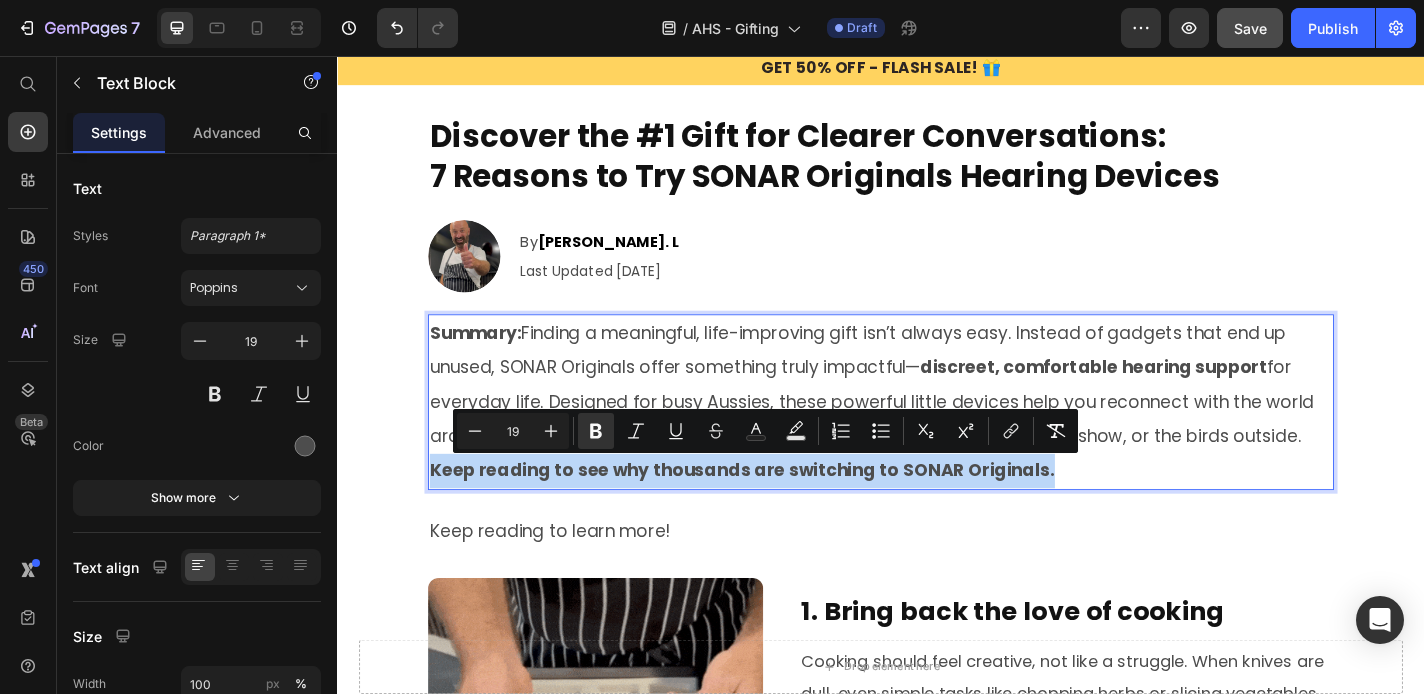 copy on "Keep reading to see why thousands are switching to SONAR Originals." 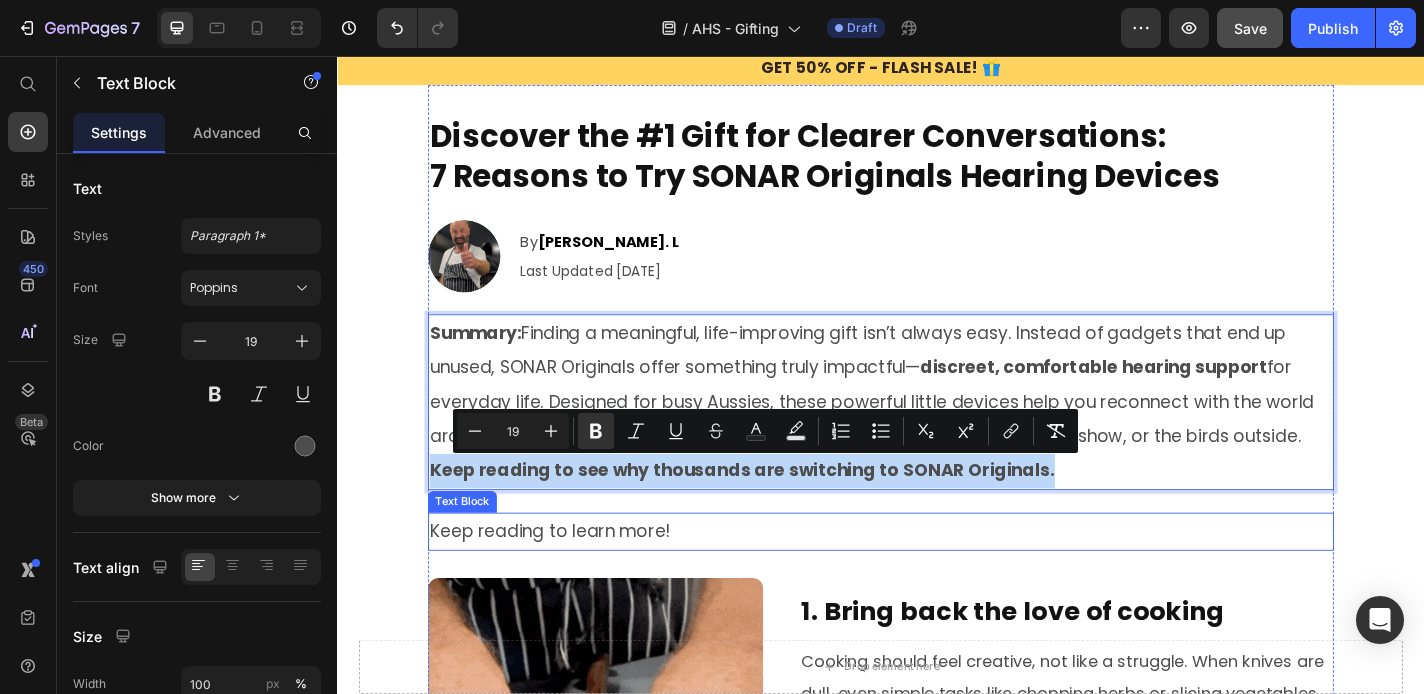 click on "Keep reading to learn more!" at bounding box center (937, 581) 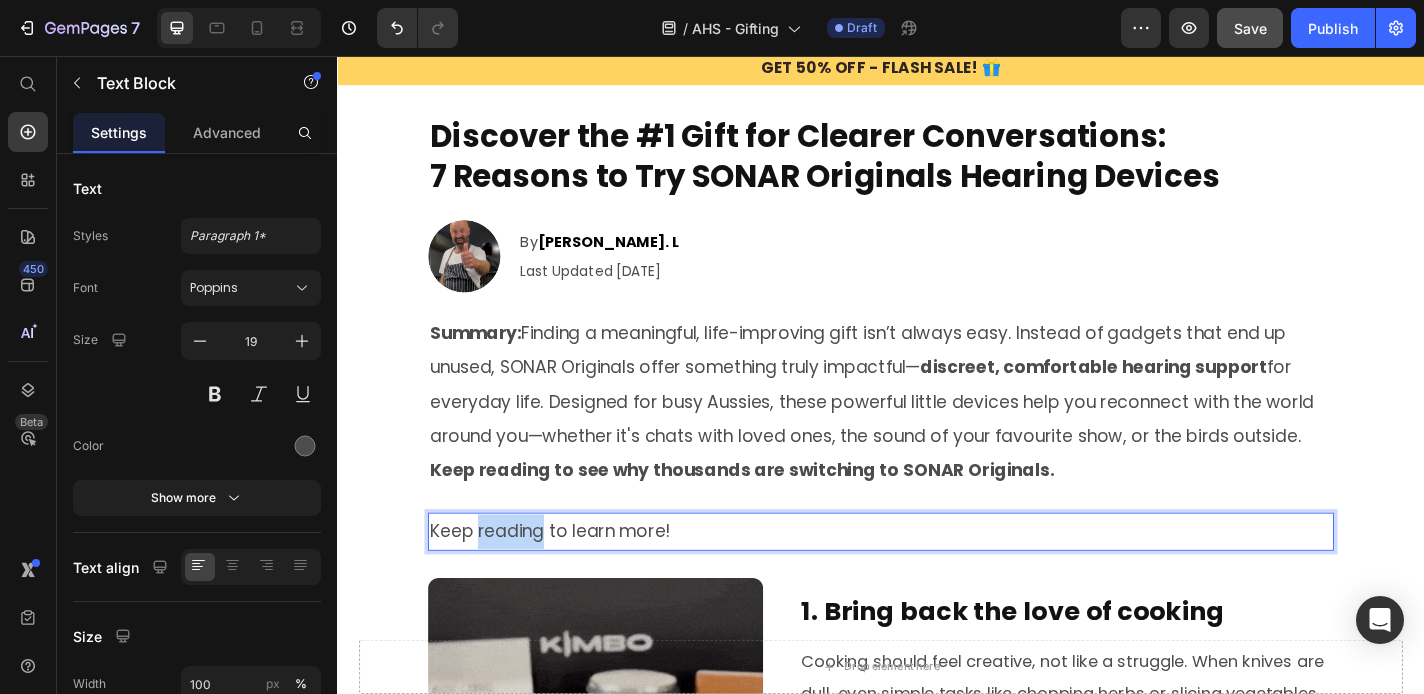 click on "Keep reading to learn more!" at bounding box center (937, 581) 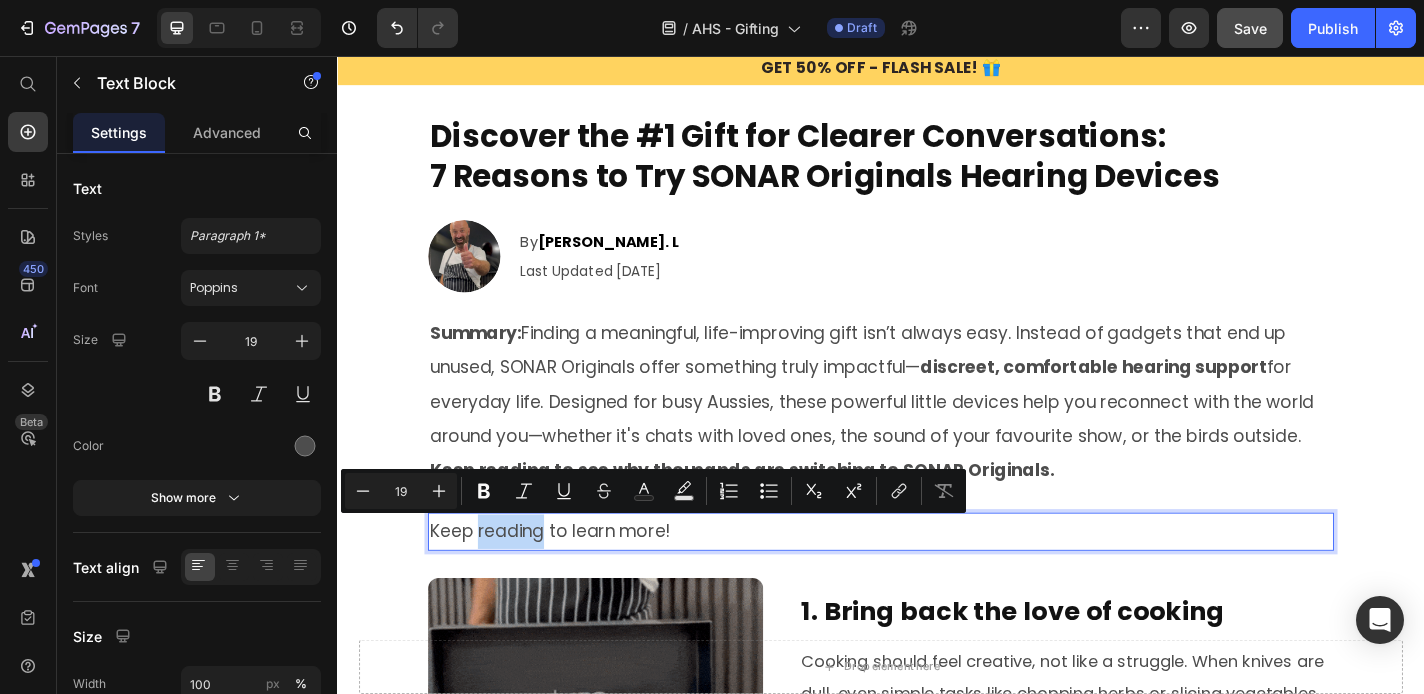 click on "Keep reading to learn more!" at bounding box center (937, 581) 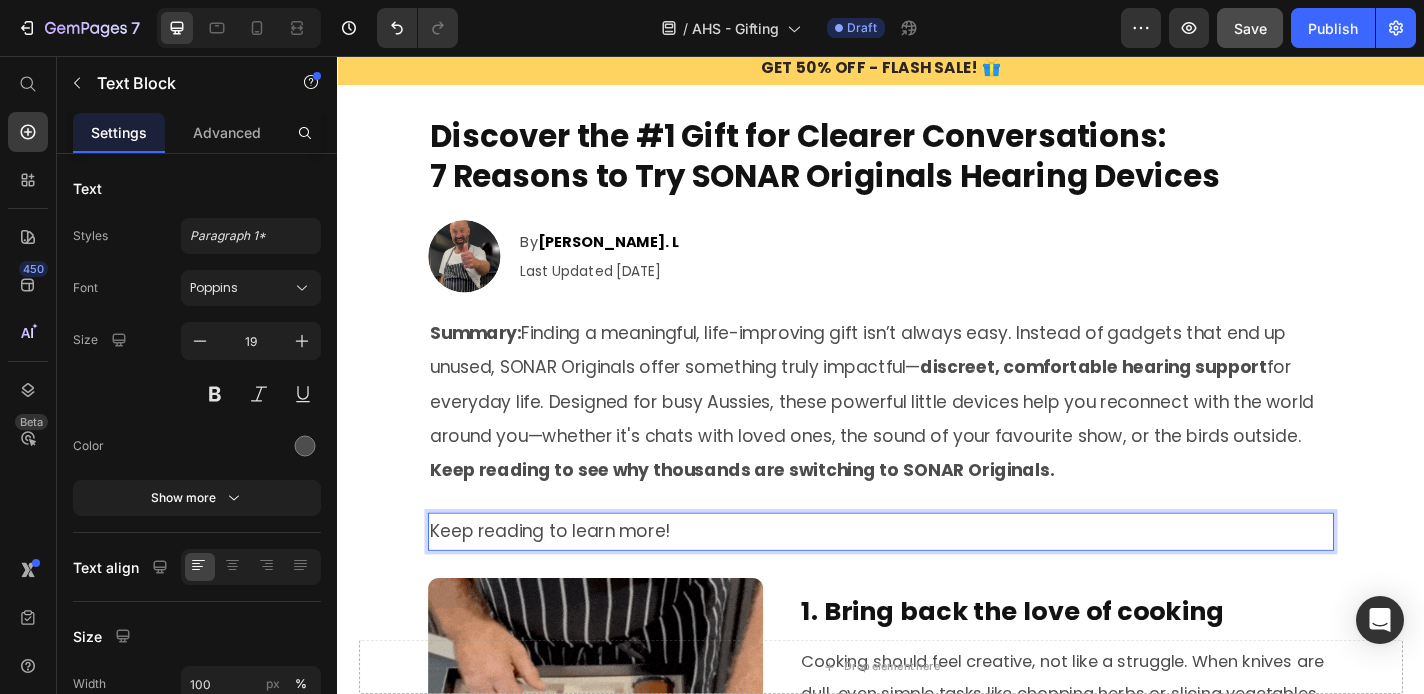 click on "Keep reading to learn more!" at bounding box center [937, 581] 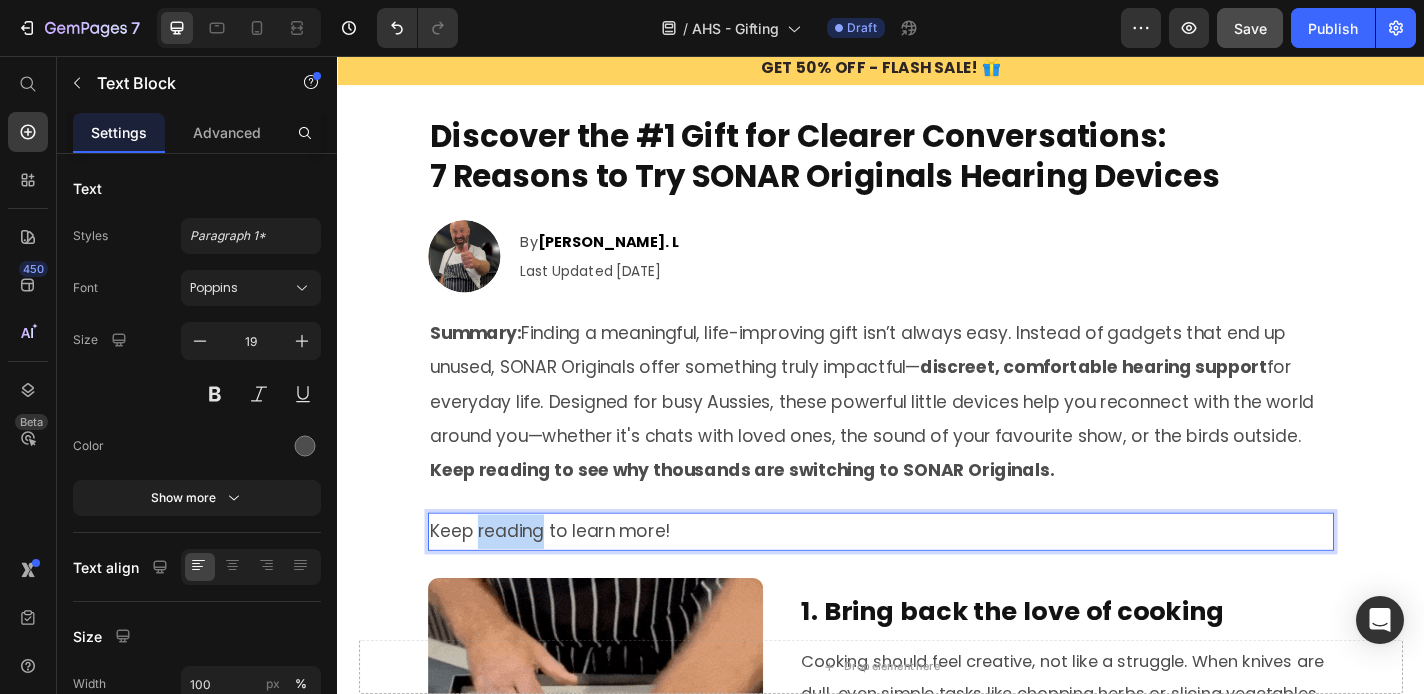click on "Keep reading to learn more!" at bounding box center (937, 581) 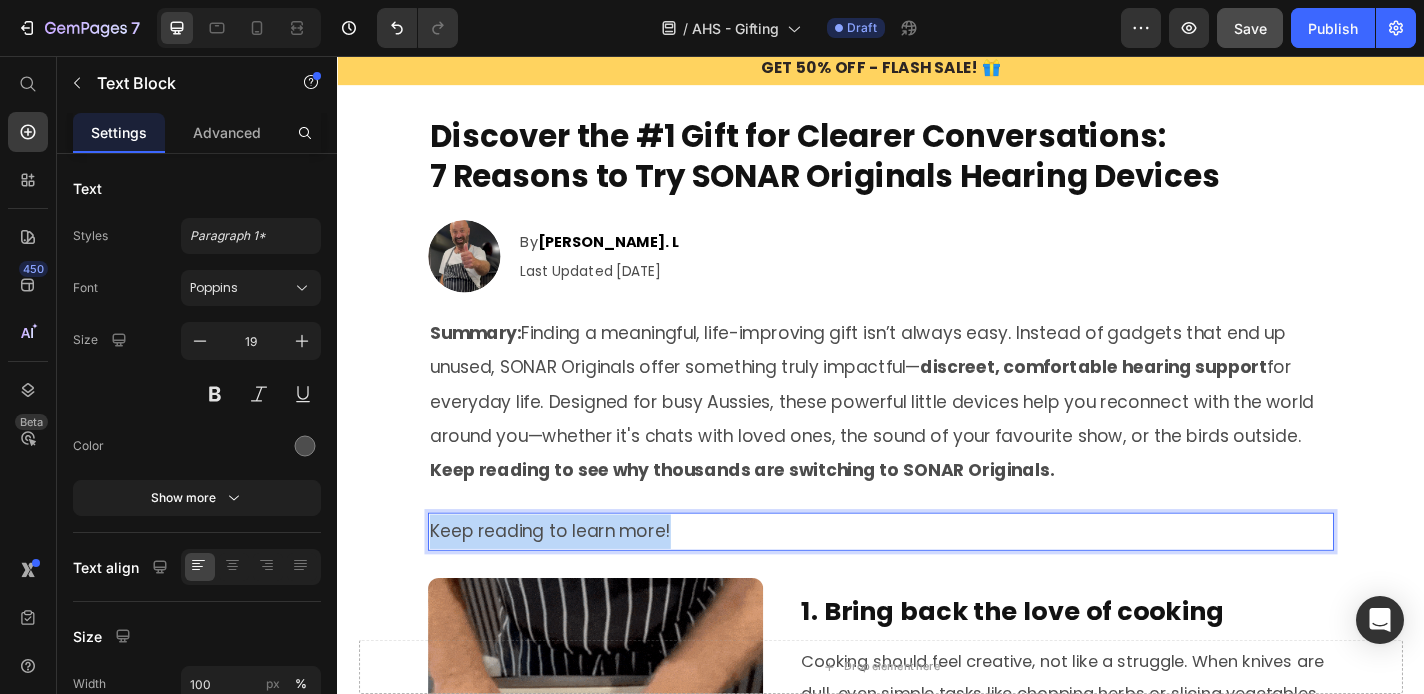 click on "Keep reading to learn more!" at bounding box center (937, 581) 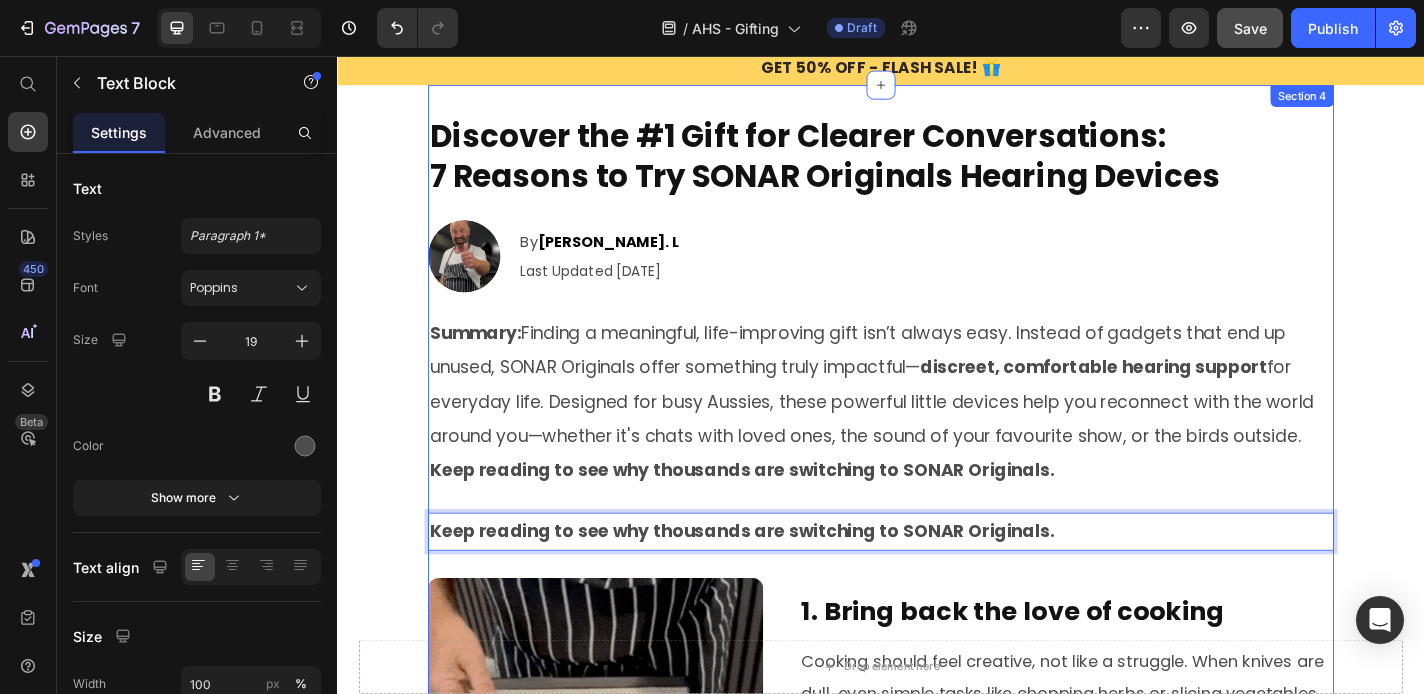 click on "Keep reading to see why thousands are switching to SONAR Originals." at bounding box center [784, 513] 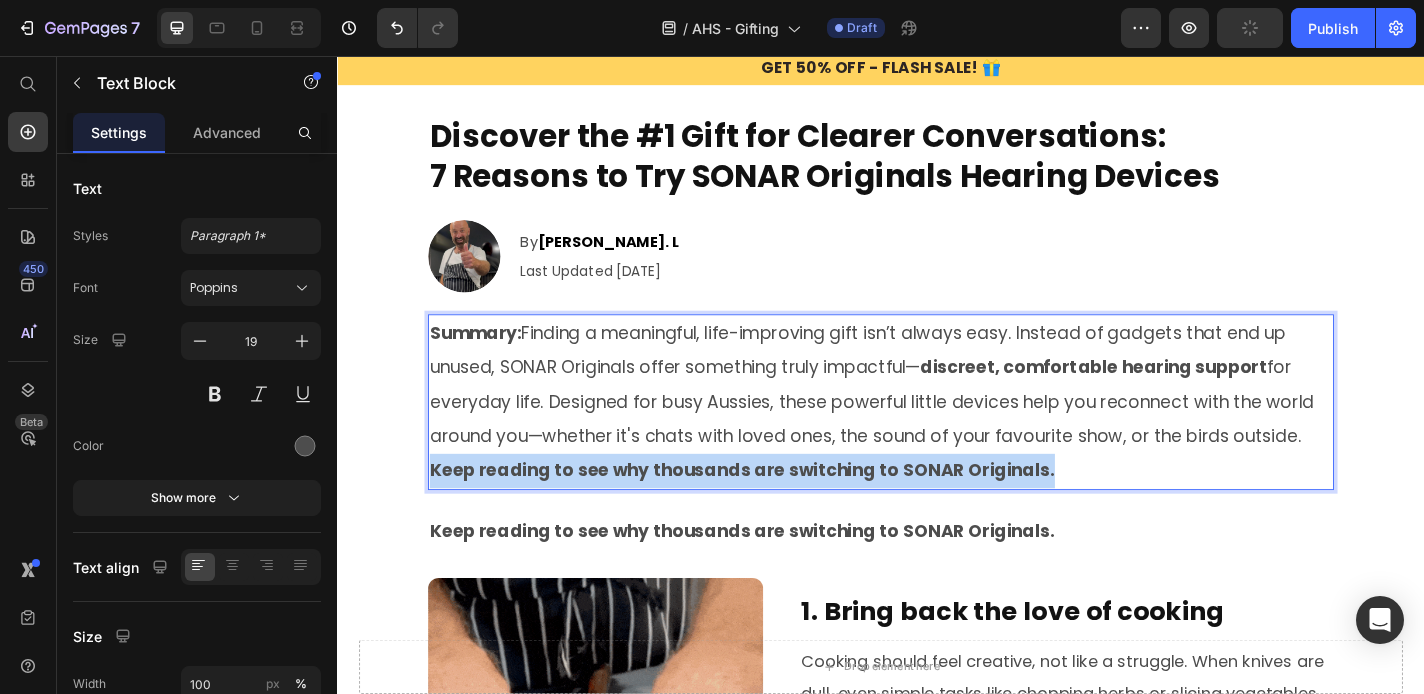drag, startPoint x: 1112, startPoint y: 508, endPoint x: 379, endPoint y: 512, distance: 733.0109 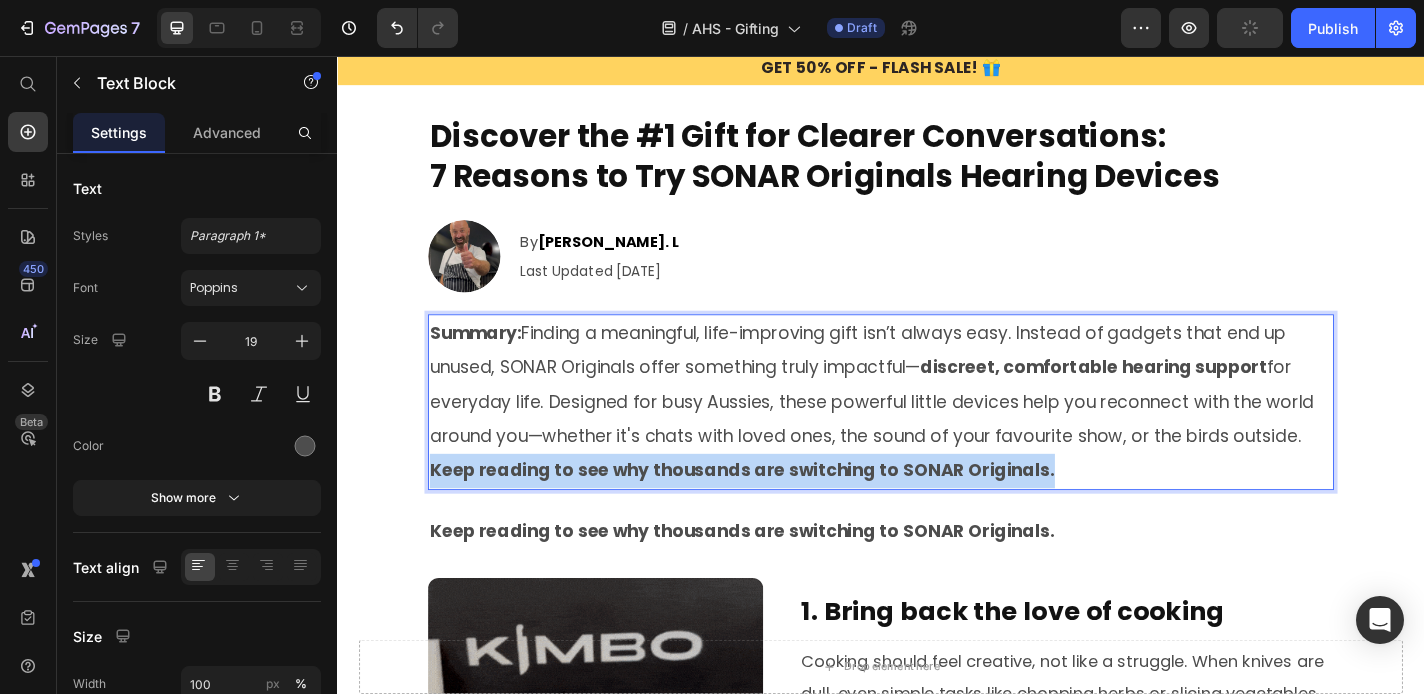 click on "Drop element here Sticky Product Images SONAR ORIGINALS™ Product Title $189.95 Product Price Row SONAR Originals - $189.95  Product Variants & Swatches 1 Product Quantity YES, GET 50% OFF Product Cart Button Row Product Sticky  Get 50% Off - Flash Sale! 🎁 Heading Row Section 3 Discover the #1 Gift for Clearer Conversations: 7 Reasons to Try SONAR Originals Hearing Devices Heading Image By  [PERSON_NAME]. L Text Block Last Updated [DATE] Text Block Row Row Row Summary:  Finding a meaningful, life-improving gift isn’t always easy. Instead of gadgets that end up unused, SONAR Originals offer something truly impactful— discreet, comfortable hearing support  for everyday life. Designed for busy Aussies, these powerful little devices help you reconnect with the world around you—whether it's chats with loved ones, the sound of your favourite show, or the birds outside. Keep reading to see why thousands are switching to SONAR Originals. Text Block   25 Text Block Heading Image Heading Row" at bounding box center [937, 2565] 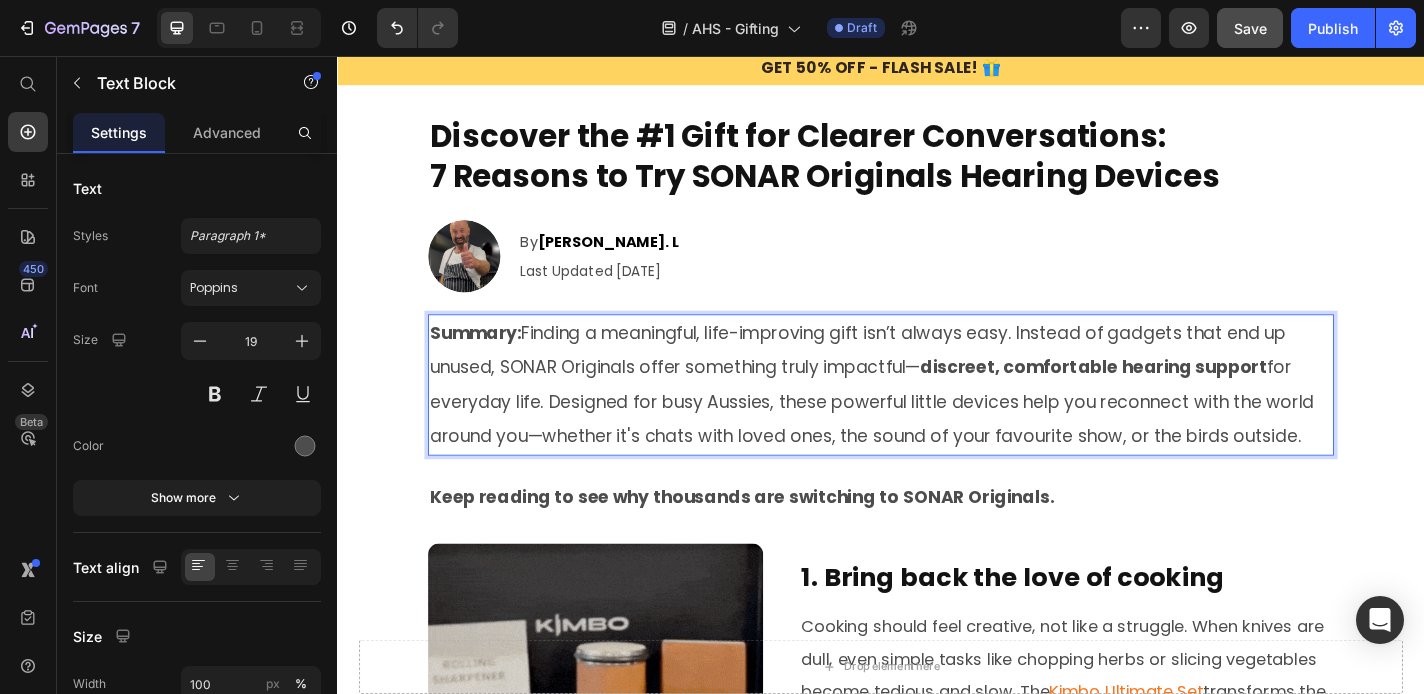 click on "Summary:  Finding a meaningful, life-improving gift isn’t always easy. Instead of gadgets that end up unused, SONAR Originals offer something truly impactful— discreet, comfortable hearing support  for everyday life. Designed for busy Aussies, these powerful little devices help you reconnect with the world around you—whether it's chats with loved ones, the sound of your favourite show, or the birds outside." at bounding box center (937, 419) 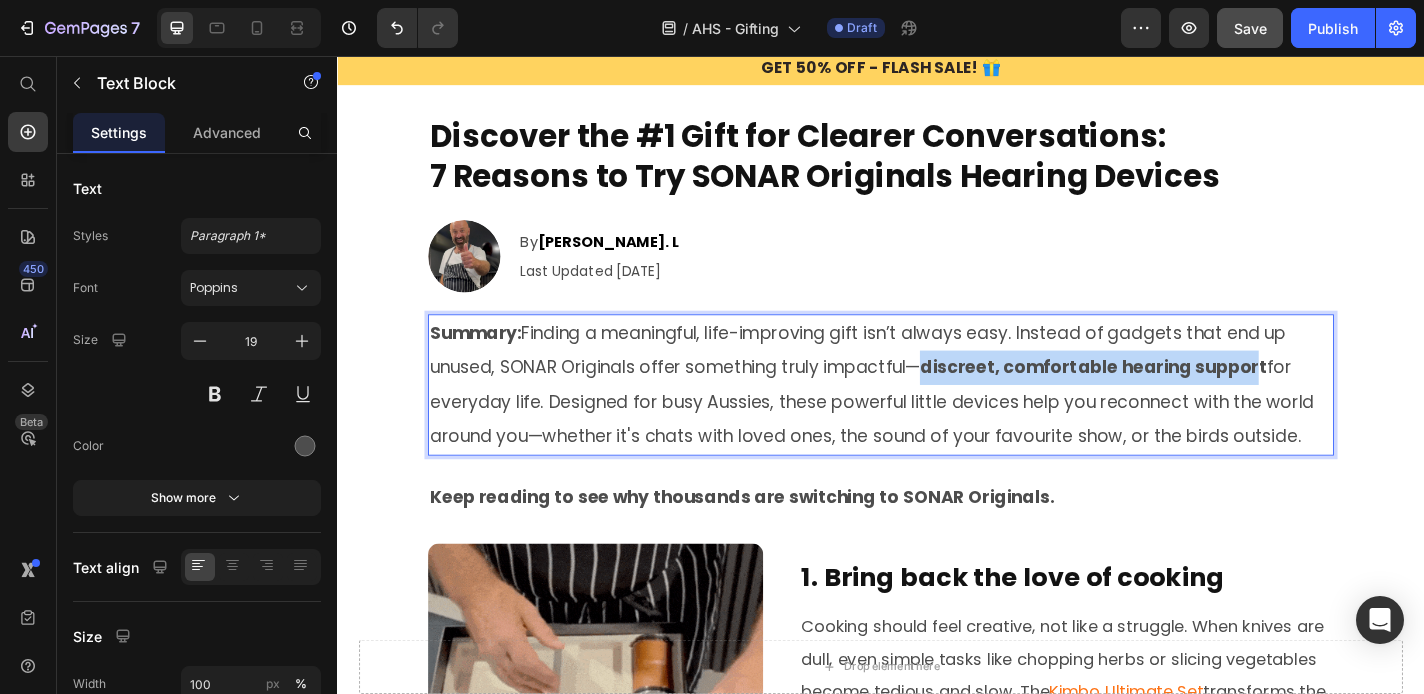 drag, startPoint x: 991, startPoint y: 402, endPoint x: 1355, endPoint y: 409, distance: 364.0673 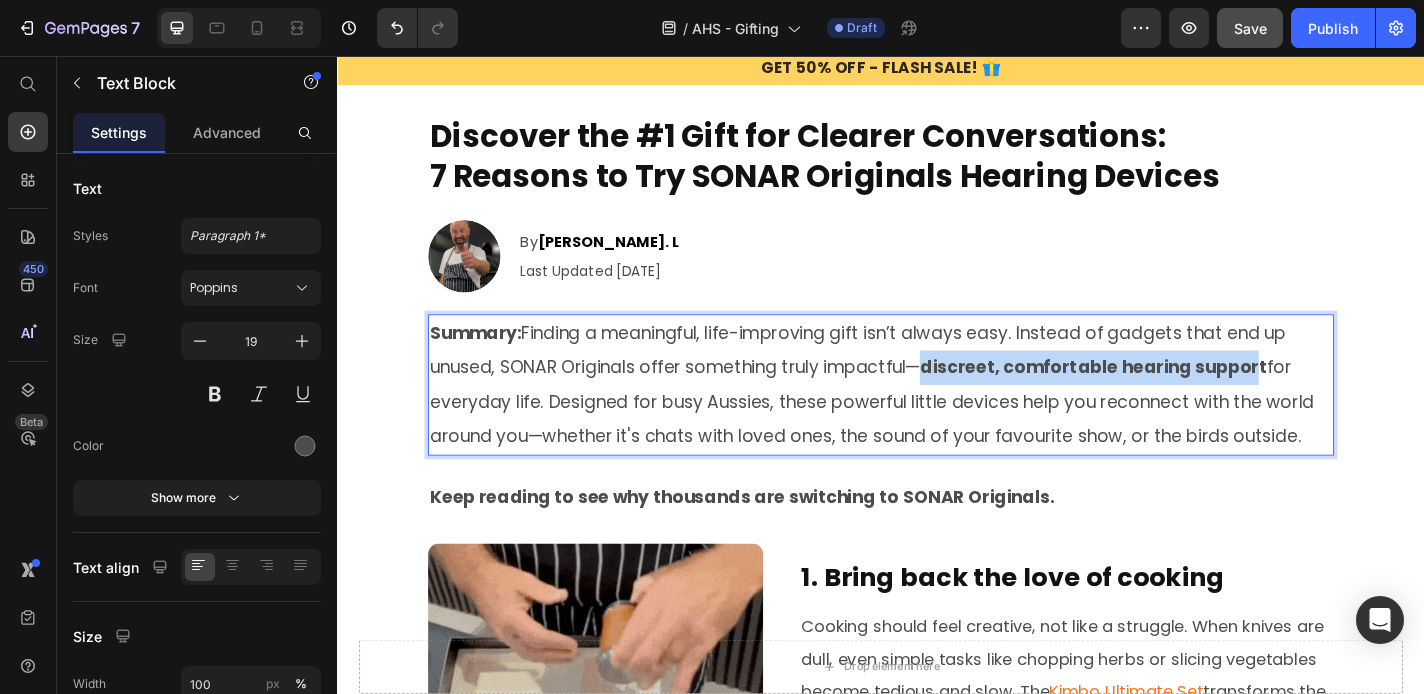 click on "discreet, comfortable hearing support" at bounding box center [1171, 399] 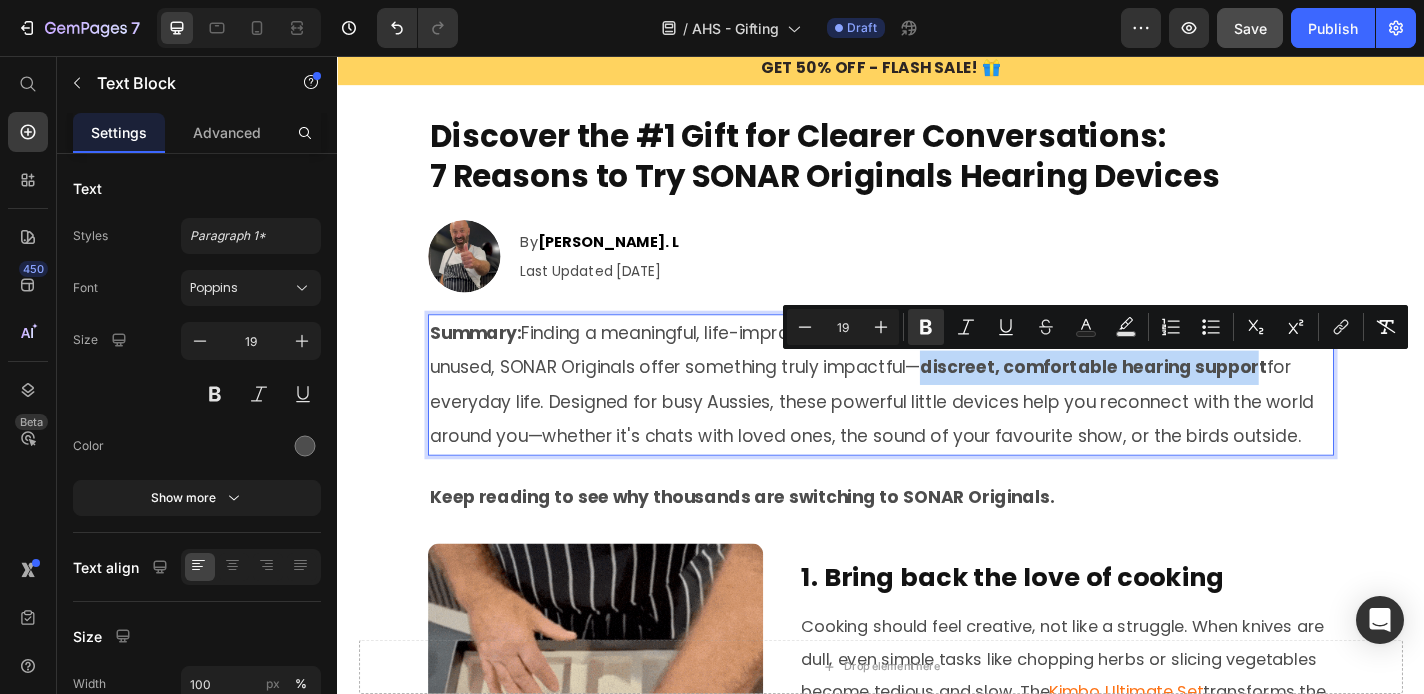 click on "discreet, comfortable hearing support" at bounding box center [1171, 399] 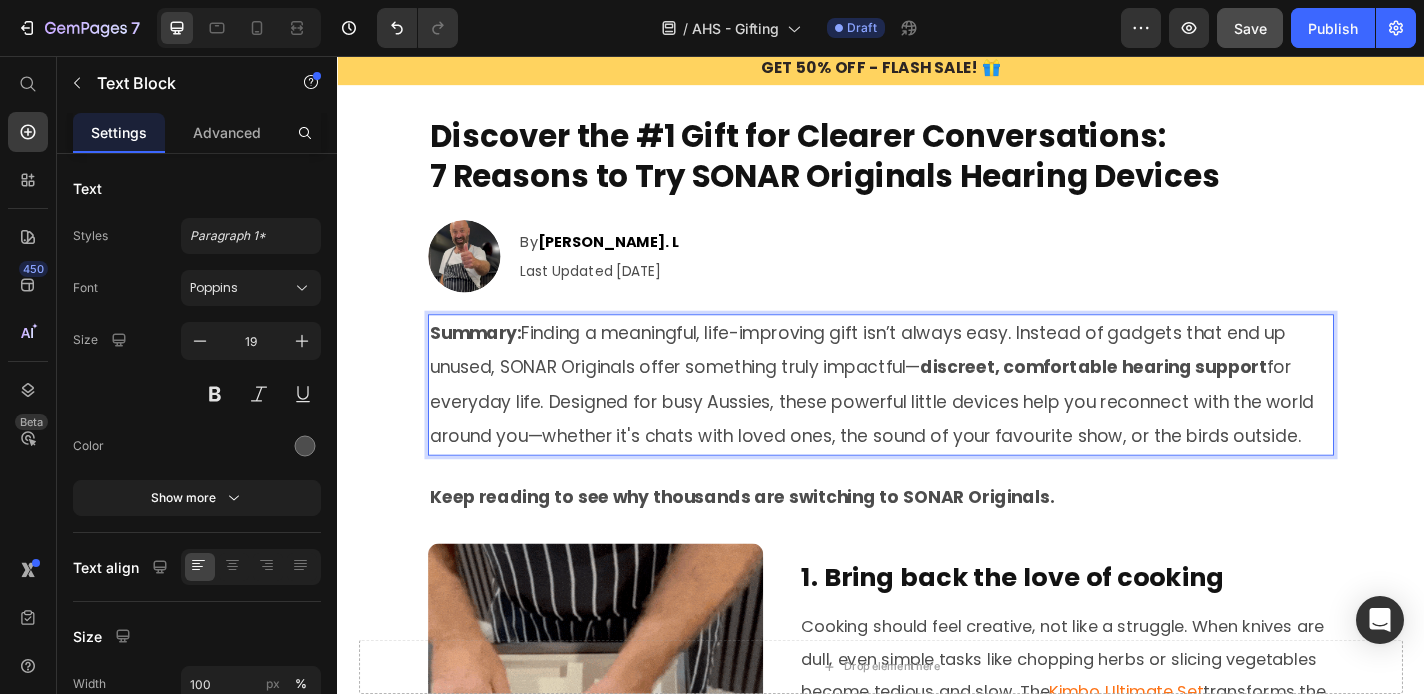 click on "Summary:  Finding a meaningful, life-improving gift isn’t always easy. Instead of gadgets that end up unused, SONAR Originals offer something truly impactful— discreet, comfortable hearing support  for everyday life. Designed for busy Aussies, these powerful little devices help you reconnect with the world around you—whether it's chats with loved ones, the sound of your favourite show, or the birds outside." at bounding box center [937, 419] 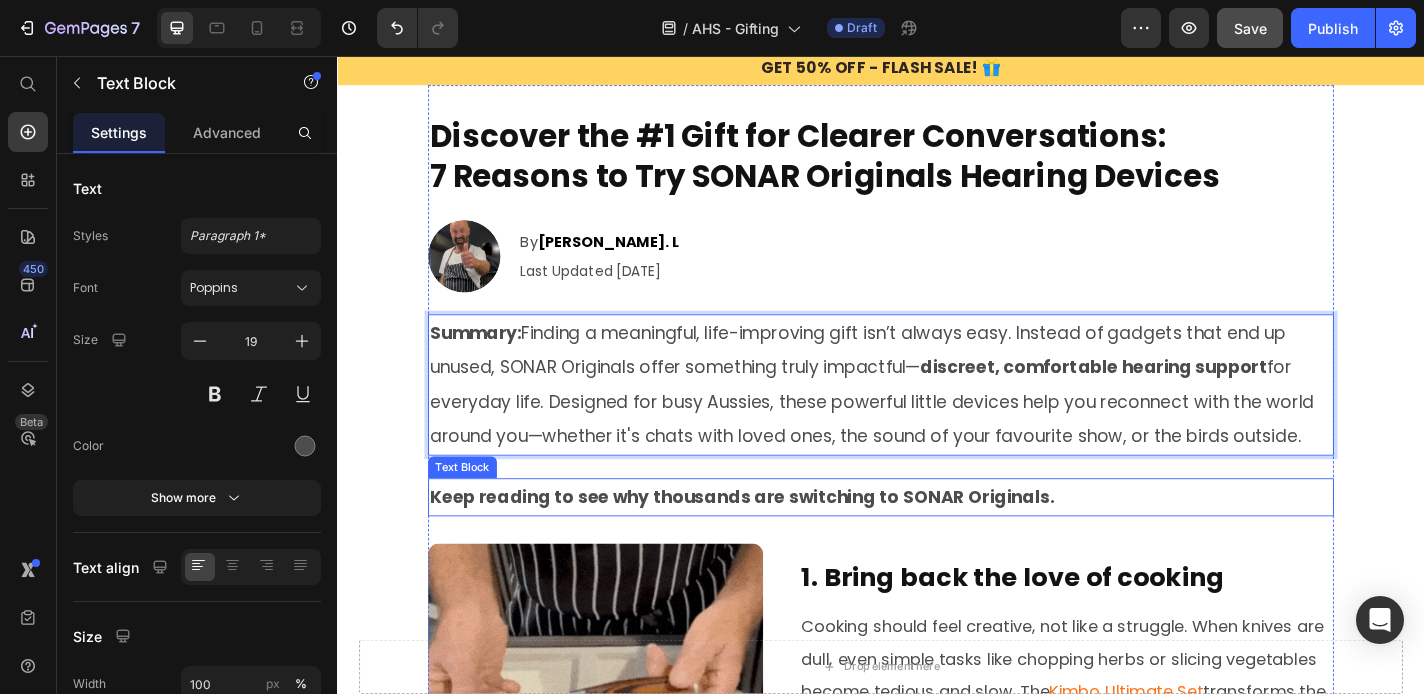 scroll, scrollTop: 282, scrollLeft: 0, axis: vertical 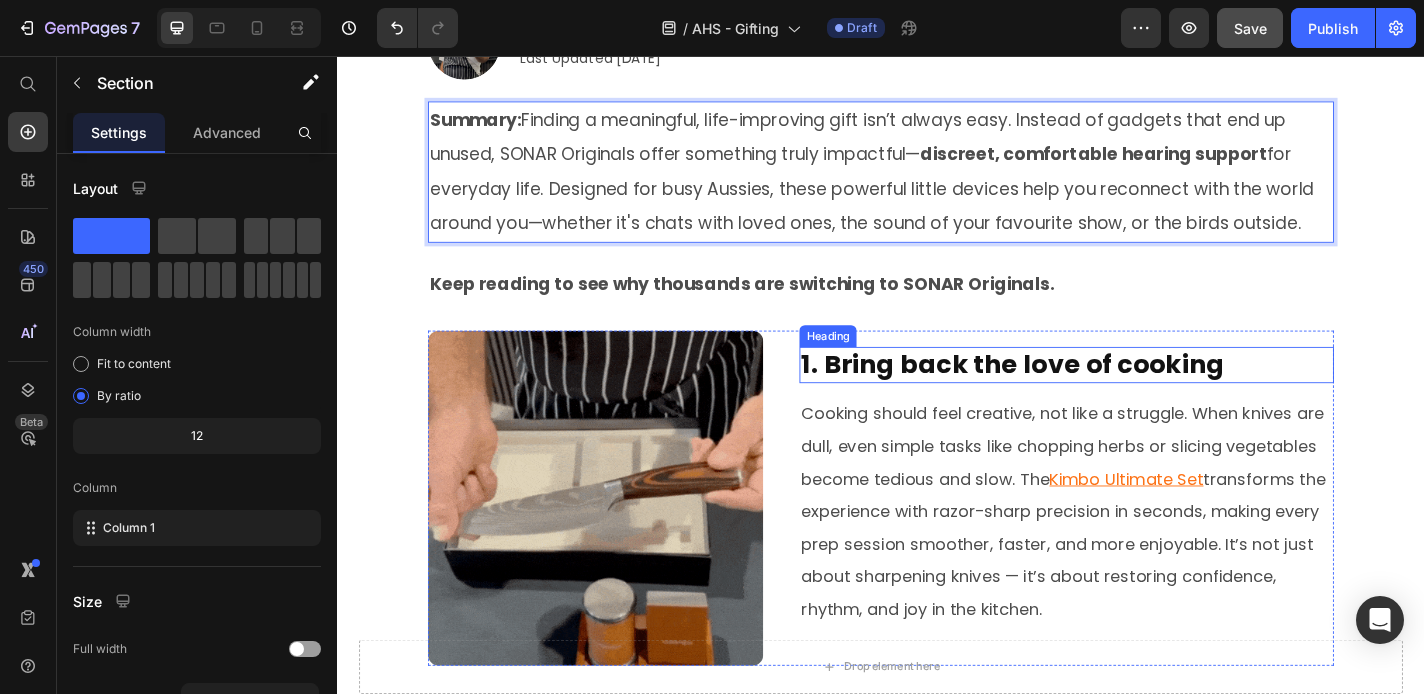 click on "Discover the #1 Gift for Clearer Conversations: 7 Reasons to Try SONAR Originals Hearing Devices Heading Image By  [PERSON_NAME]. L Text Block Last Updated [DATE] Text Block Row Row Row Summary:  Finding a meaningful, life-improving gift isn’t always easy. Instead of gadgets that end up unused, SONAR Originals offer something truly impactful— discreet, comfortable hearing support  for everyday life. Designed for busy Aussies, these powerful little devices help you reconnect with the world around you—whether it's chats with loved ones, the sound of your favourite show, or the birds outside. Text Block   25 Keep reading to see why thousands are switching to SONAR Originals. Text Block 1. Bring back the love of cooking  Heading Image 1. Bring back the love of cooking  Heading Cooking should feel creative, not like a struggle. When knives are dull, even simple tasks like chopping herbs or slicing vegetables become tedious and slow. The  Kimbo Ultimate Set Text Block Row Heading Image Heading   Text Block" at bounding box center (937, 999) 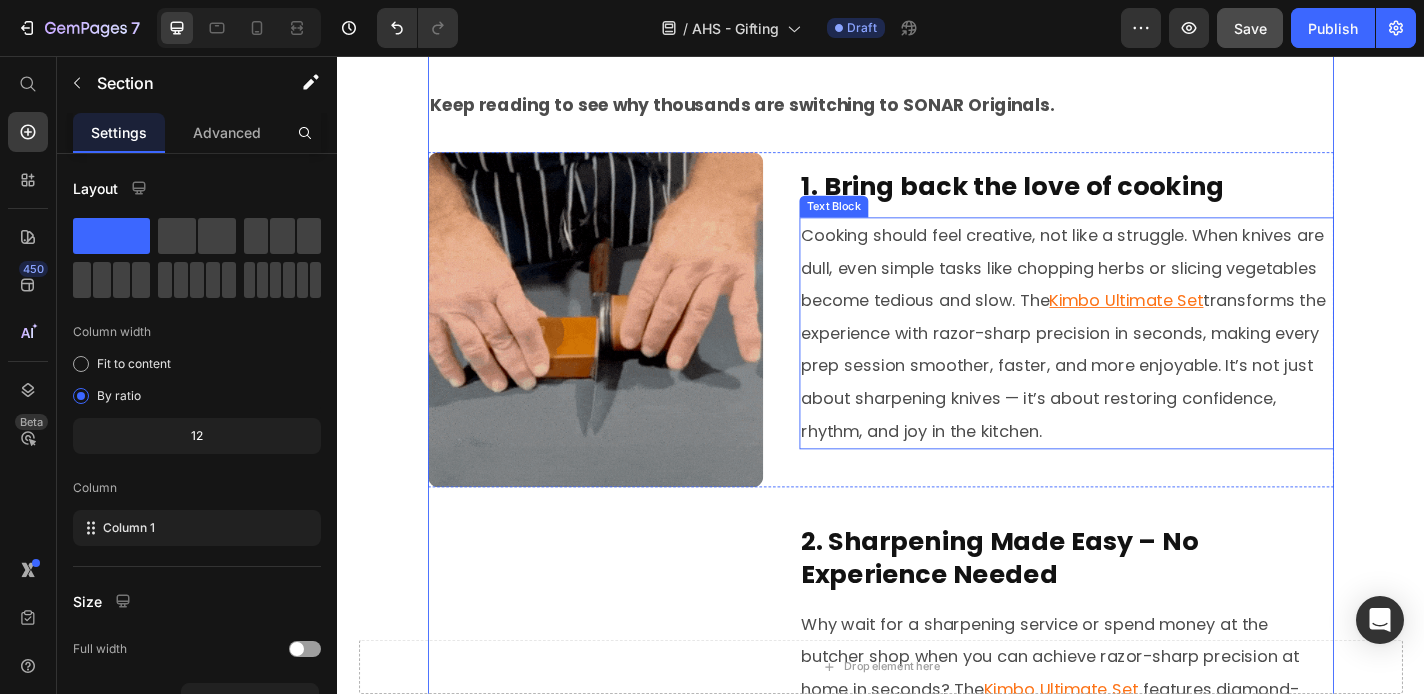 scroll, scrollTop: 335, scrollLeft: 0, axis: vertical 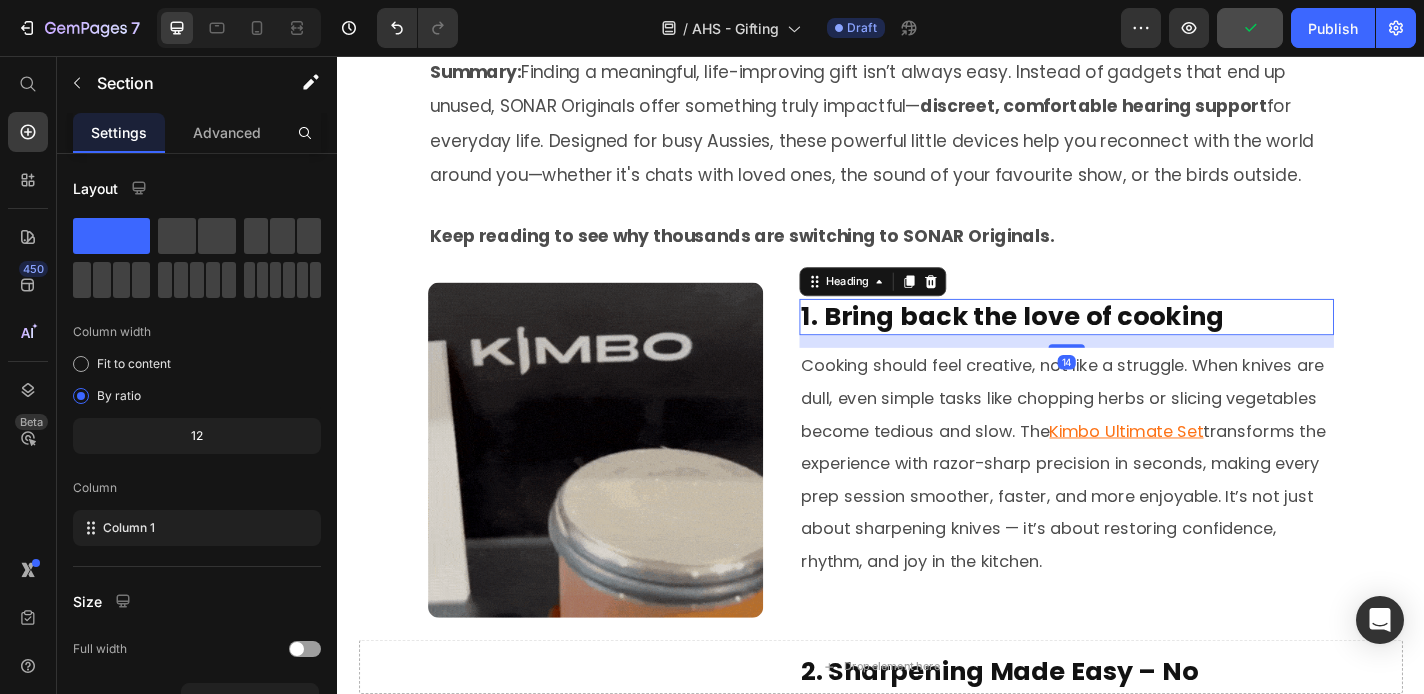 click on "1. Bring back the love of cooking" at bounding box center (1142, 344) 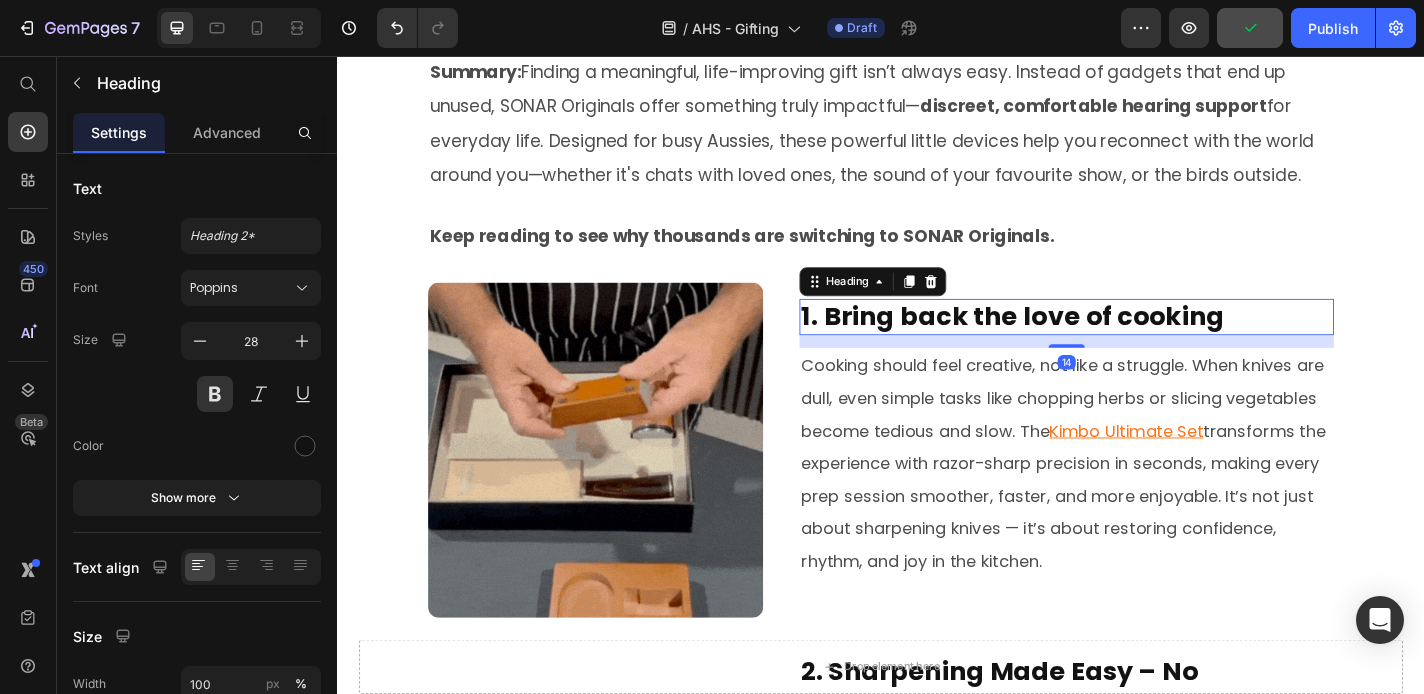 click on "1. Bring back the love of cooking" at bounding box center [1142, 344] 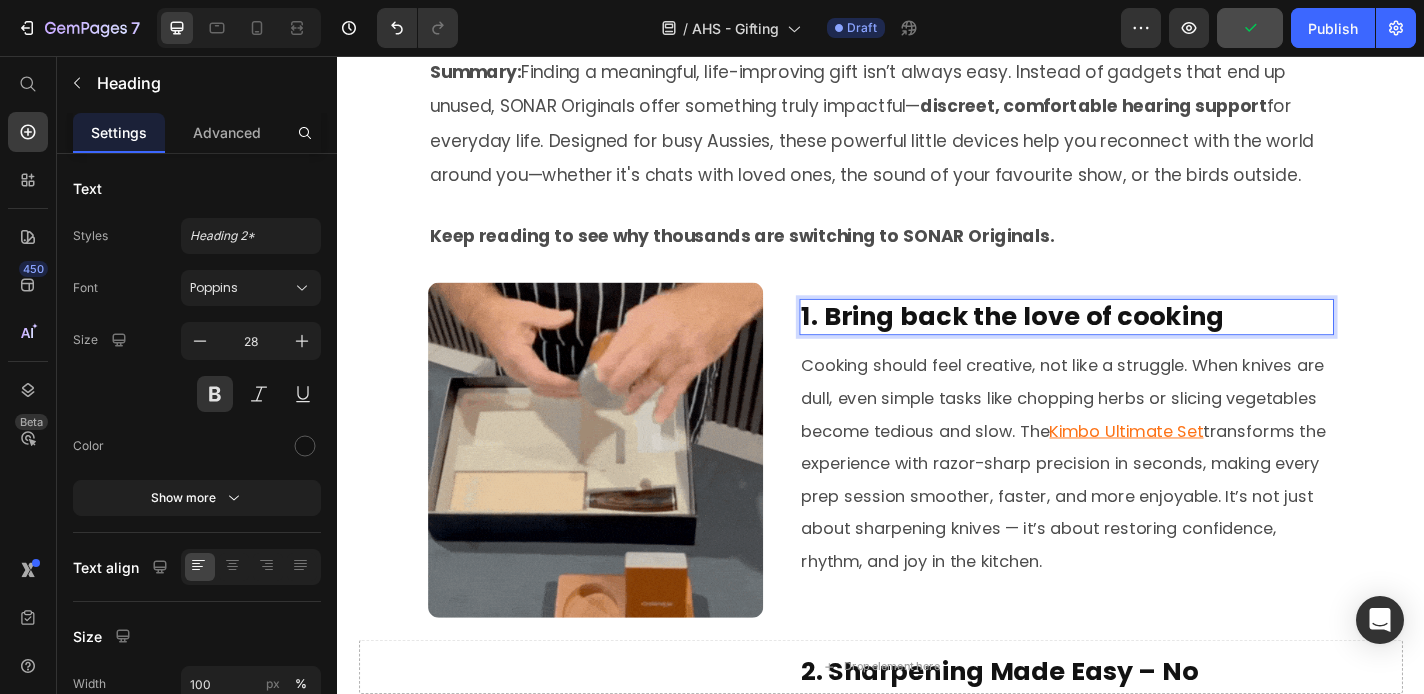 click on "1. Bring back the love of cooking" at bounding box center [1142, 344] 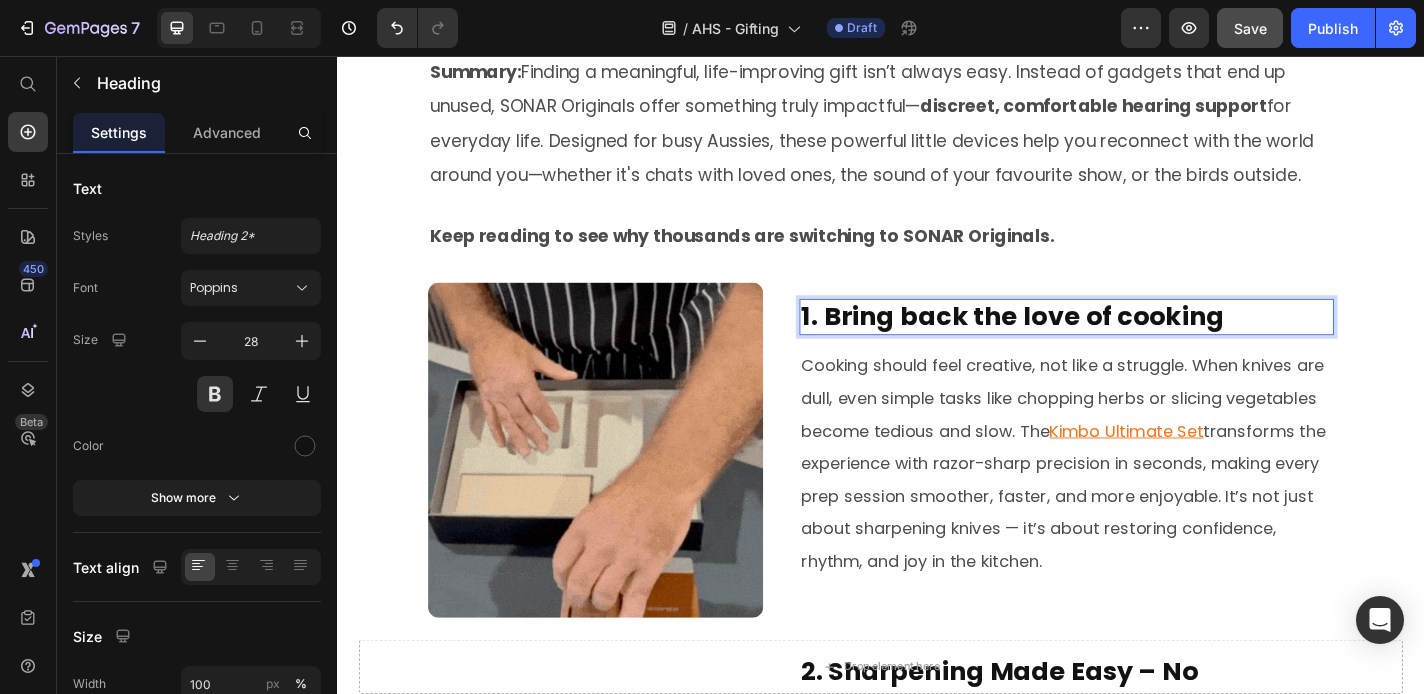 scroll, scrollTop: 318, scrollLeft: 0, axis: vertical 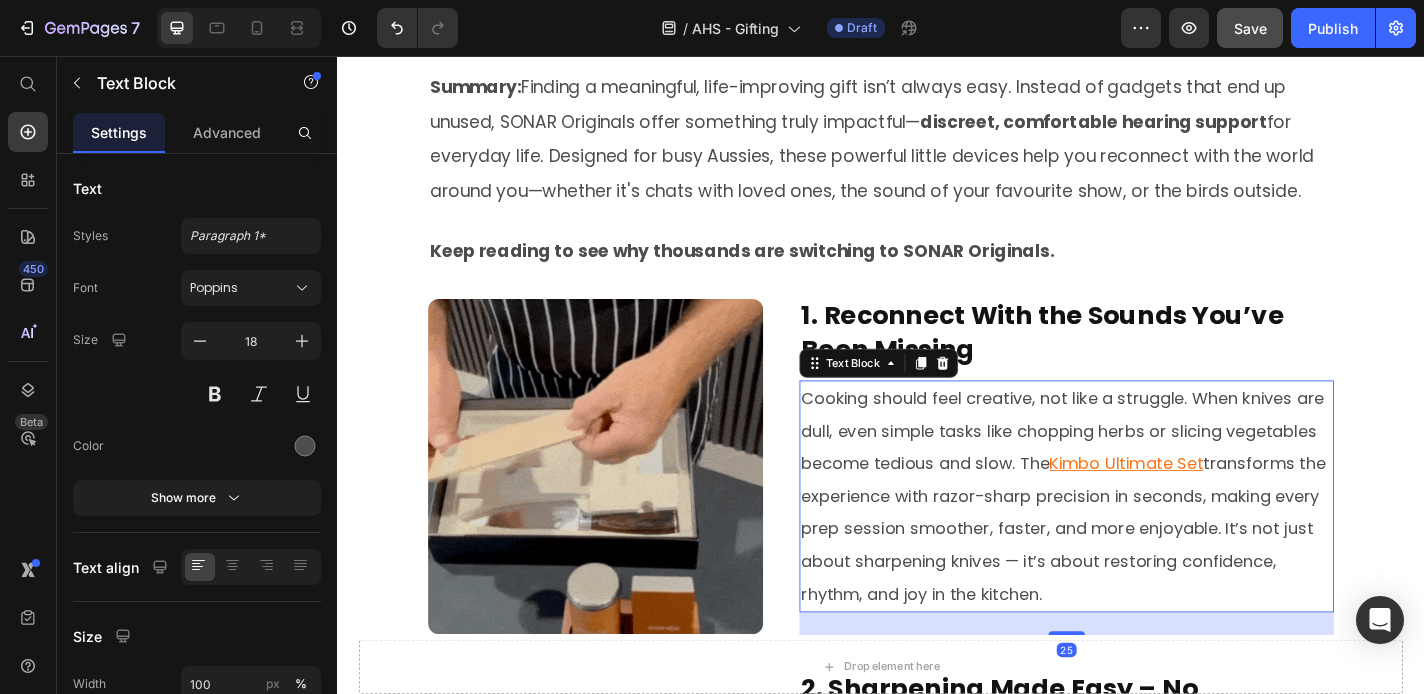 click on "Cooking should feel creative, not like a struggle. When knives are dull, even simple tasks like chopping herbs or slicing vegetables become tedious and slow. The  Kimbo Ultimate Set  transforms the experience with razor-sharp precision in seconds, making every prep session smoother, faster, and more enjoyable. It’s not just about sharpening knives — it’s about restoring confidence, rhythm, and joy in the kitchen." at bounding box center [1142, 542] 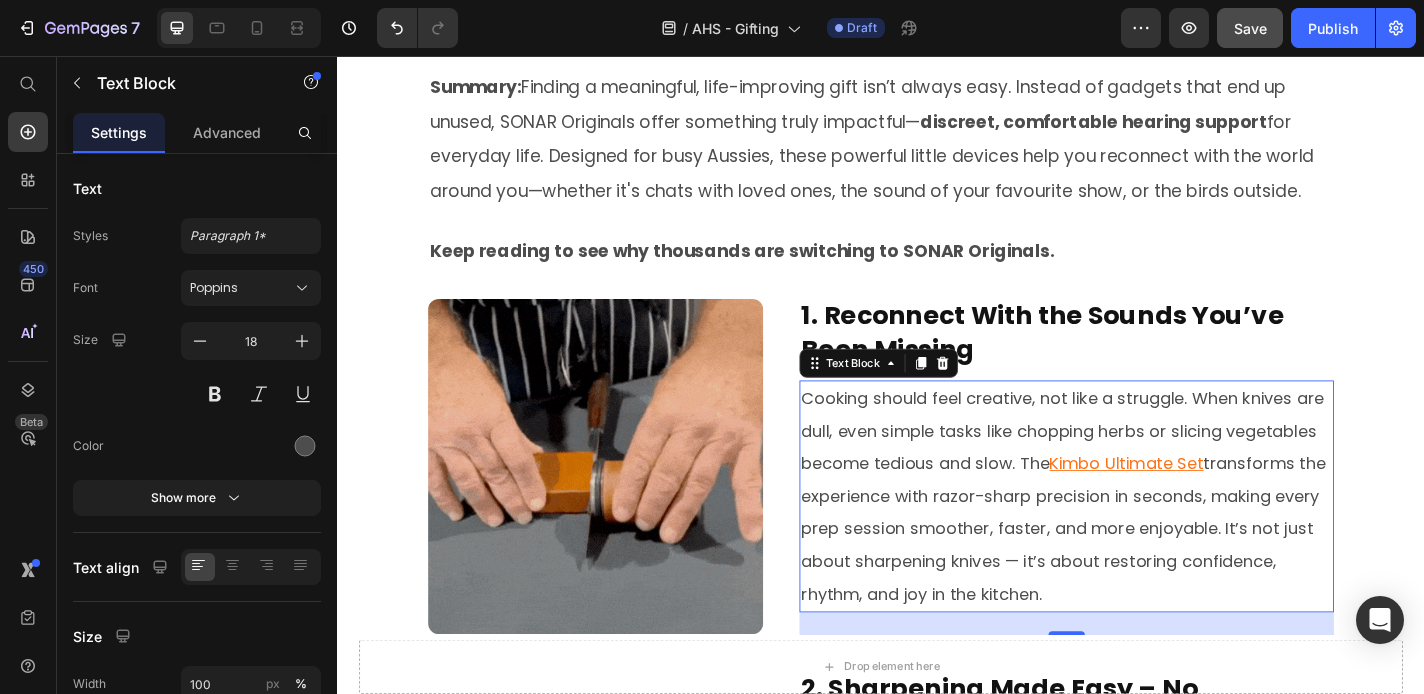 click on "Cooking should feel creative, not like a struggle. When knives are dull, even simple tasks like chopping herbs or slicing vegetables become tedious and slow. The  Kimbo Ultimate Set  transforms the experience with razor-sharp precision in seconds, making every prep session smoother, faster, and more enjoyable. It’s not just about sharpening knives — it’s about restoring confidence, rhythm, and joy in the kitchen." at bounding box center [1142, 542] 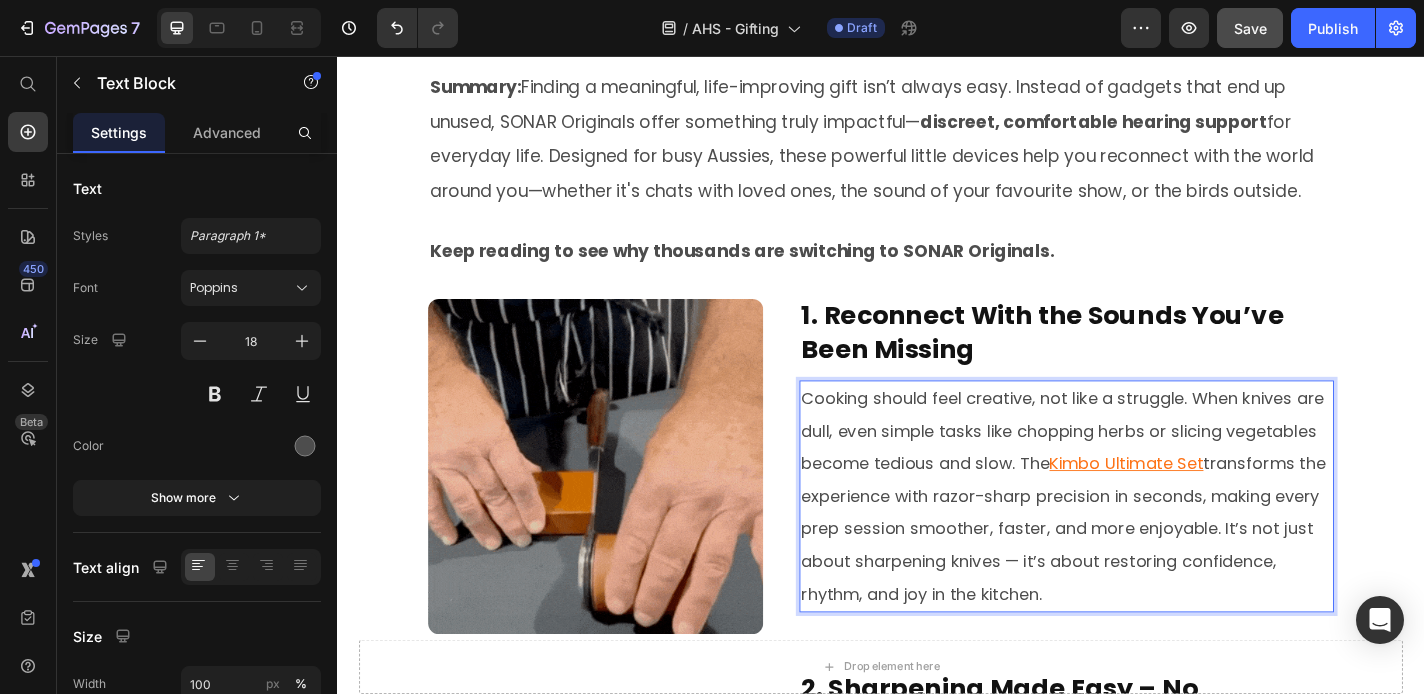 click on "Cooking should feel creative, not like a struggle. When knives are dull, even simple tasks like chopping herbs or slicing vegetables become tedious and slow. The  Kimbo Ultimate Set  transforms the experience with razor-sharp precision in seconds, making every prep session smoother, faster, and more enjoyable. It’s not just about sharpening knives — it’s about restoring confidence, rhythm, and joy in the kitchen." at bounding box center (1142, 542) 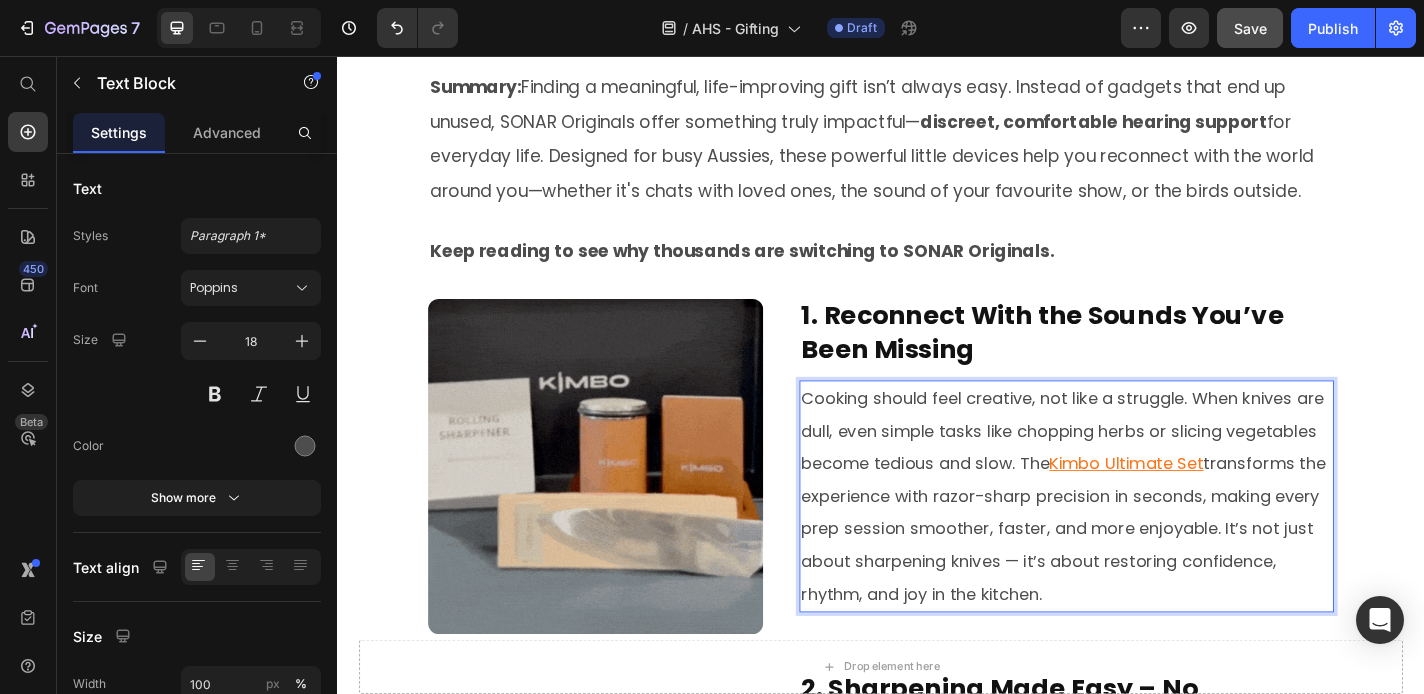 click on "Cooking should feel creative, not like a struggle. When knives are dull, even simple tasks like chopping herbs or slicing vegetables become tedious and slow. The  Kimbo Ultimate Set  transforms the experience with razor-sharp precision in seconds, making every prep session smoother, faster, and more enjoyable. It’s not just about sharpening knives — it’s about restoring confidence, rhythm, and joy in the kitchen." at bounding box center [1142, 542] 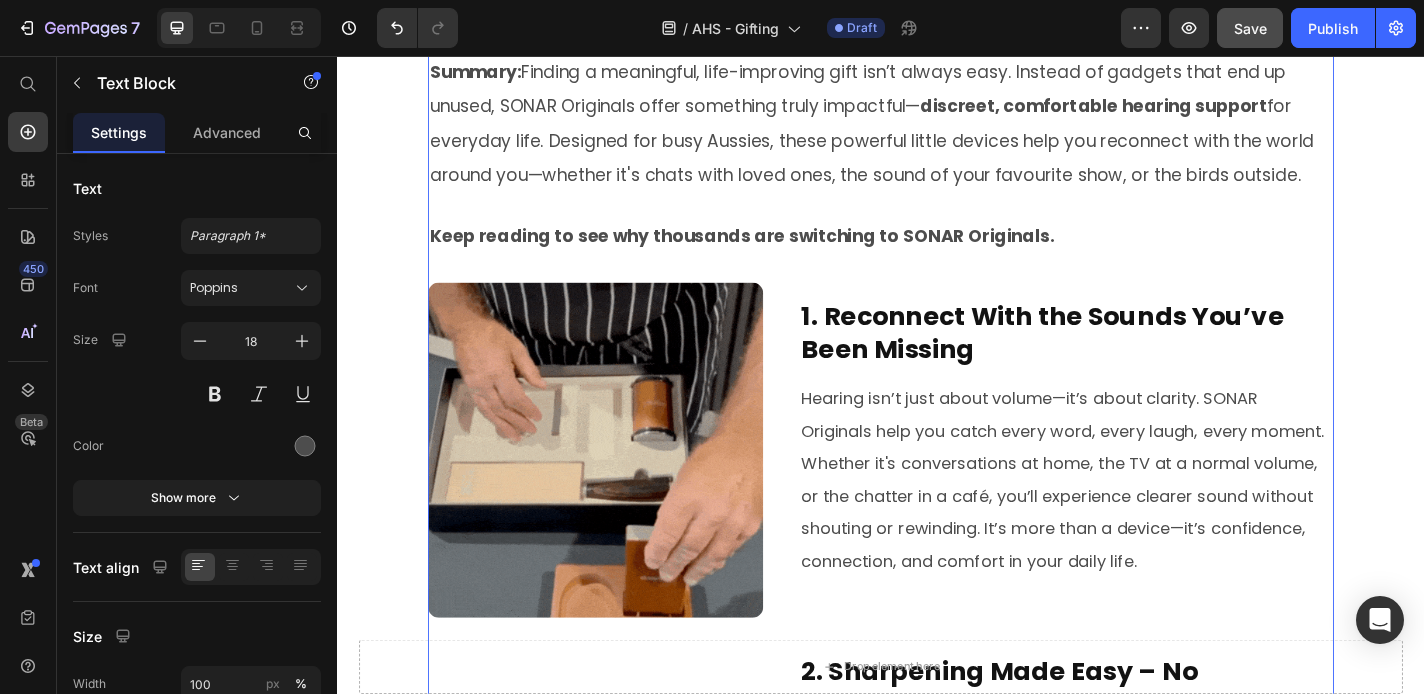 click on "Discover the #1 Gift for Clearer Conversations: 7 Reasons to Try SONAR Originals Hearing Devices Heading Image By  [PERSON_NAME]. L Text Block Last Updated [DATE] Text Block Row Row Row Summary:  Finding a meaningful, life-improving gift isn’t always easy. Instead of gadgets that end up unused, SONAR Originals offer something truly impactful— discreet, comfortable hearing support  for everyday life. Designed for busy Aussies, these powerful little devices help you reconnect with the world around you—whether it's chats with loved ones, the sound of your favourite show, or the birds outside. Text Block Keep reading to see why thousands are switching to SONAR Originals. Text Block 1. Bring back the love of cooking  Heading Image 1. Reconnect With the Sounds You’ve Been Missing Heading Text Block Row 2. Sharpening Made Easy – No Experience Needed Heading Image 2. Sharpening Made Easy – No Experience Needed Heading Kimbo Ultimate Set   Text Block Heading Row Image Heading Kimbo Ultimate Set Text Block" at bounding box center (937, 946) 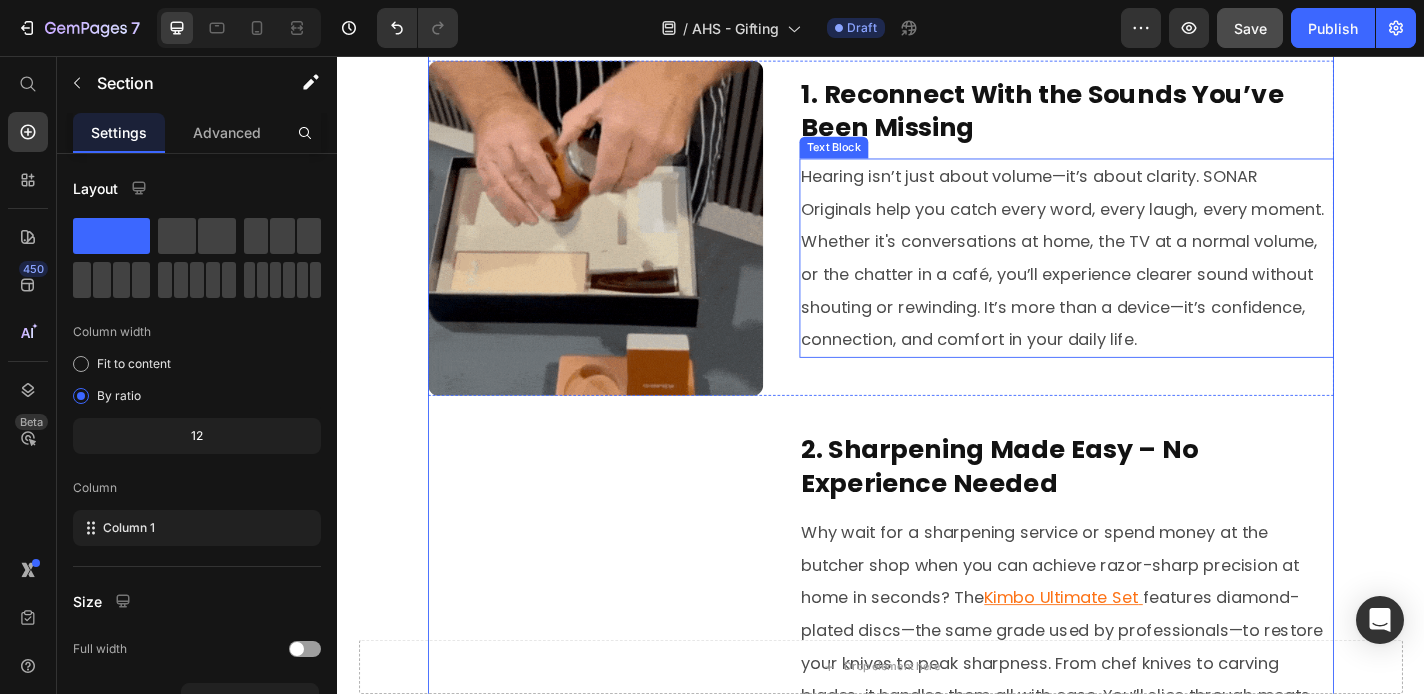 scroll, scrollTop: 691, scrollLeft: 0, axis: vertical 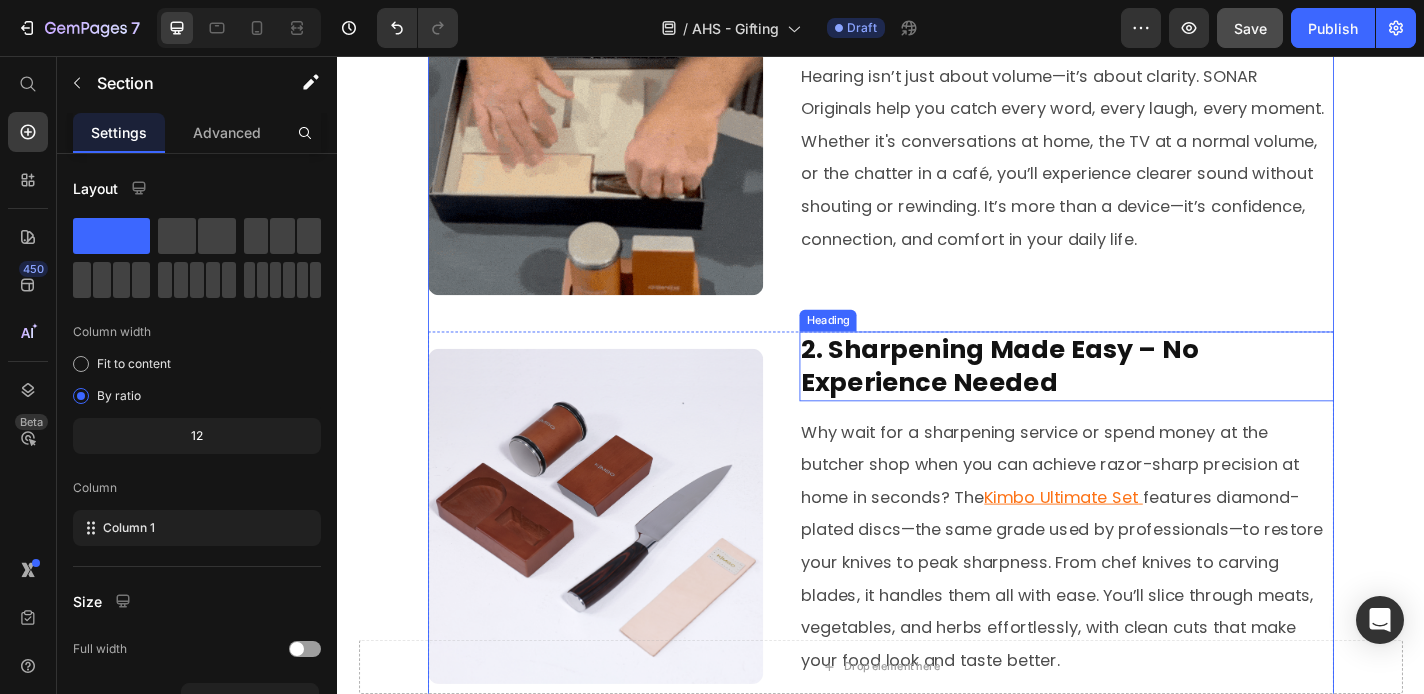 click on "2. Sharpening Made Easy – No Experience Needed" at bounding box center (1142, 398) 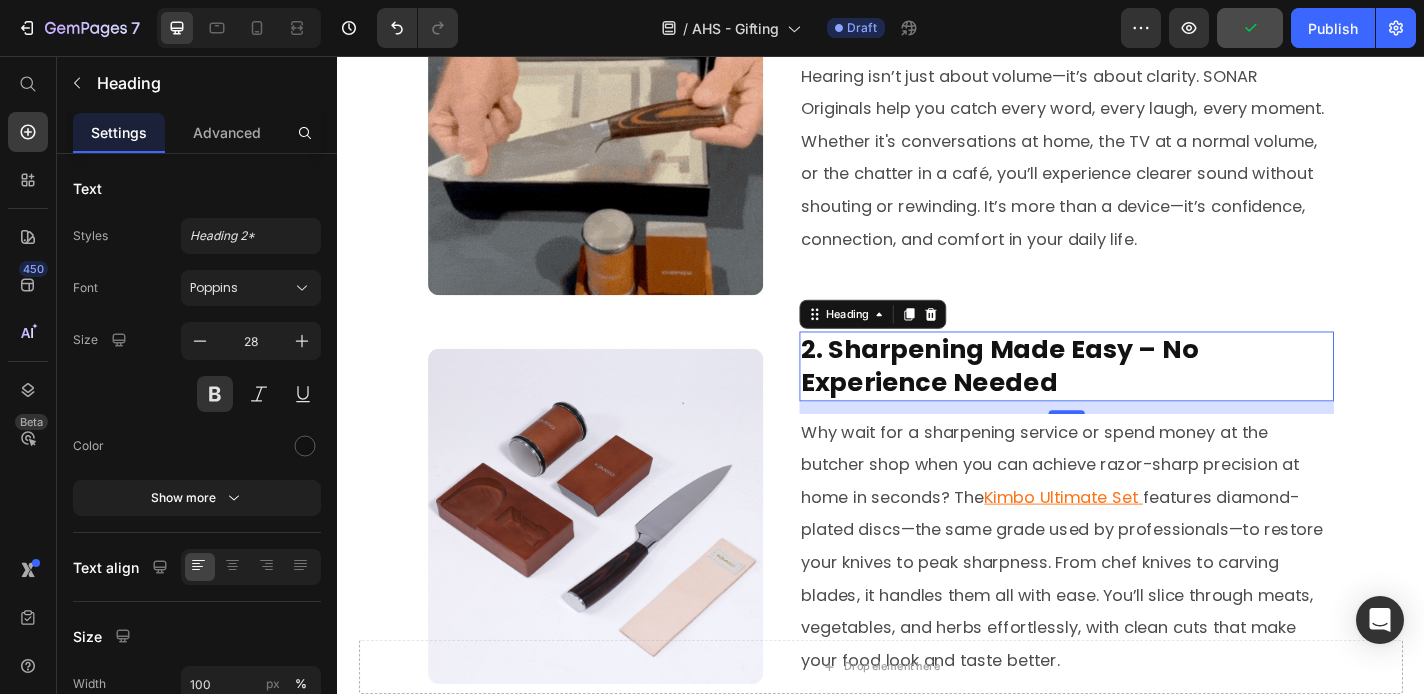 click on "2. Sharpening Made Easy – No Experience Needed" at bounding box center (1142, 398) 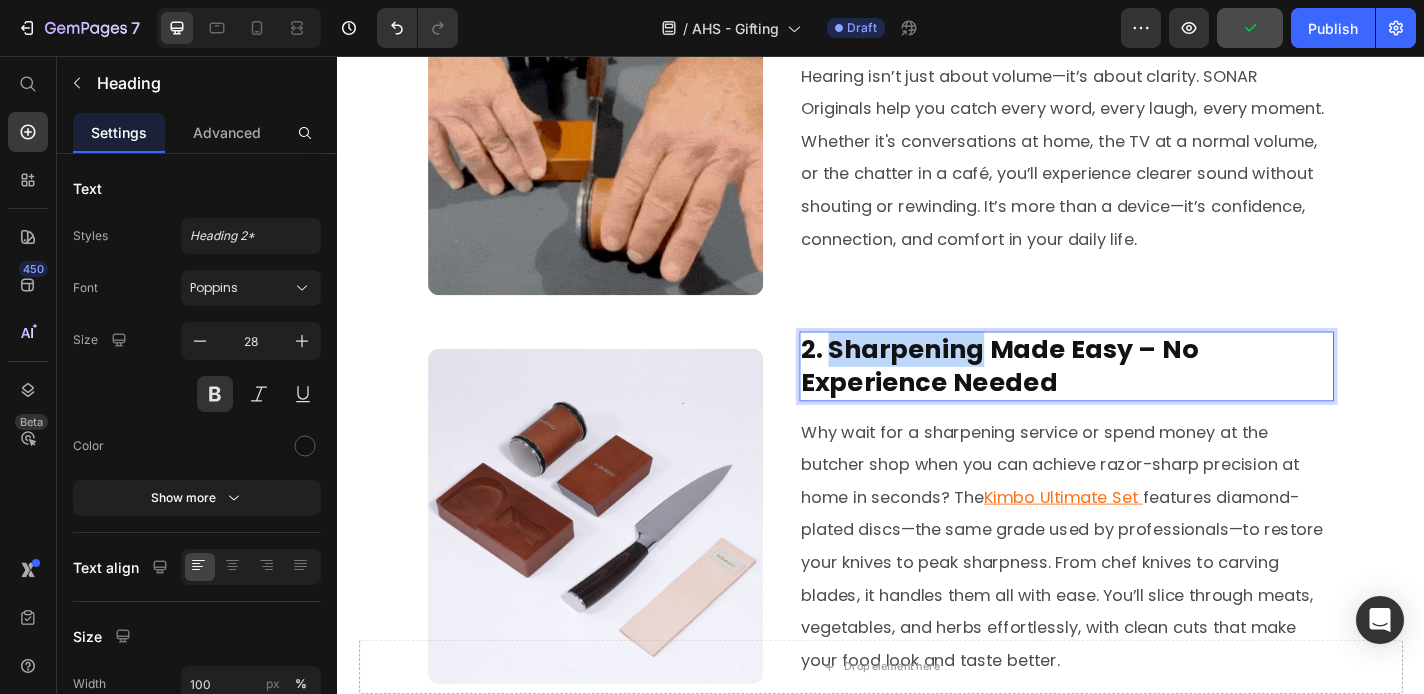 click on "2. Sharpening Made Easy – No Experience Needed" at bounding box center (1142, 398) 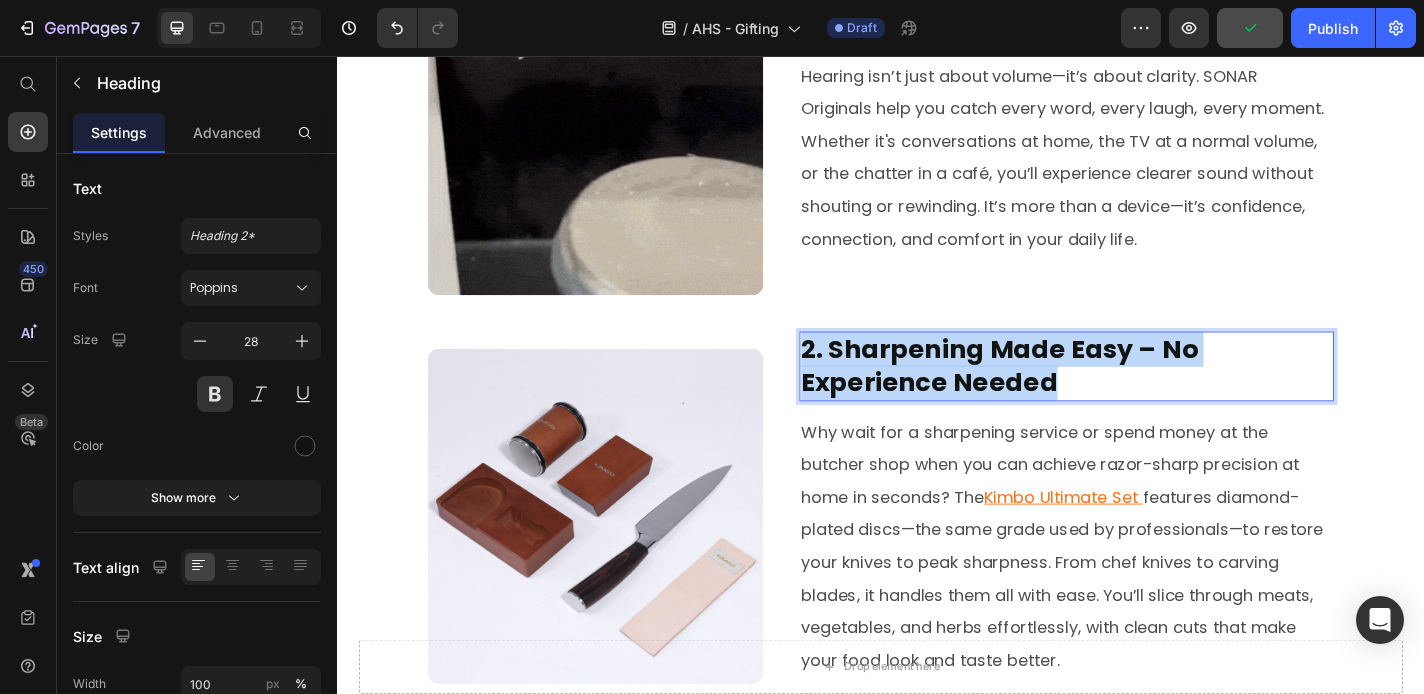 click on "2. Sharpening Made Easy – No Experience Needed" at bounding box center (1142, 398) 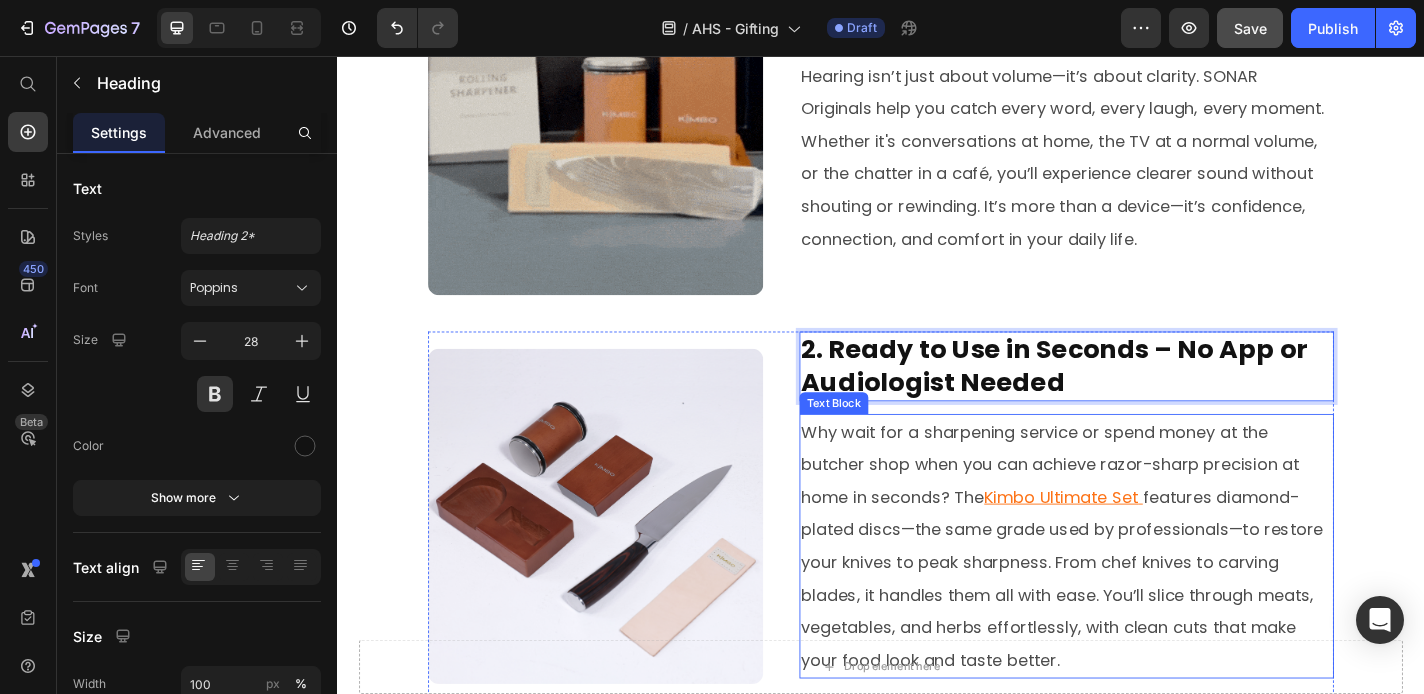click on "Why wait for a sharpening service or spend money at the butcher shop when you can achieve razor-sharp precision at home in seconds? The  Kimbo Ultimate Set   features diamond-plated discs—the same grade used by professionals—to restore your knives to peak sharpness. From chef knives to carving blades, it handles them all with ease. You’ll slice through meats, vegetables, and herbs effortlessly, with clean cuts that make your food look and taste better." at bounding box center (1142, 597) 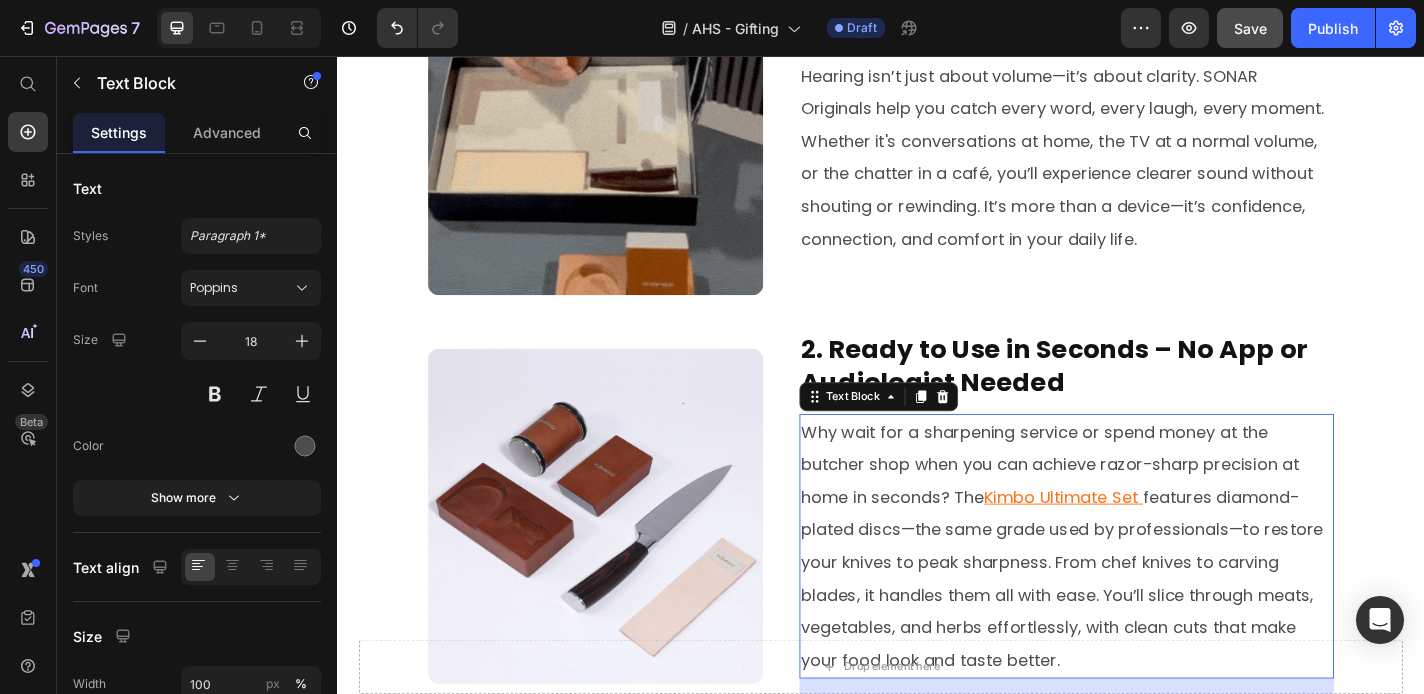click on "Why wait for a sharpening service or spend money at the butcher shop when you can achieve razor-sharp precision at home in seconds? The  Kimbo Ultimate Set   features diamond-plated discs—the same grade used by professionals—to restore your knives to peak sharpness. From chef knives to carving blades, it handles them all with ease. You’ll slice through meats, vegetables, and herbs effortlessly, with clean cuts that make your food look and taste better." at bounding box center (1142, 597) 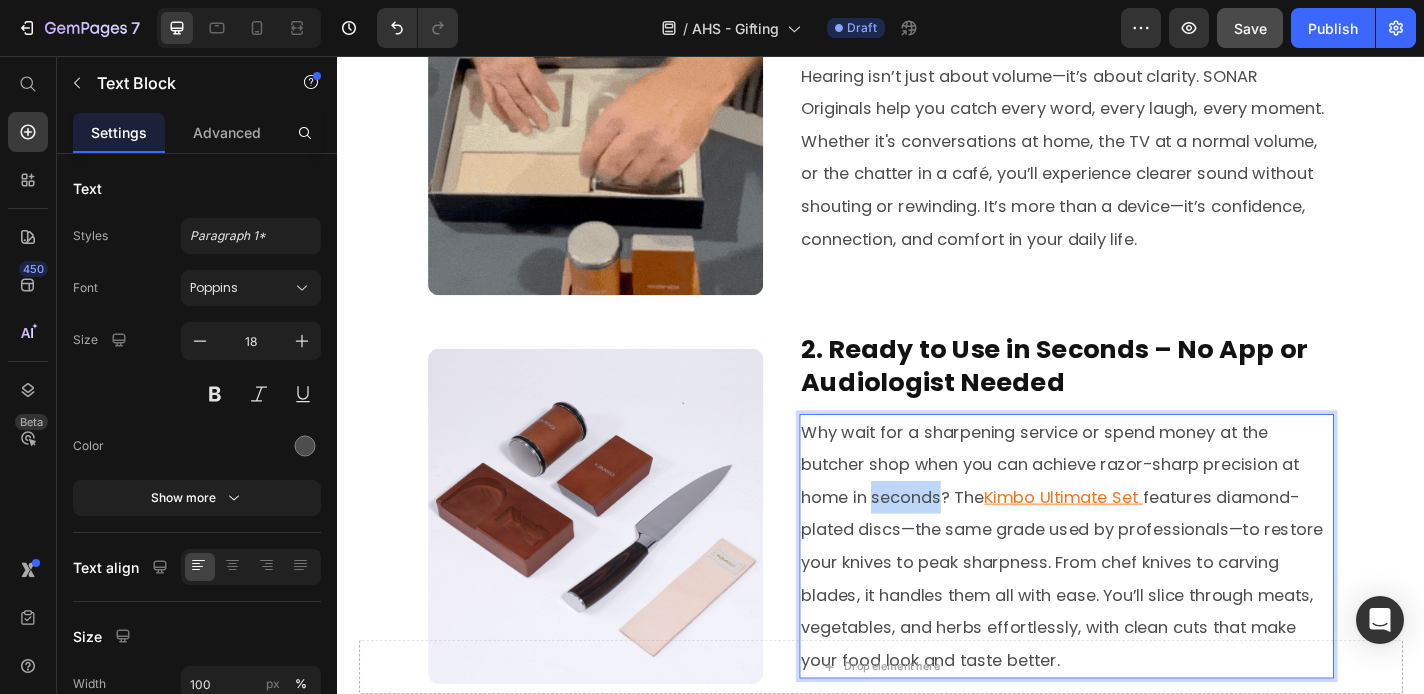 click on "Why wait for a sharpening service or spend money at the butcher shop when you can achieve razor-sharp precision at home in seconds? The  Kimbo Ultimate Set   features diamond-plated discs—the same grade used by professionals—to restore your knives to peak sharpness. From chef knives to carving blades, it handles them all with ease. You’ll slice through meats, vegetables, and herbs effortlessly, with clean cuts that make your food look and taste better." at bounding box center (1142, 597) 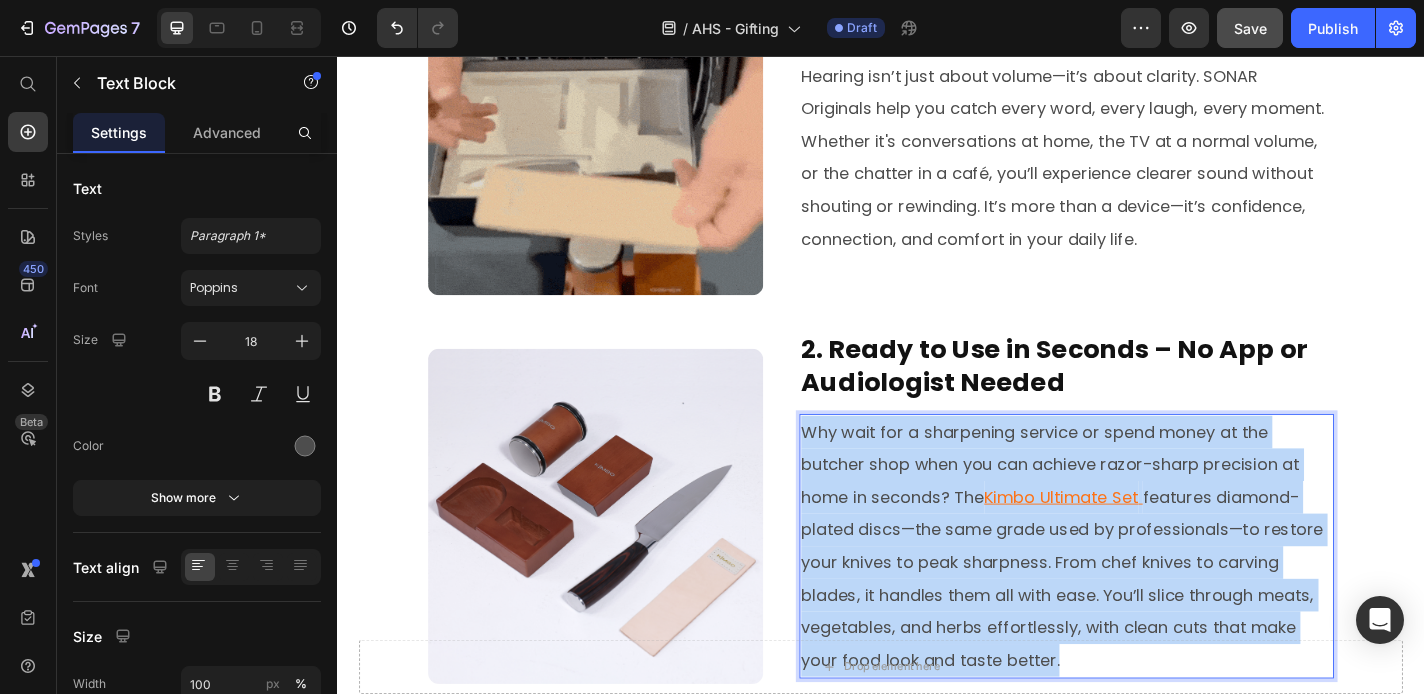 click on "Why wait for a sharpening service or spend money at the butcher shop when you can achieve razor-sharp precision at home in seconds? The  Kimbo Ultimate Set   features diamond-plated discs—the same grade used by professionals—to restore your knives to peak sharpness. From chef knives to carving blades, it handles them all with ease. You’ll slice through meats, vegetables, and herbs effortlessly, with clean cuts that make your food look and taste better." at bounding box center (1142, 597) 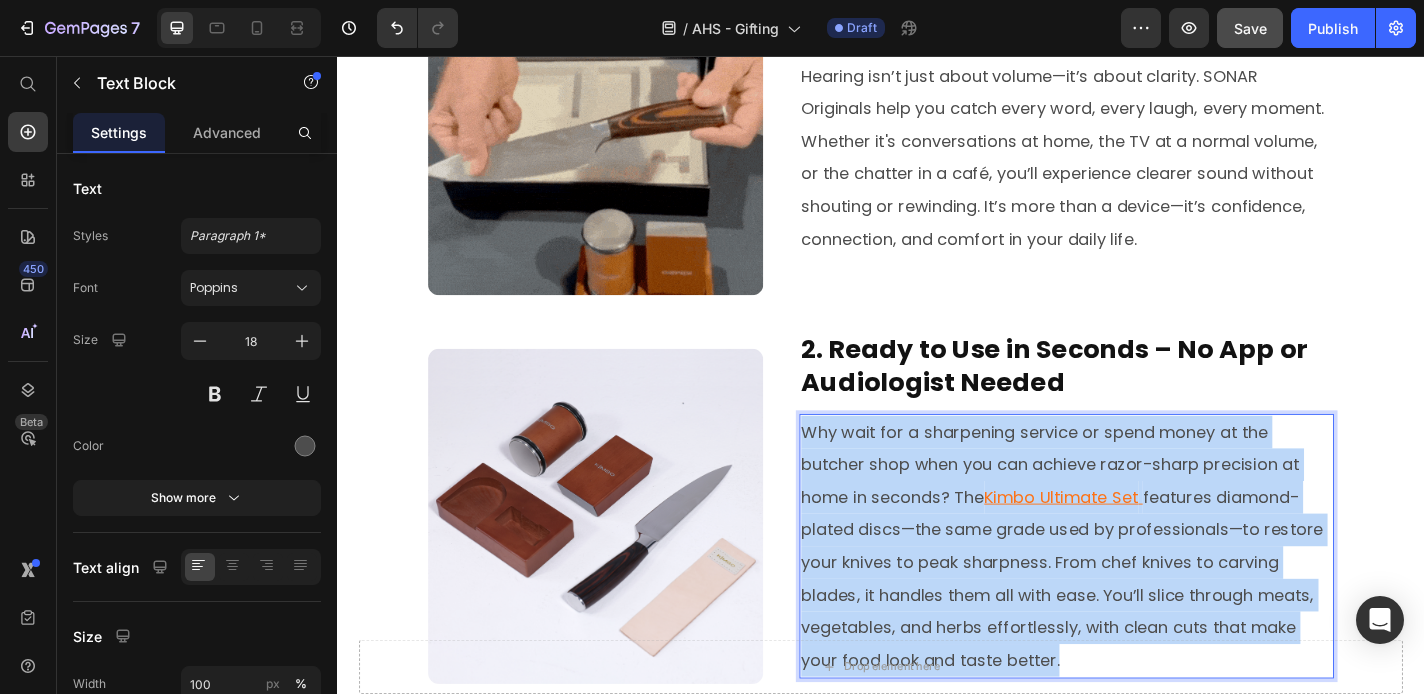 click on "Why wait for a sharpening service or spend money at the butcher shop when you can achieve razor-sharp precision at home in seconds? The  Kimbo Ultimate Set   features diamond-plated discs—the same grade used by professionals—to restore your knives to peak sharpness. From chef knives to carving blades, it handles them all with ease. You’ll slice through meats, vegetables, and herbs effortlessly, with clean cuts that make your food look and taste better." at bounding box center (1142, 597) 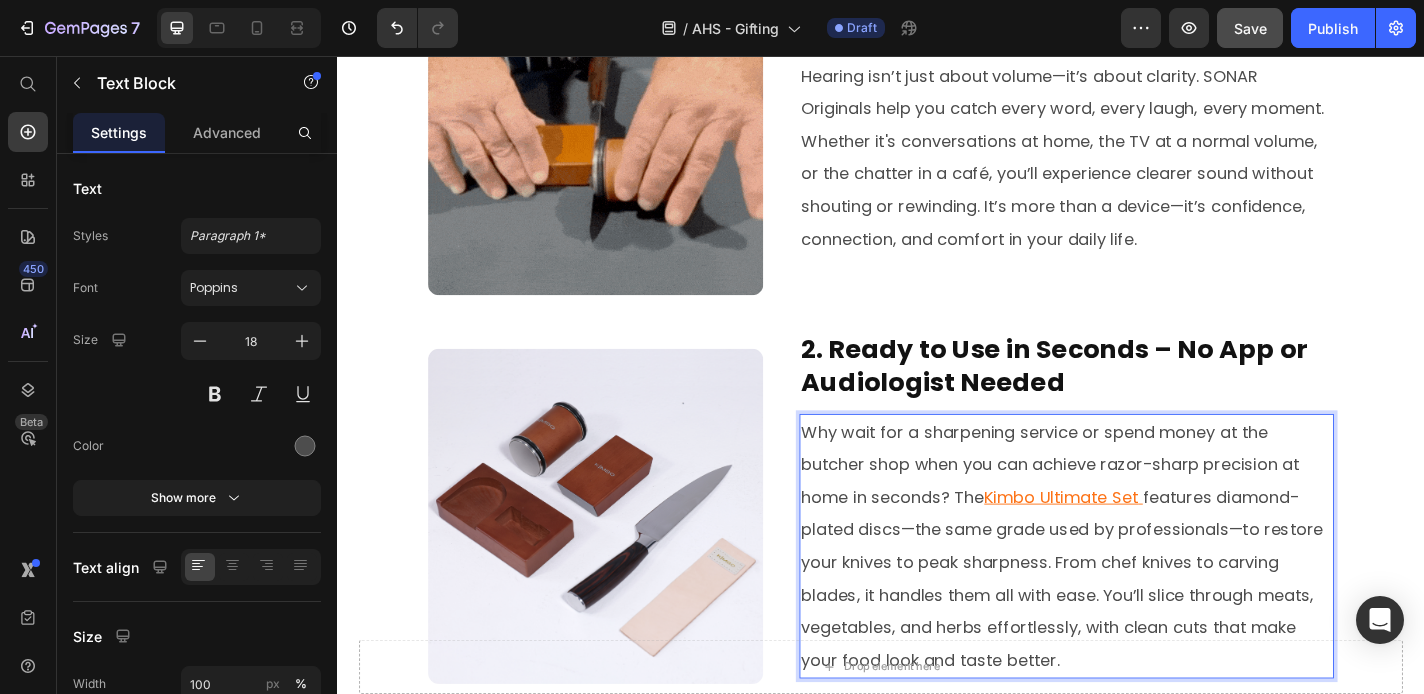 click on "Why wait for a sharpening service or spend money at the butcher shop when you can achieve razor-sharp precision at home in seconds? The  Kimbo Ultimate Set   features diamond-plated discs—the same grade used by professionals—to restore your knives to peak sharpness. From chef knives to carving blades, it handles them all with ease. You’ll slice through meats, vegetables, and herbs effortlessly, with clean cuts that make your food look and taste better." at bounding box center [1142, 597] 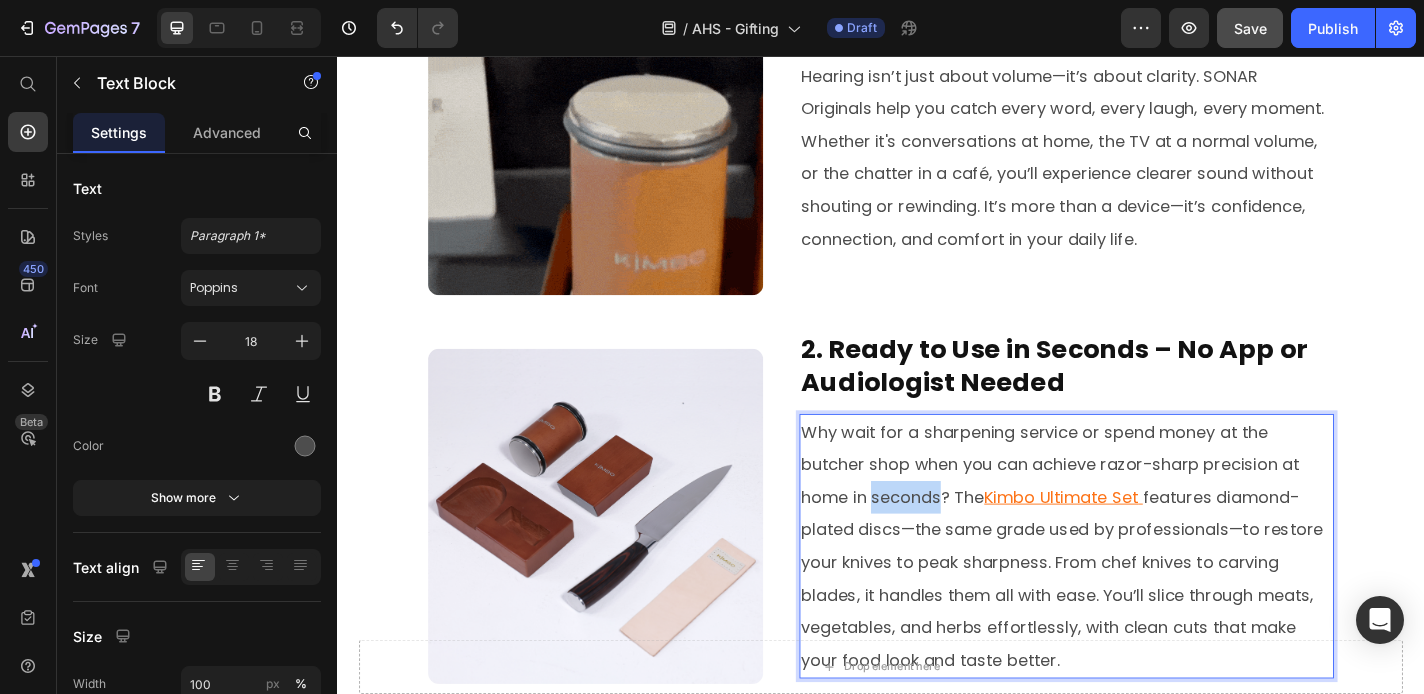 click on "Why wait for a sharpening service or spend money at the butcher shop when you can achieve razor-sharp precision at home in seconds? The  Kimbo Ultimate Set   features diamond-plated discs—the same grade used by professionals—to restore your knives to peak sharpness. From chef knives to carving blades, it handles them all with ease. You’ll slice through meats, vegetables, and herbs effortlessly, with clean cuts that make your food look and taste better." at bounding box center [1142, 597] 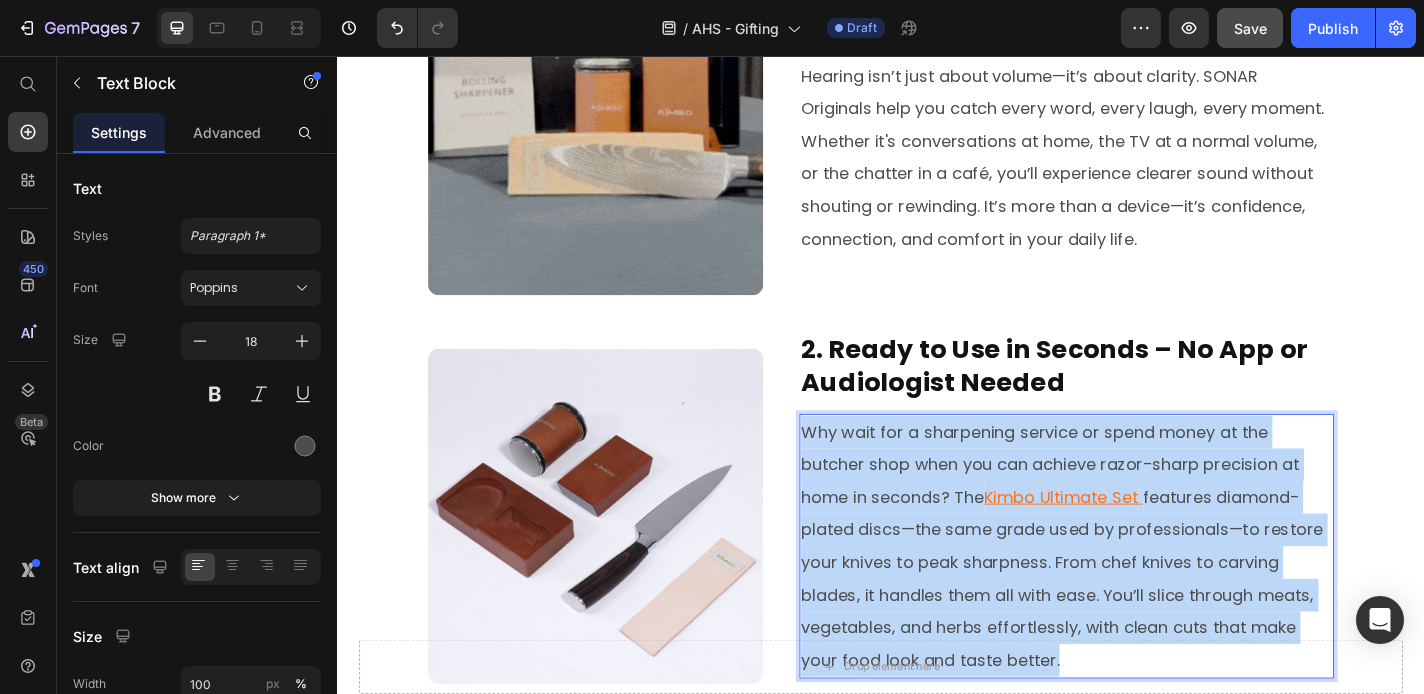 click on "Why wait for a sharpening service or spend money at the butcher shop when you can achieve razor-sharp precision at home in seconds? The  Kimbo Ultimate Set   features diamond-plated discs—the same grade used by professionals—to restore your knives to peak sharpness. From chef knives to carving blades, it handles them all with ease. You’ll slice through meats, vegetables, and herbs effortlessly, with clean cuts that make your food look and taste better." at bounding box center (1142, 597) 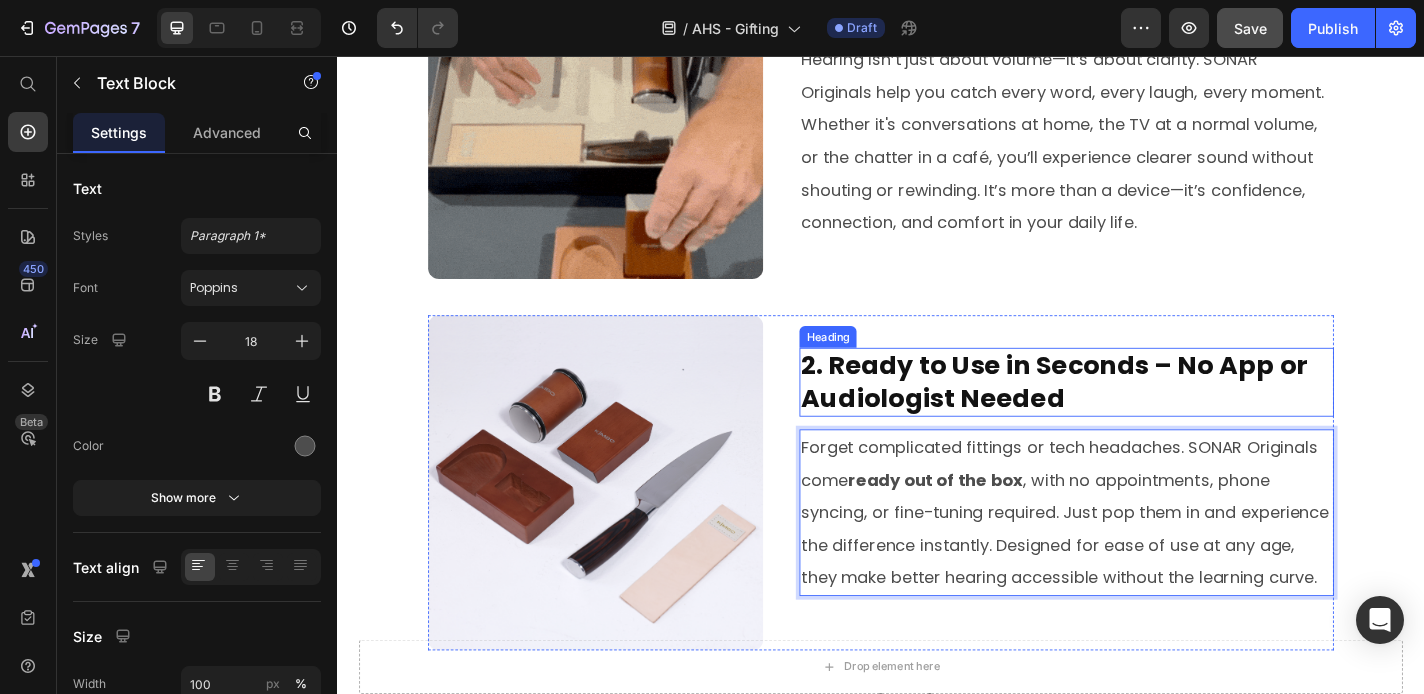 click on "2. Ready to Use in Seconds – No App or Audiologist Needed" at bounding box center (1142, 416) 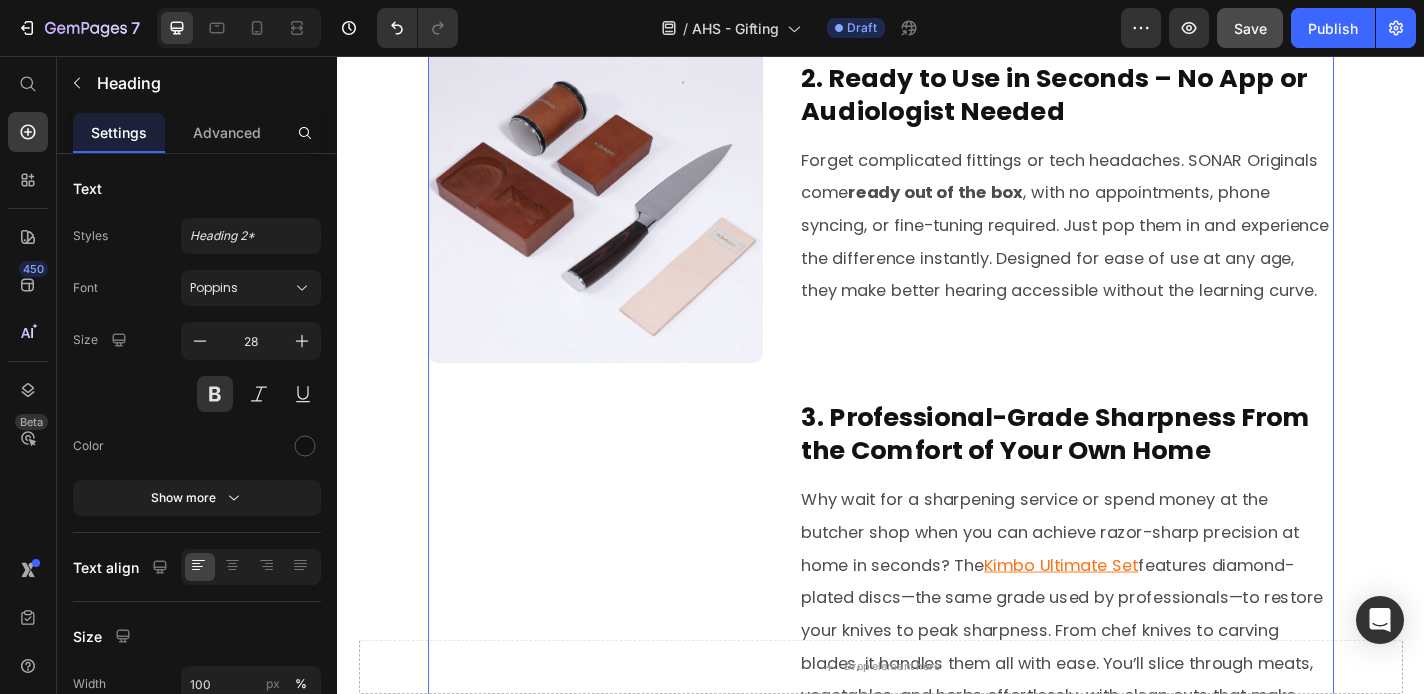 click on "Discover the #1 Gift for Clearer Conversations: 7 Reasons to Try SONAR Originals Hearing Devices Heading Image By  [PERSON_NAME]. L Text Block Last Updated [DATE] Text Block Row Row Row Summary:  Finding a meaningful, life-improving gift isn’t always easy. Instead of gadgets that end up unused, SONAR Originals offer something truly impactful— discreet, comfortable hearing support  for everyday life. Designed for busy Aussies, these powerful little devices help you reconnect with the world around you—whether it's chats with loved ones, the sound of your favourite show, or the birds outside. Text Block Keep reading to see why thousands are switching to SONAR Originals. Text Block 1. Bring back the love of cooking  Heading Image 1. Reconnect With the Sounds You’ve Been Missing Heading Text Block Row 2. Sharpening Made Easy – No Experience Needed Heading Image 2. Ready to Use in Seconds – No App or Audiologist Needed Heading Forget complicated fittings or tech headaches. SONAR Originals come  Heading" at bounding box center [937, 236] 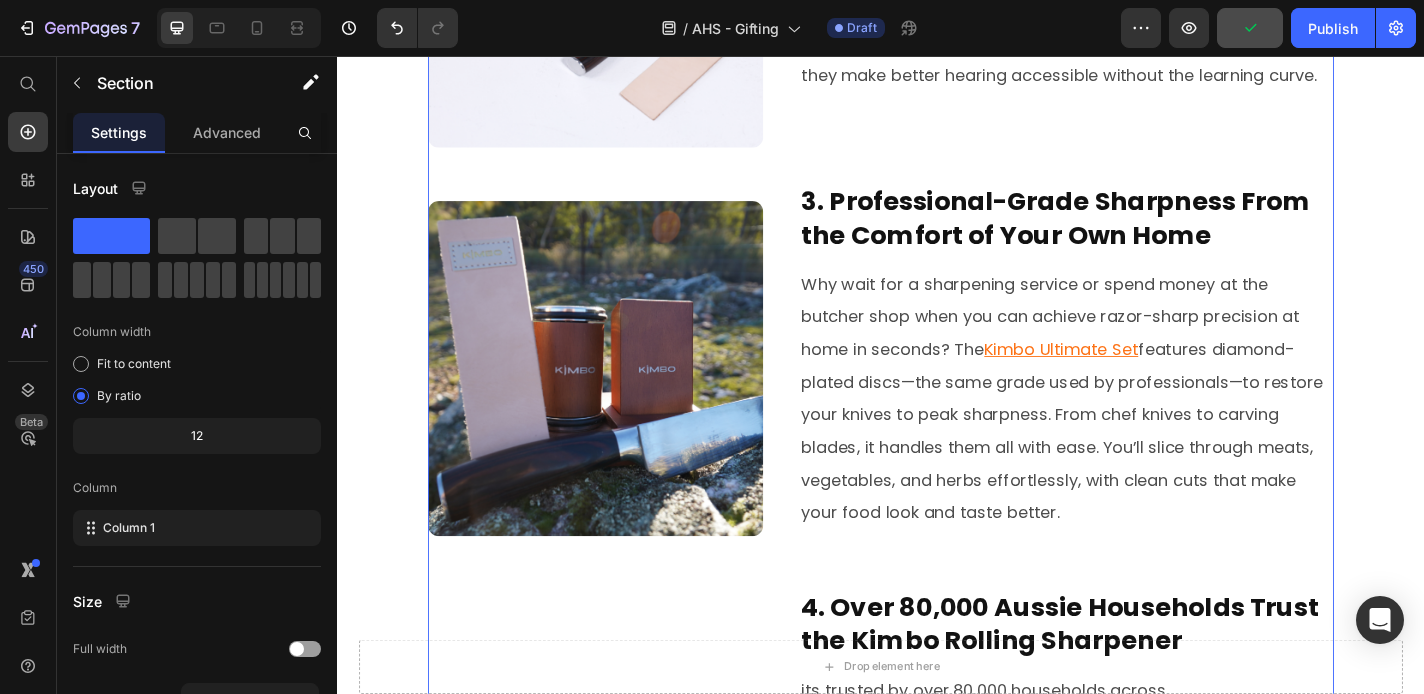 scroll, scrollTop: 1287, scrollLeft: 0, axis: vertical 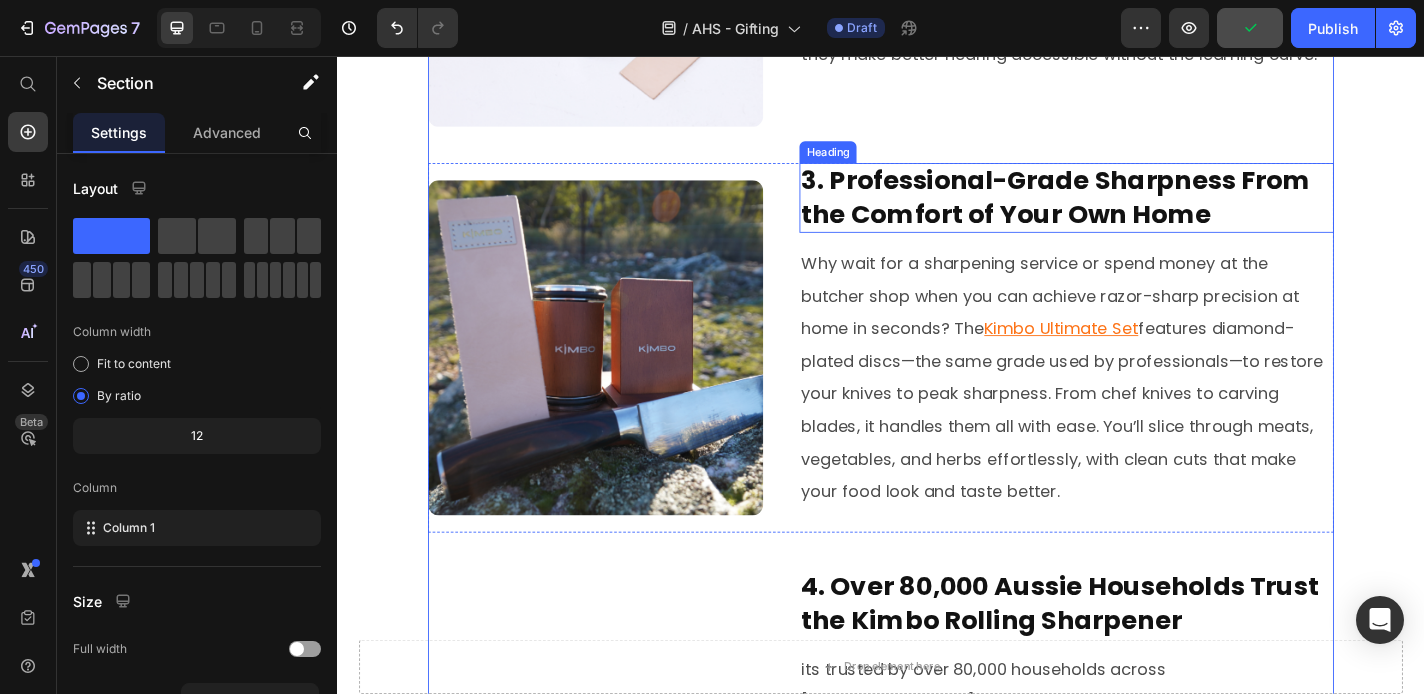 click on "3. Professional-Grade Sharpness From the Comfort of Your Own Home" at bounding box center (1142, 212) 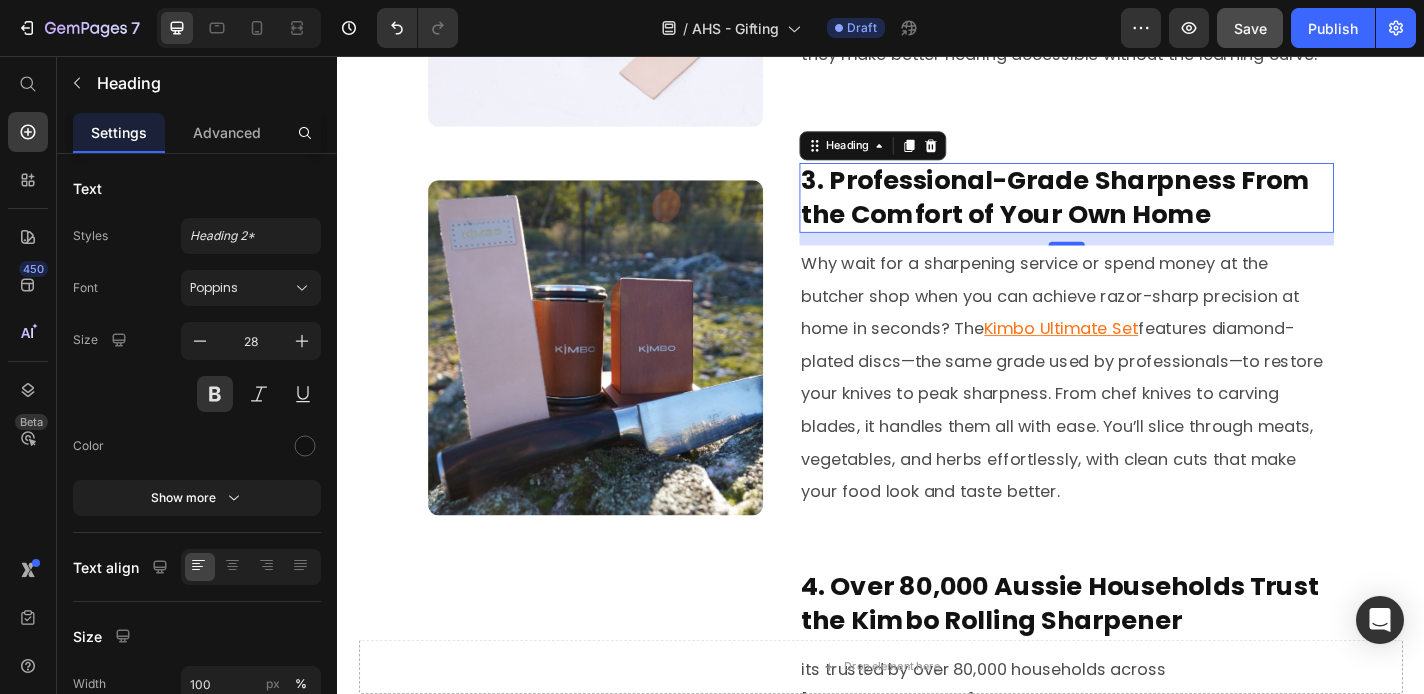 click on "3. Professional-Grade Sharpness From the Comfort of Your Own Home" at bounding box center (1142, 212) 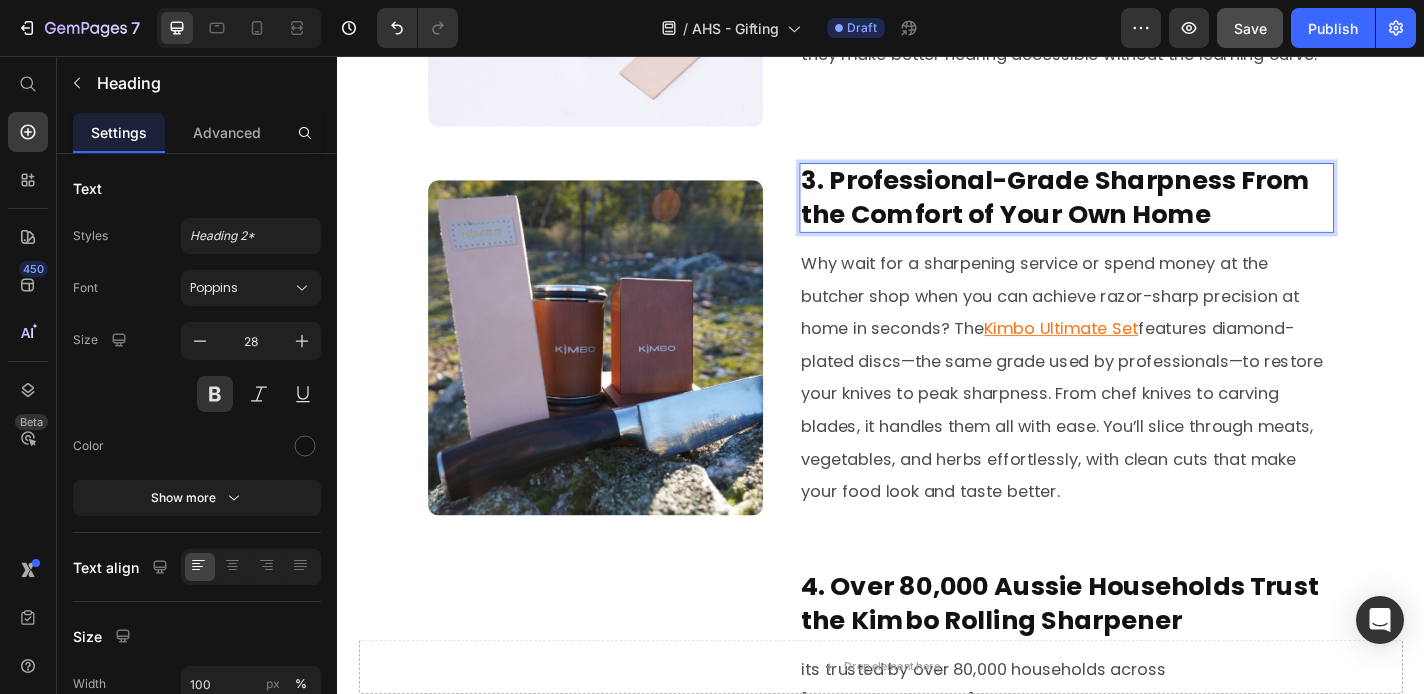 click on "3. Professional-Grade Sharpness From the Comfort of Your Own Home" at bounding box center (1142, 212) 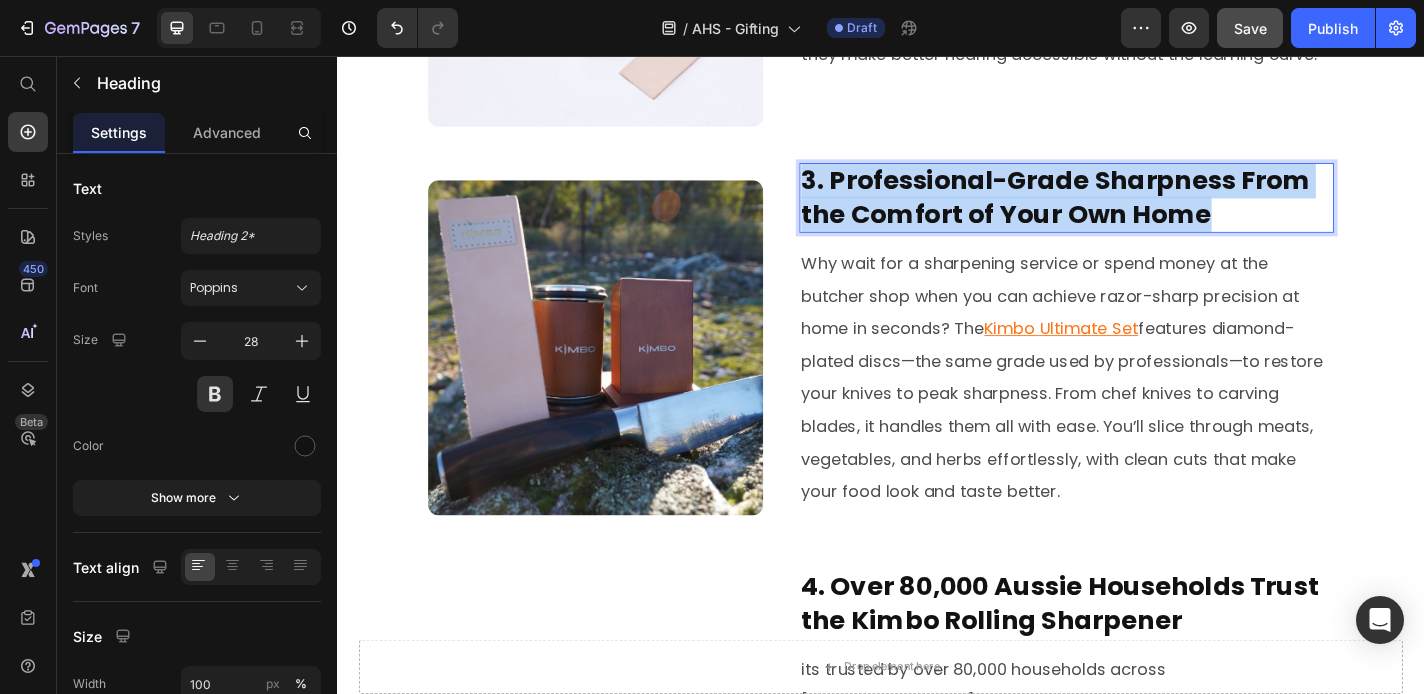 click on "3. Professional-Grade Sharpness From the Comfort of Your Own Home" at bounding box center (1142, 212) 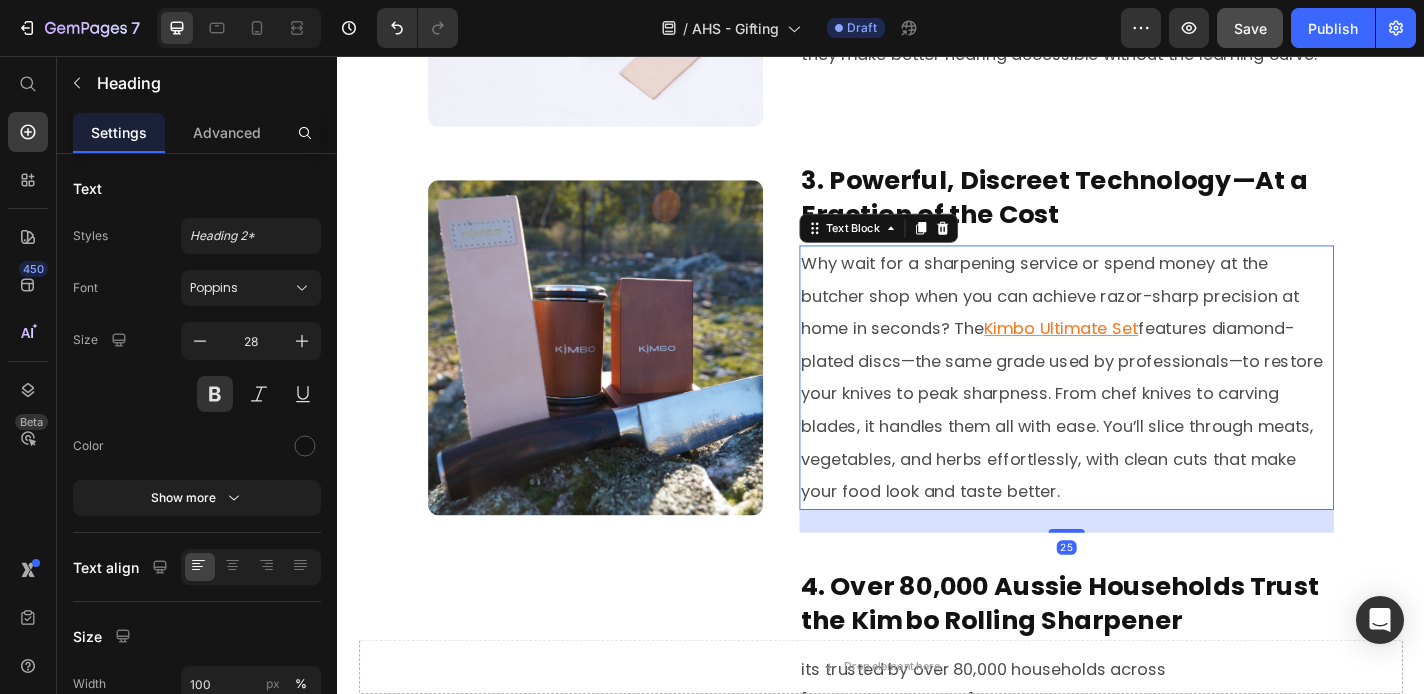 click on "Why wait for a sharpening service or spend money at the butcher shop when you can achieve razor-sharp precision at home in seconds? The  Kimbo Ultimate Set  features diamond-plated discs—the same grade used by professionals—to restore your knives to peak sharpness. From chef knives to carving blades, it handles them all with ease. You’ll slice through meats, vegetables, and herbs effortlessly, with clean cuts that make your food look and taste better." at bounding box center (1142, 411) 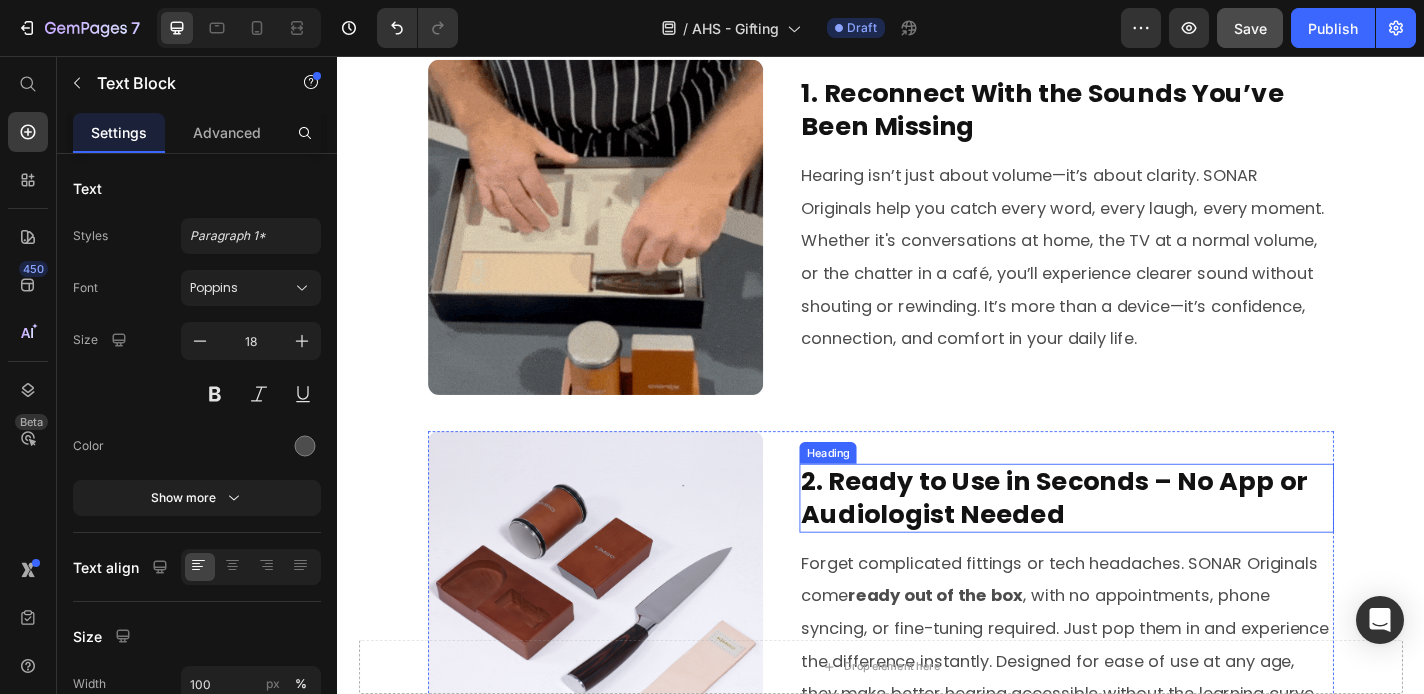 scroll, scrollTop: 918, scrollLeft: 0, axis: vertical 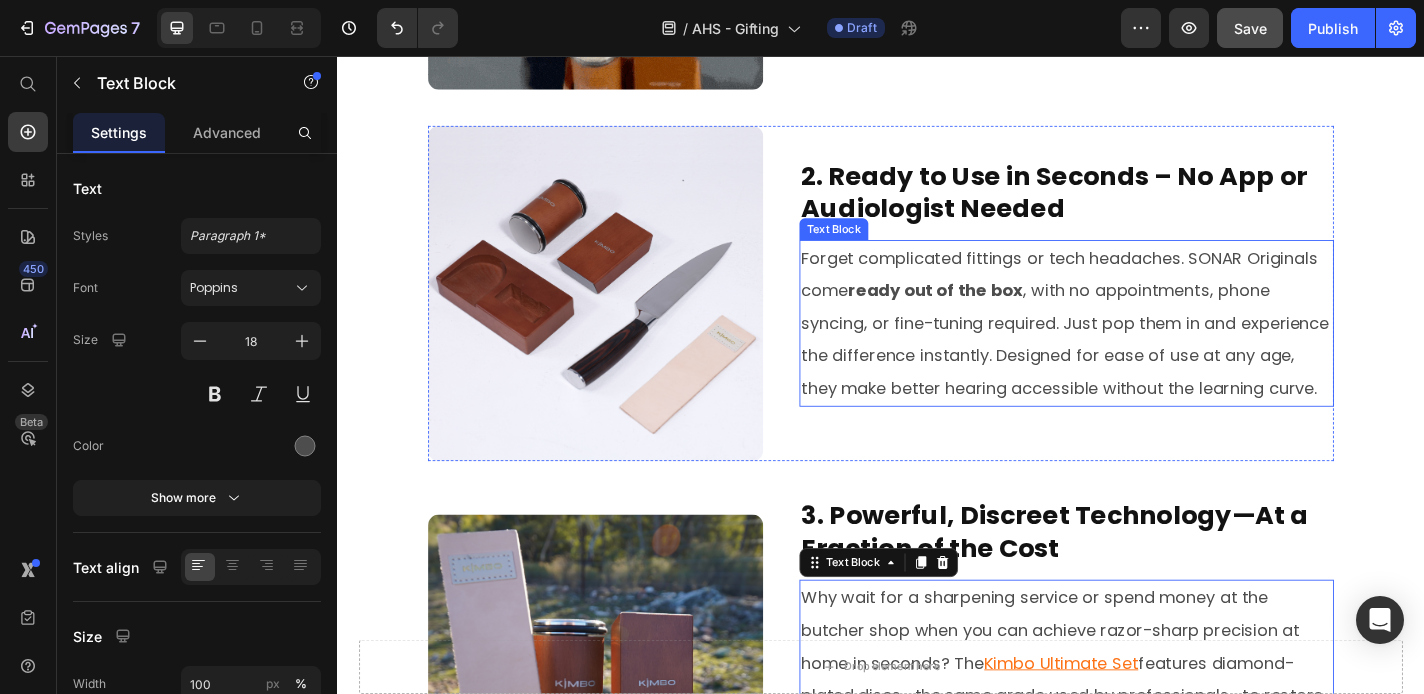 click on "Forget complicated fittings or tech headaches. SONAR Originals come  ready out of the box , with no appointments, phone syncing, or fine-tuning required. Just pop them in and experience the difference instantly. Designed for ease of use at any age, they make better hearing accessible without the learning curve." at bounding box center (1142, 351) 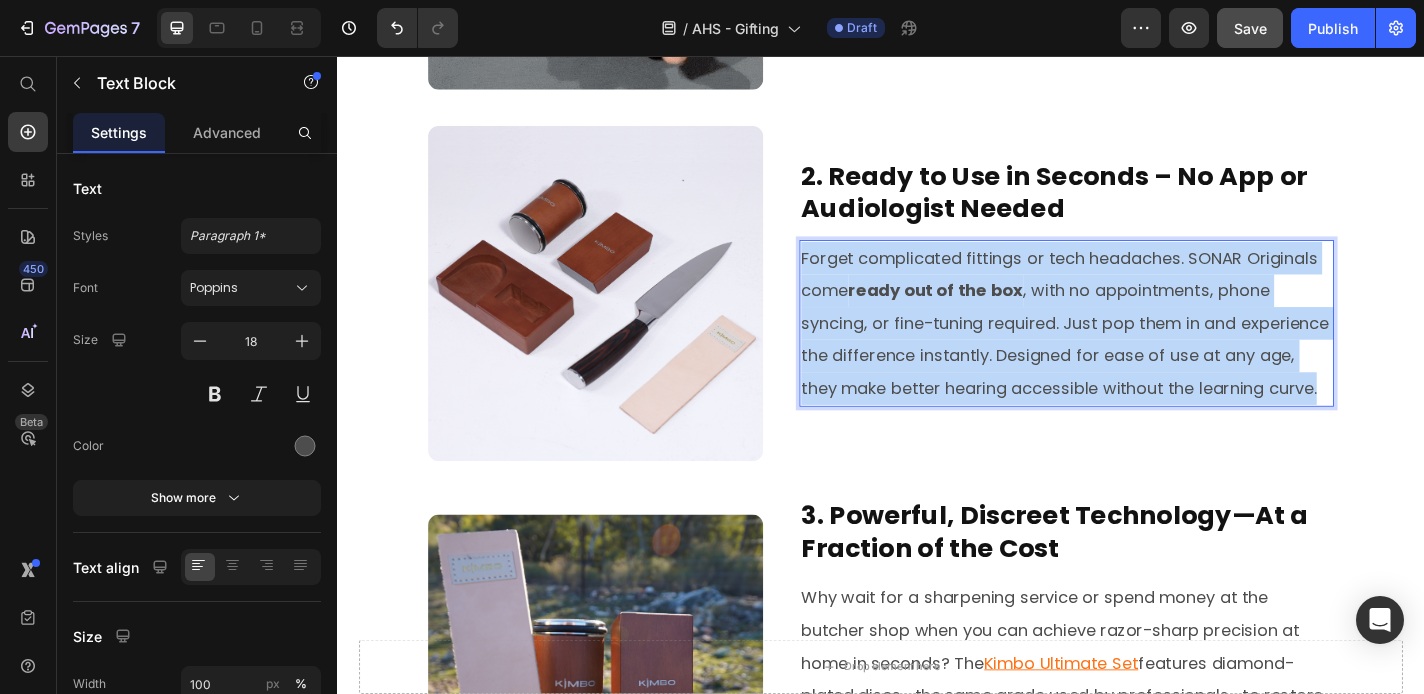 click on "Forget complicated fittings or tech headaches. SONAR Originals come  ready out of the box , with no appointments, phone syncing, or fine-tuning required. Just pop them in and experience the difference instantly. Designed for ease of use at any age, they make better hearing accessible without the learning curve." at bounding box center (1142, 351) 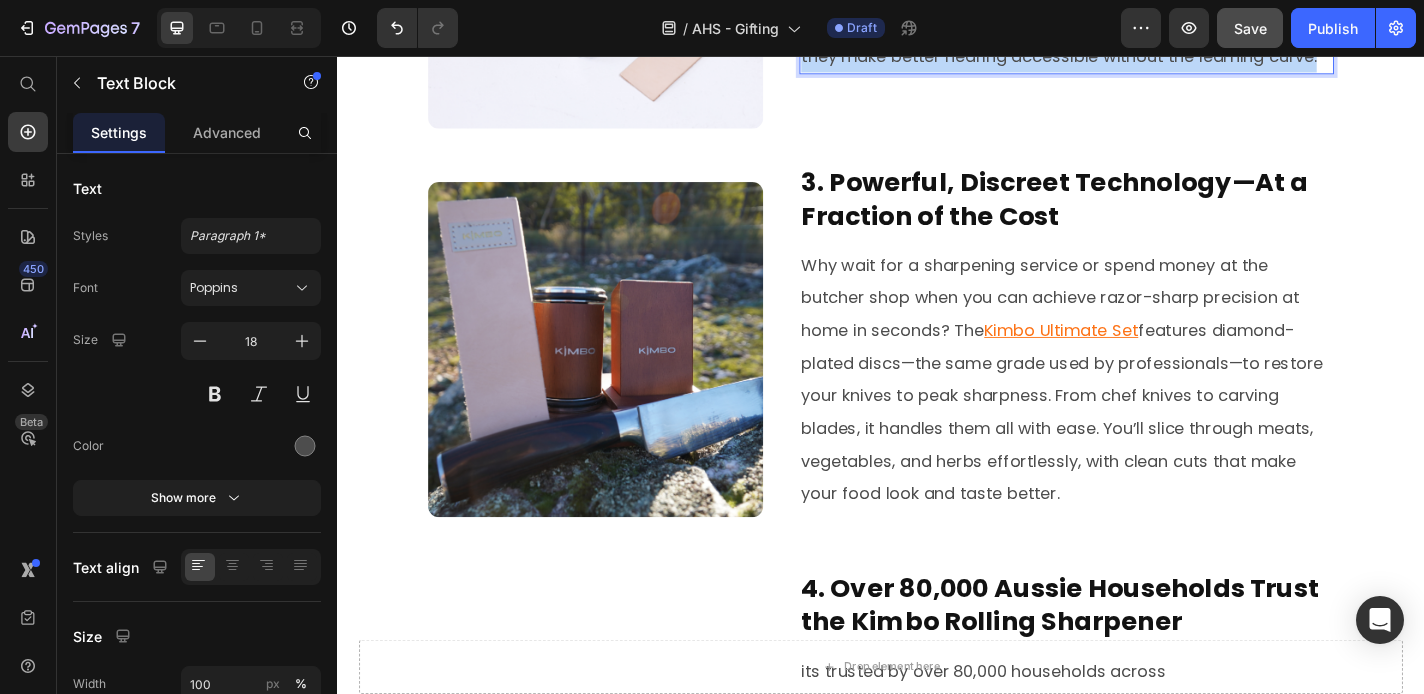 click on "Why wait for a sharpening service or spend money at the butcher shop when you can achieve razor-sharp precision at home in seconds? The  Kimbo Ultimate Set  features diamond-plated discs—the same grade used by professionals—to restore your knives to peak sharpness. From chef knives to carving blades, it handles them all with ease. You’ll slice through meats, vegetables, and herbs effortlessly, with clean cuts that make your food look and taste better." at bounding box center (1142, 413) 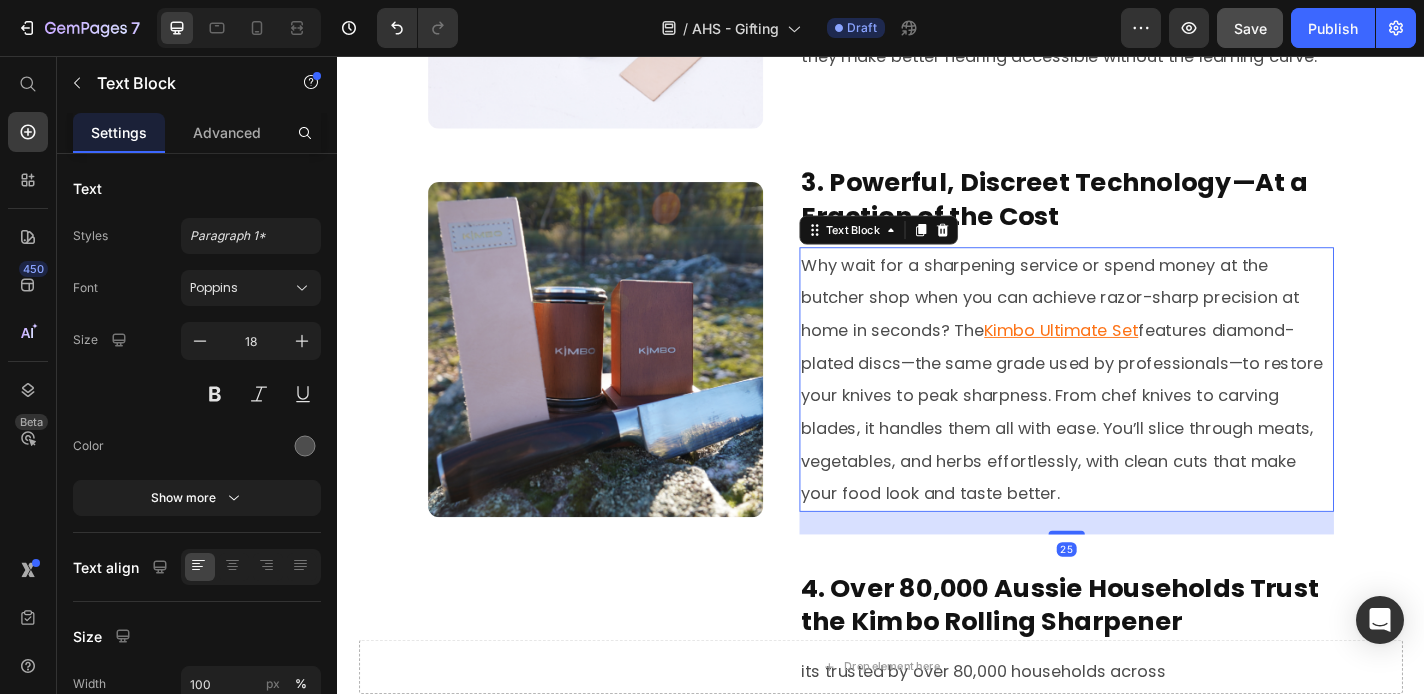 click on "Why wait for a sharpening service or spend money at the butcher shop when you can achieve razor-sharp precision at home in seconds? The  Kimbo Ultimate Set  features diamond-plated discs—the same grade used by professionals—to restore your knives to peak sharpness. From chef knives to carving blades, it handles them all with ease. You’ll slice through meats, vegetables, and herbs effortlessly, with clean cuts that make your food look and taste better." at bounding box center [1142, 413] 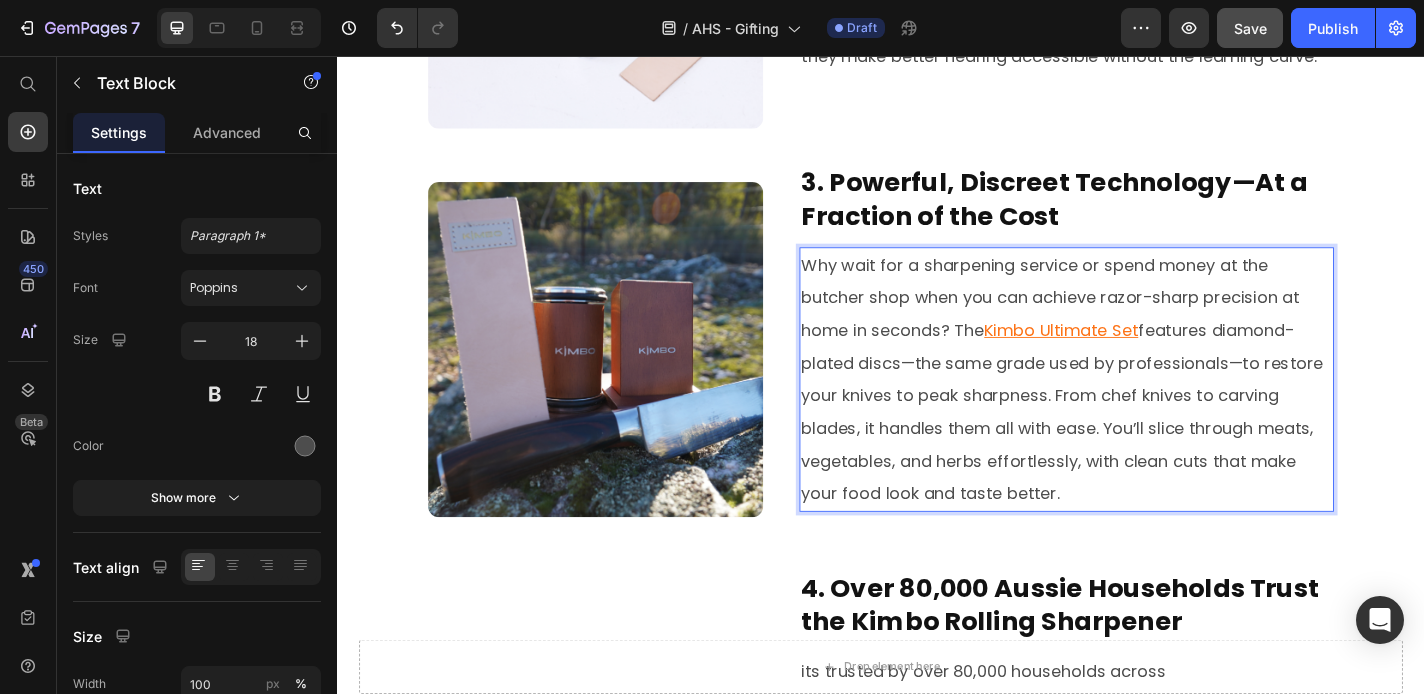 click on "Why wait for a sharpening service or spend money at the butcher shop when you can achieve razor-sharp precision at home in seconds? The  Kimbo Ultimate Set  features diamond-plated discs—the same grade used by professionals—to restore your knives to peak sharpness. From chef knives to carving blades, it handles them all with ease. You’ll slice through meats, vegetables, and herbs effortlessly, with clean cuts that make your food look and taste better." at bounding box center (1142, 413) 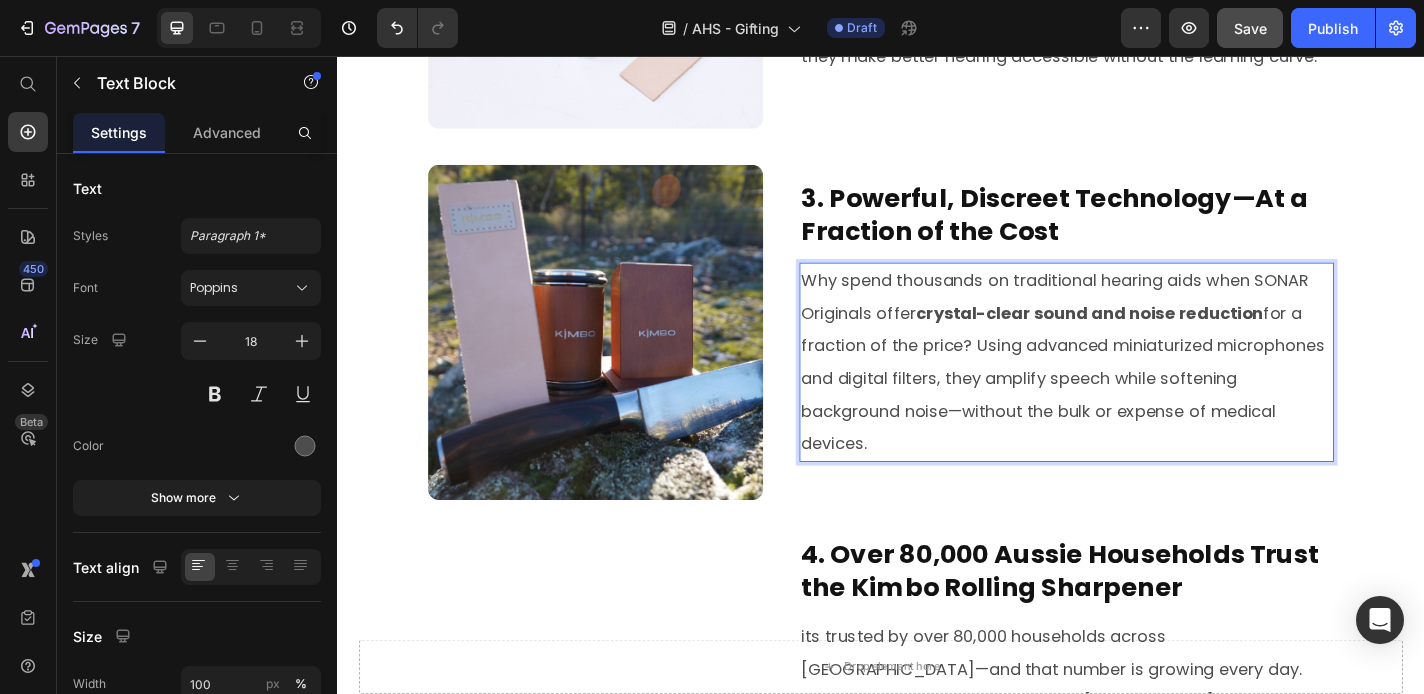 scroll, scrollTop: 1302, scrollLeft: 0, axis: vertical 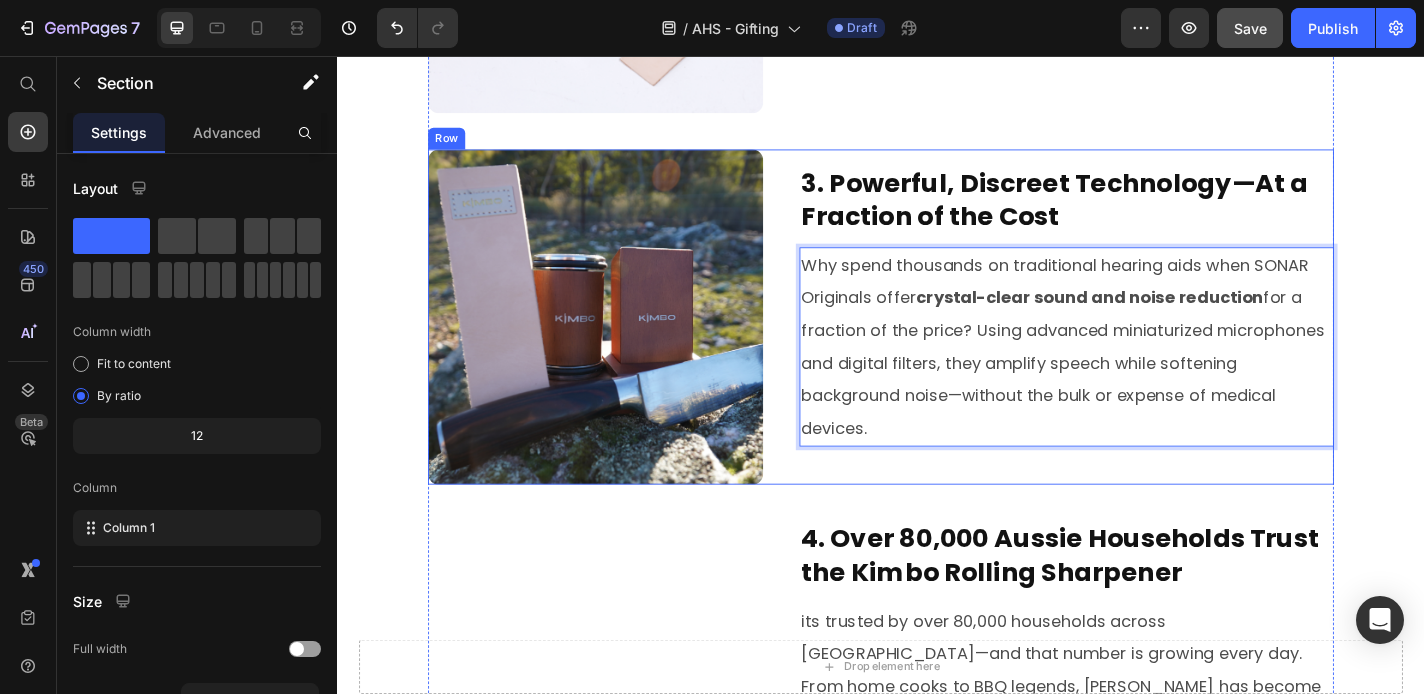 click on "Discover the #1 Gift for Clearer Conversations: 7 Reasons to Try SONAR Originals Hearing Devices Heading Image By  [PERSON_NAME]. L Text Block Last Updated [DATE] Text Block Row Row Row Summary:  Finding a meaningful, life-improving gift isn’t always easy. Instead of gadgets that end up unused, SONAR Originals offer something truly impactful— discreet, comfortable hearing support  for everyday life. Designed for busy Aussies, these powerful little devices help you reconnect with the world around you—whether it's chats with loved ones, the sound of your favourite show, or the birds outside. Text Block Keep reading to see why thousands are switching to SONAR Originals. Text Block 1. Bring back the love of cooking  Heading Image 1. Reconnect With the Sounds You’ve Been Missing Heading Text Block Row 2. Sharpening Made Easy – No Experience Needed Heading Image 2. Ready to Use in Seconds – No App or Audiologist Needed Heading Forget complicated fittings or tech headaches. SONAR Originals come  Heading" at bounding box center [937, -59] 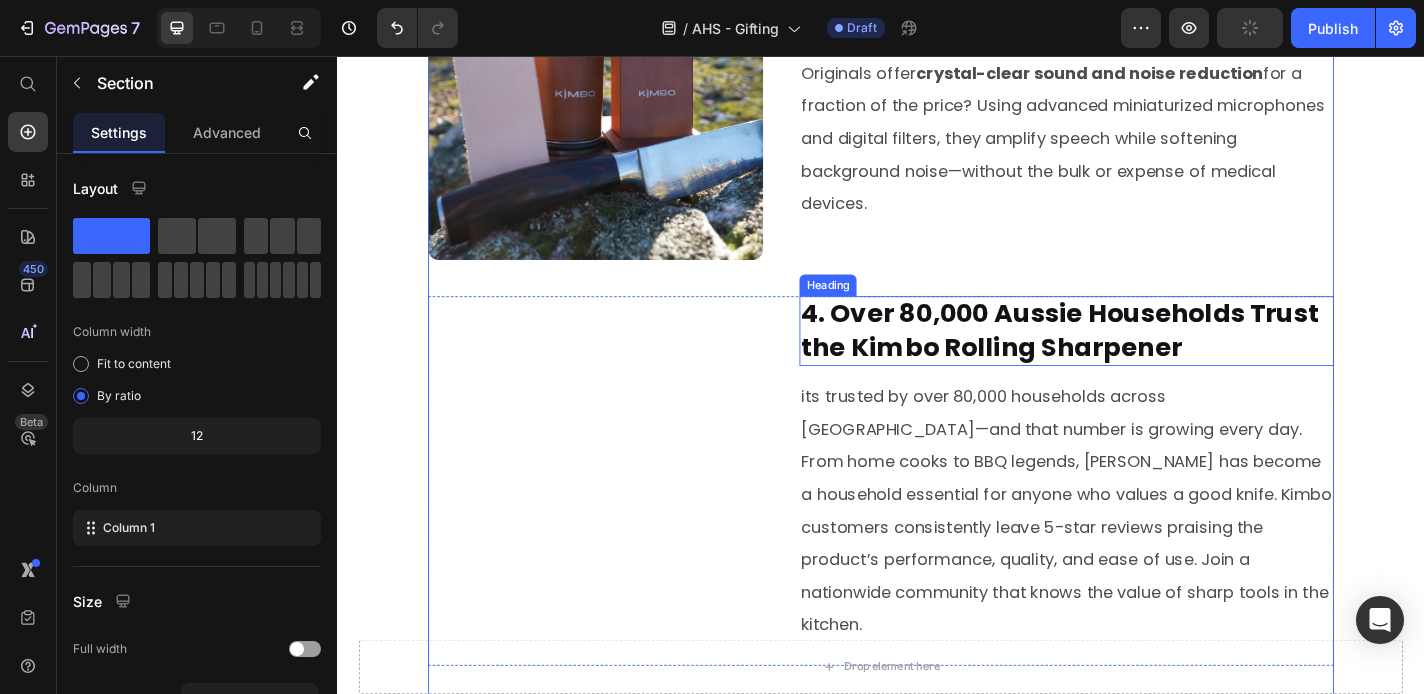 scroll, scrollTop: 1719, scrollLeft: 0, axis: vertical 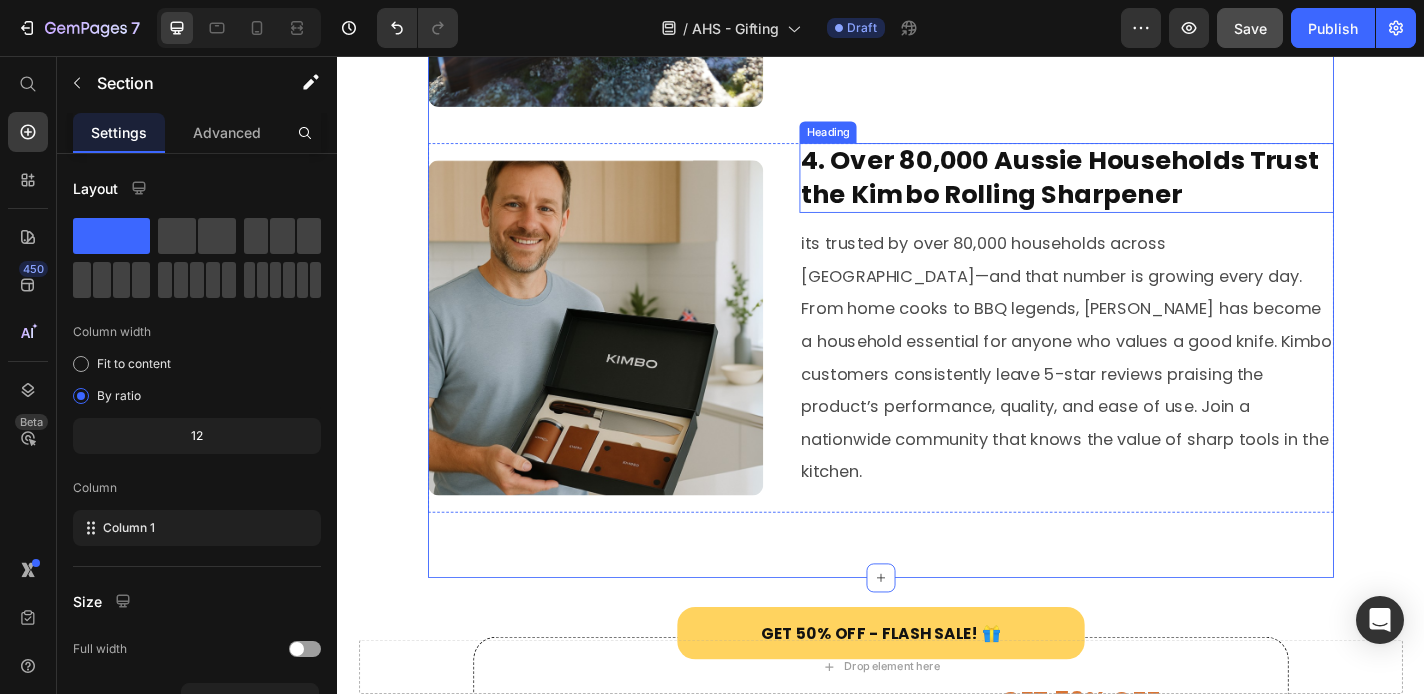 click on "4. Over 80,000 Aussie Households Trust the Kimbo Rolling Sharpener" at bounding box center [1142, 190] 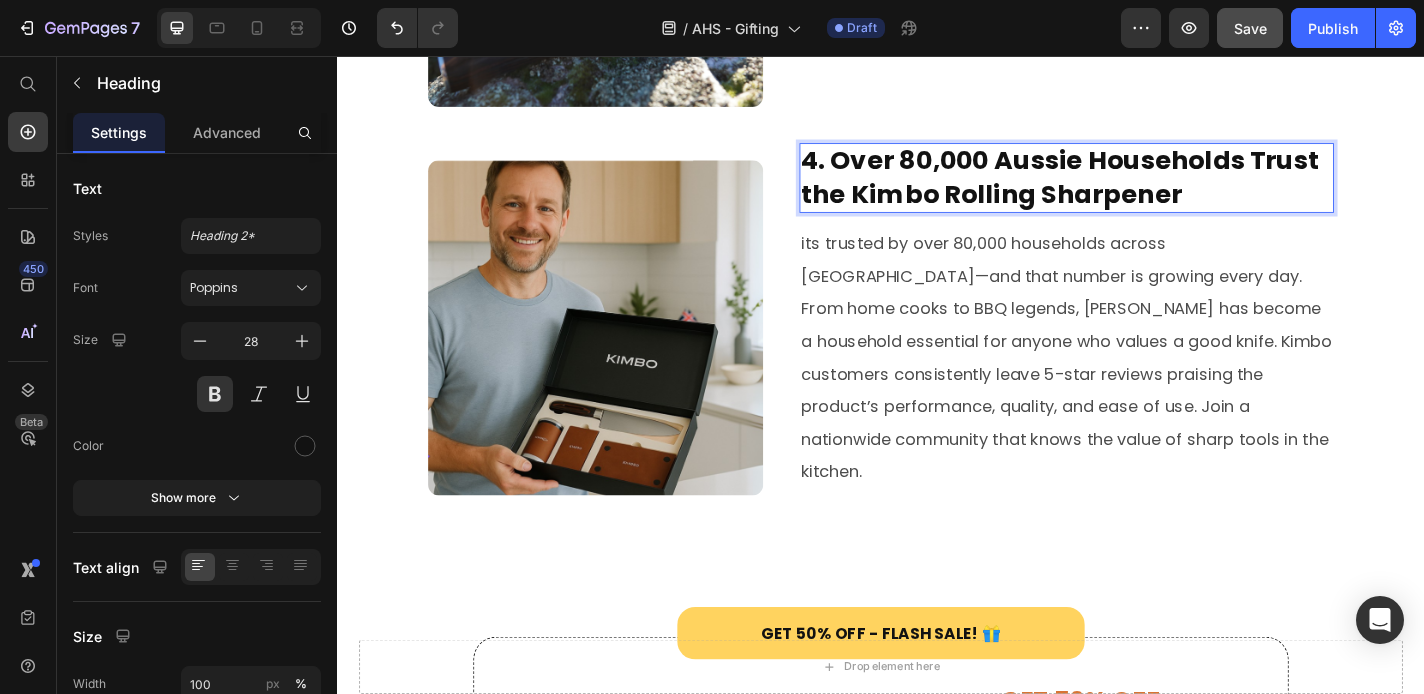 click on "4. Over 80,000 Aussie Households Trust the Kimbo Rolling Sharpener" at bounding box center (1142, 190) 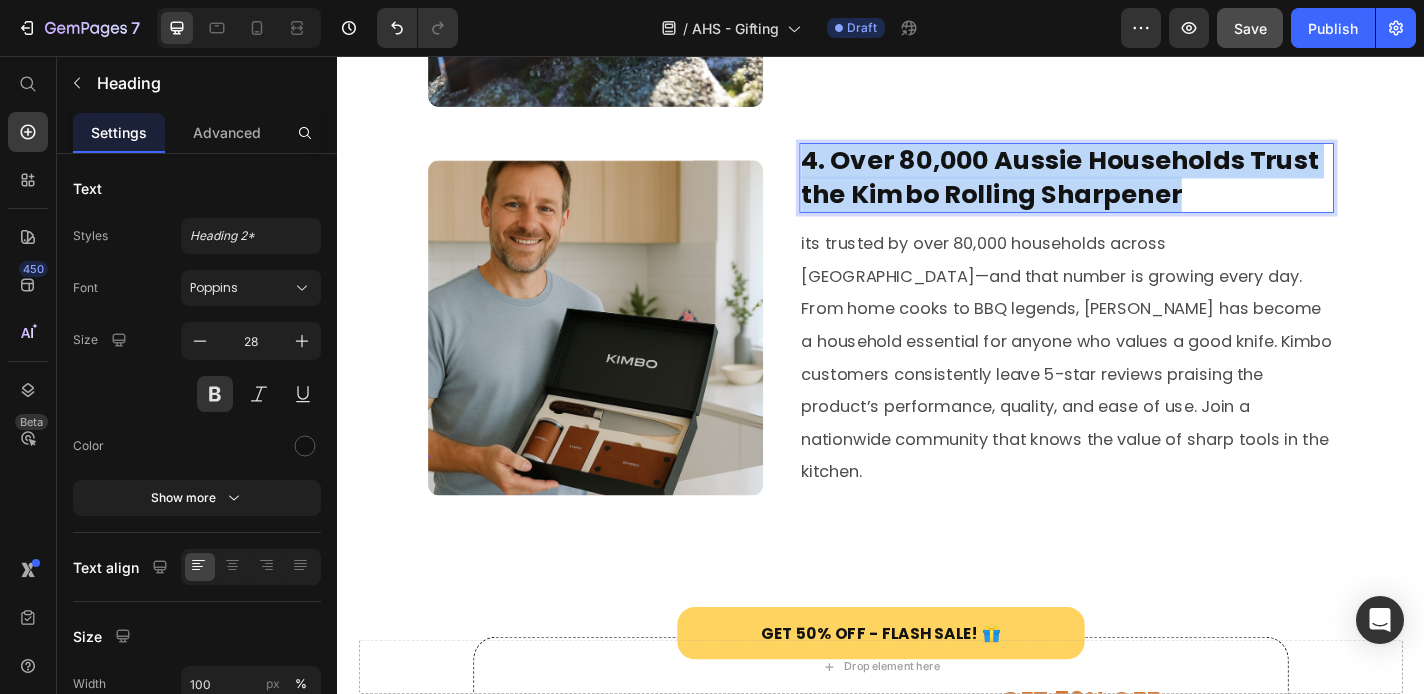 click on "4. Over 80,000 Aussie Households Trust the Kimbo Rolling Sharpener" at bounding box center [1142, 190] 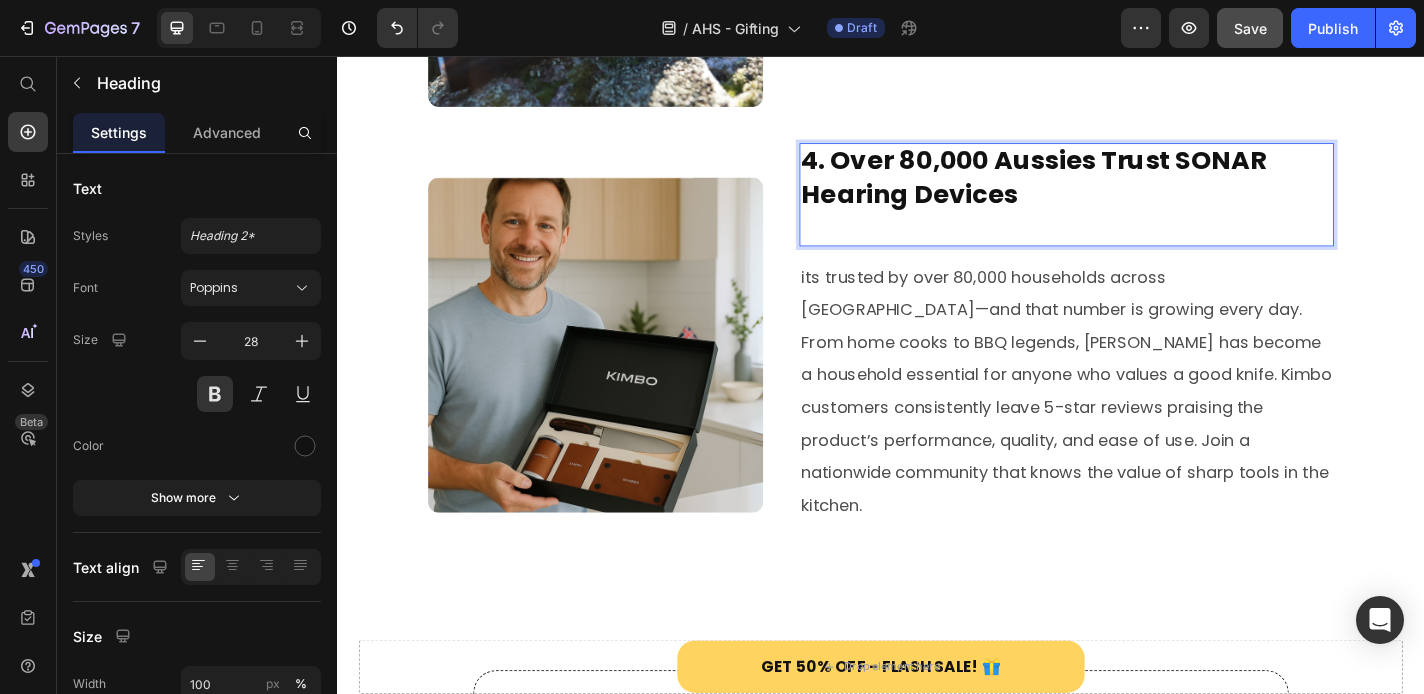 click on "its trusted by over 80,000 households across [GEOGRAPHIC_DATA]—and that number is growing every day. From home cooks to BBQ legends, [PERSON_NAME] has become a household essential for anyone who values a good knife. Kimbo customers consistently leave 5-star reviews praising the product’s performance, quality, and ease of use. Join a nationwide community that knows the value of sharp tools in the kitchen." at bounding box center (1142, 426) 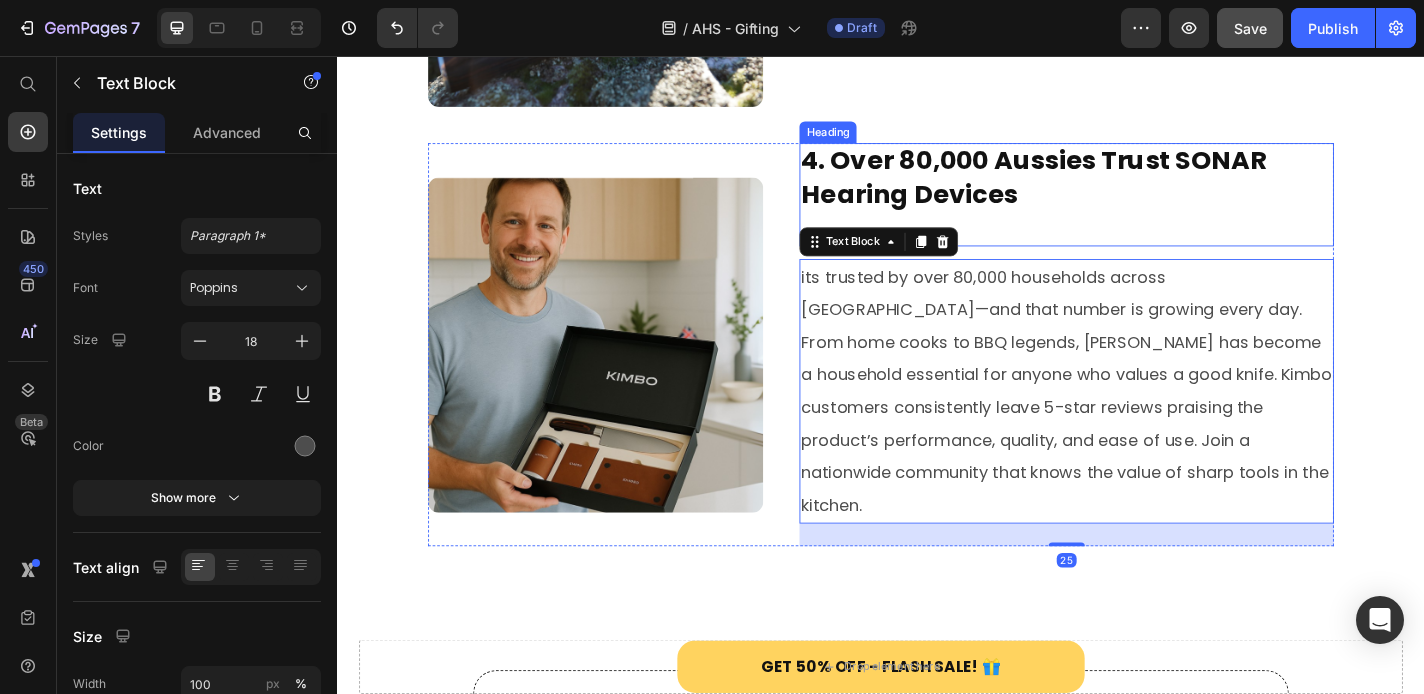 click on "4. Over 80,000 Aussies Trust SONAR Hearing Devices" at bounding box center [1142, 208] 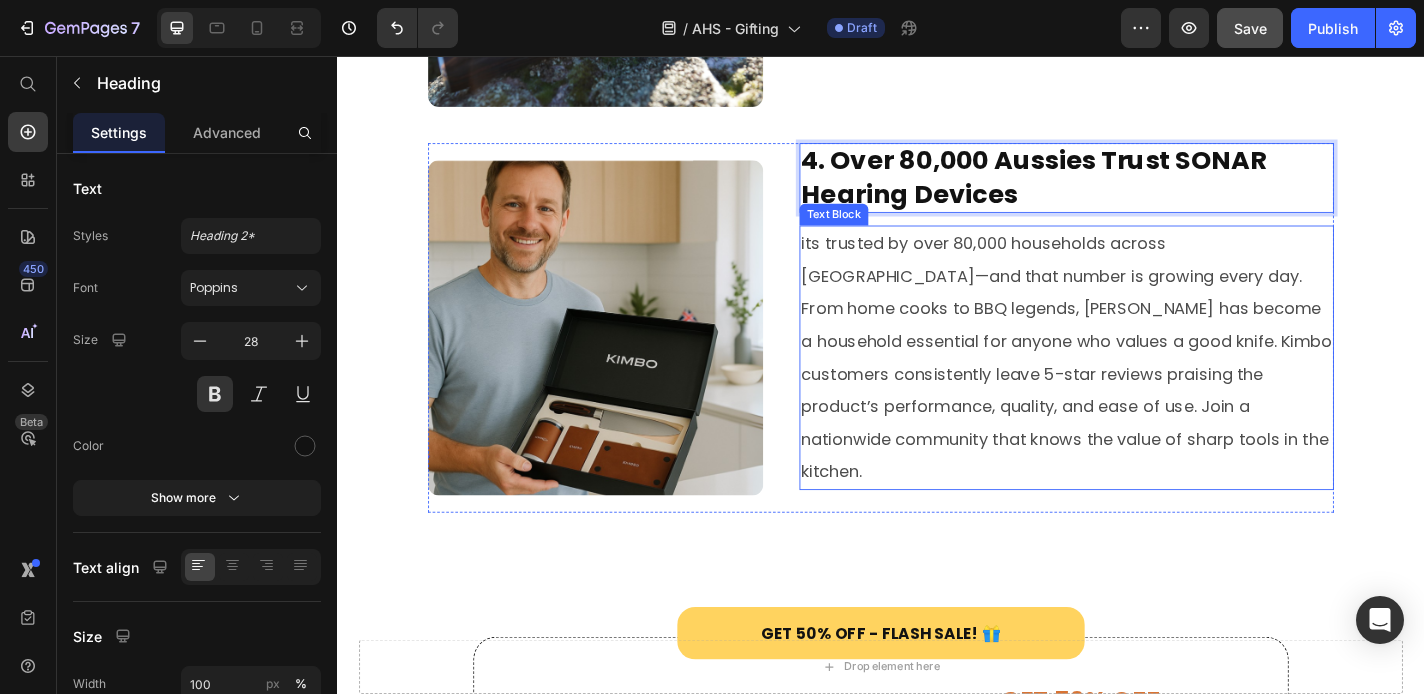click on "its trusted by over 80,000 households across [GEOGRAPHIC_DATA]—and that number is growing every day. From home cooks to BBQ legends, [PERSON_NAME] has become a household essential for anyone who values a good knife. Kimbo customers consistently leave 5-star reviews praising the product’s performance, quality, and ease of use. Join a nationwide community that knows the value of sharp tools in the kitchen." at bounding box center (1142, 389) 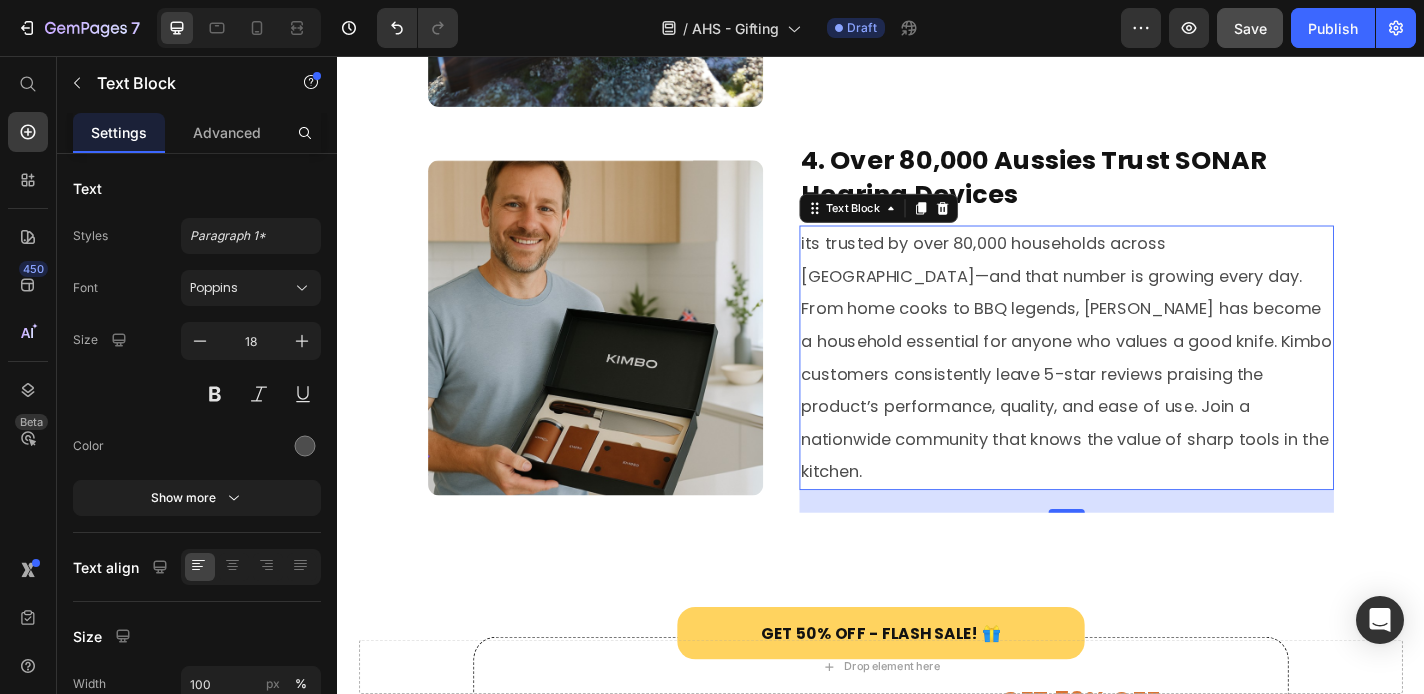 click on "its trusted by over 80,000 households across [GEOGRAPHIC_DATA]—and that number is growing every day. From home cooks to BBQ legends, [PERSON_NAME] has become a household essential for anyone who values a good knife. Kimbo customers consistently leave 5-star reviews praising the product’s performance, quality, and ease of use. Join a nationwide community that knows the value of sharp tools in the kitchen." at bounding box center [1142, 389] 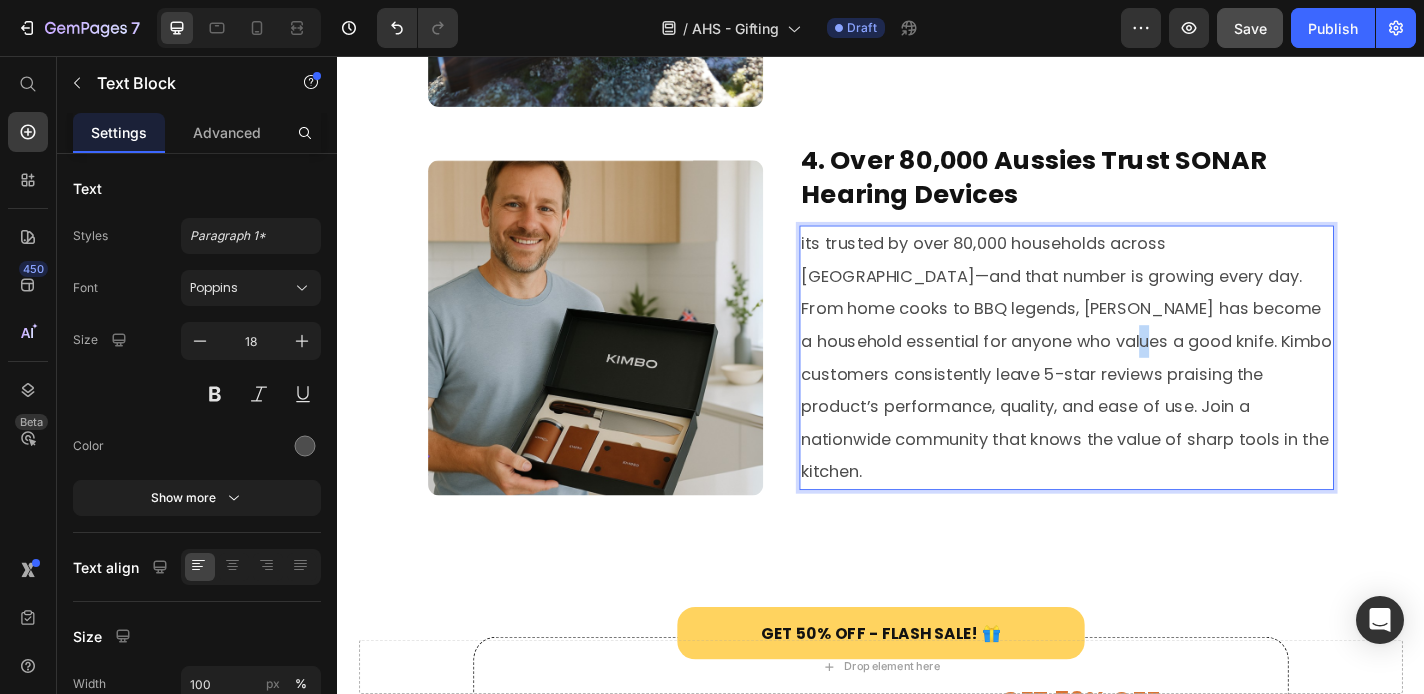 click on "its trusted by over 80,000 households across [GEOGRAPHIC_DATA]—and that number is growing every day. From home cooks to BBQ legends, [PERSON_NAME] has become a household essential for anyone who values a good knife. Kimbo customers consistently leave 5-star reviews praising the product’s performance, quality, and ease of use. Join a nationwide community that knows the value of sharp tools in the kitchen." at bounding box center [1142, 389] 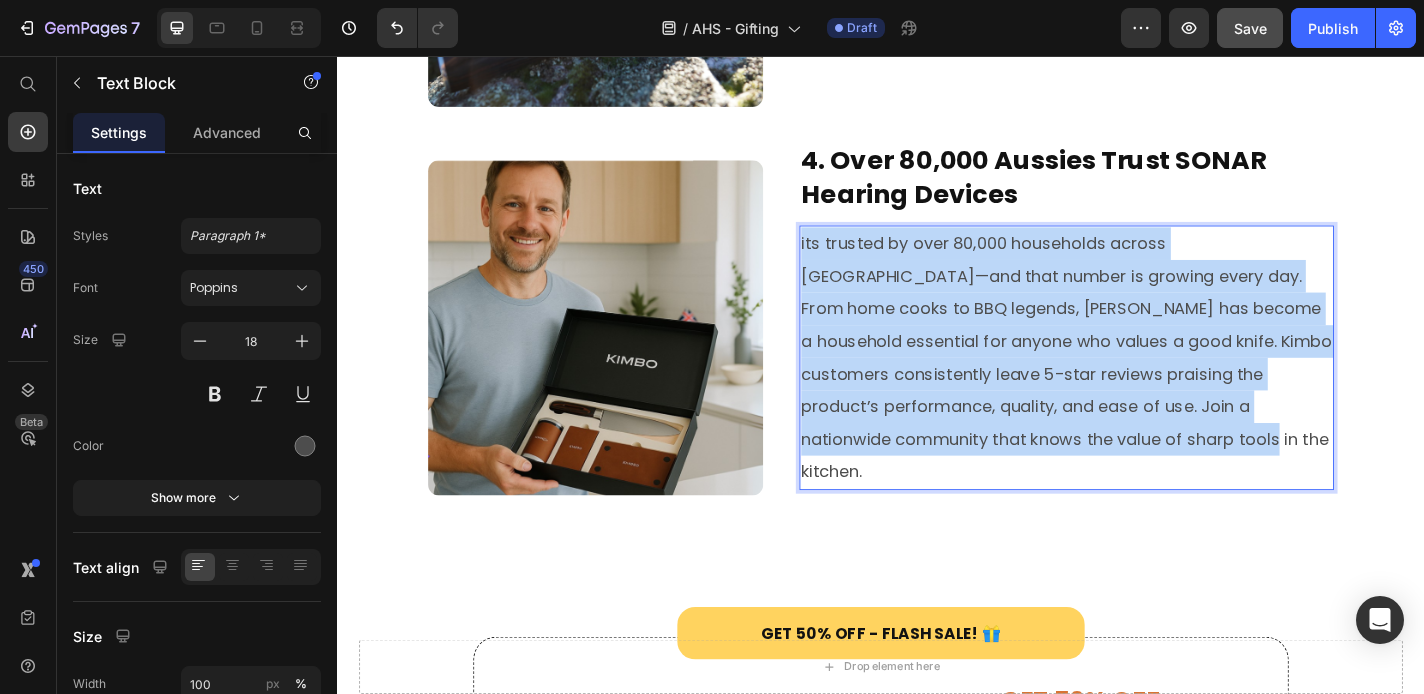 click on "its trusted by over 80,000 households across [GEOGRAPHIC_DATA]—and that number is growing every day. From home cooks to BBQ legends, [PERSON_NAME] has become a household essential for anyone who values a good knife. Kimbo customers consistently leave 5-star reviews praising the product’s performance, quality, and ease of use. Join a nationwide community that knows the value of sharp tools in the kitchen." at bounding box center [1142, 389] 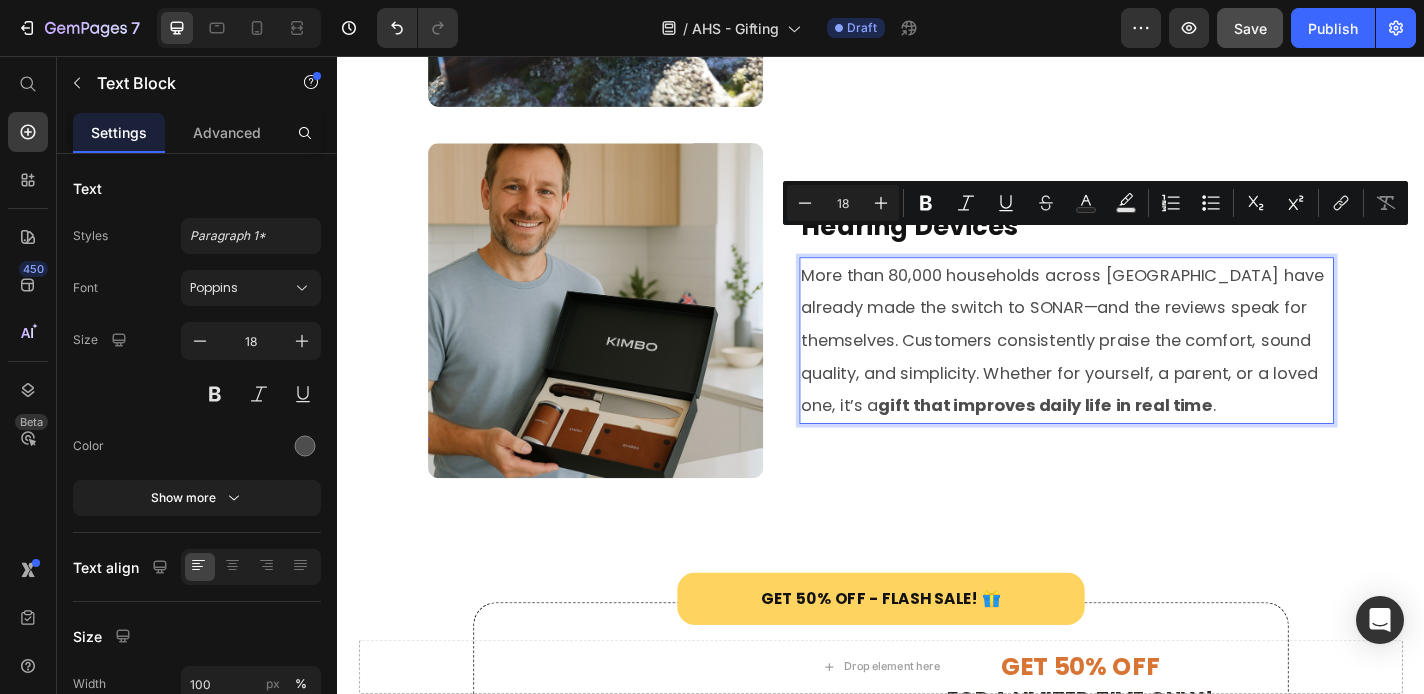 scroll, scrollTop: 1755, scrollLeft: 0, axis: vertical 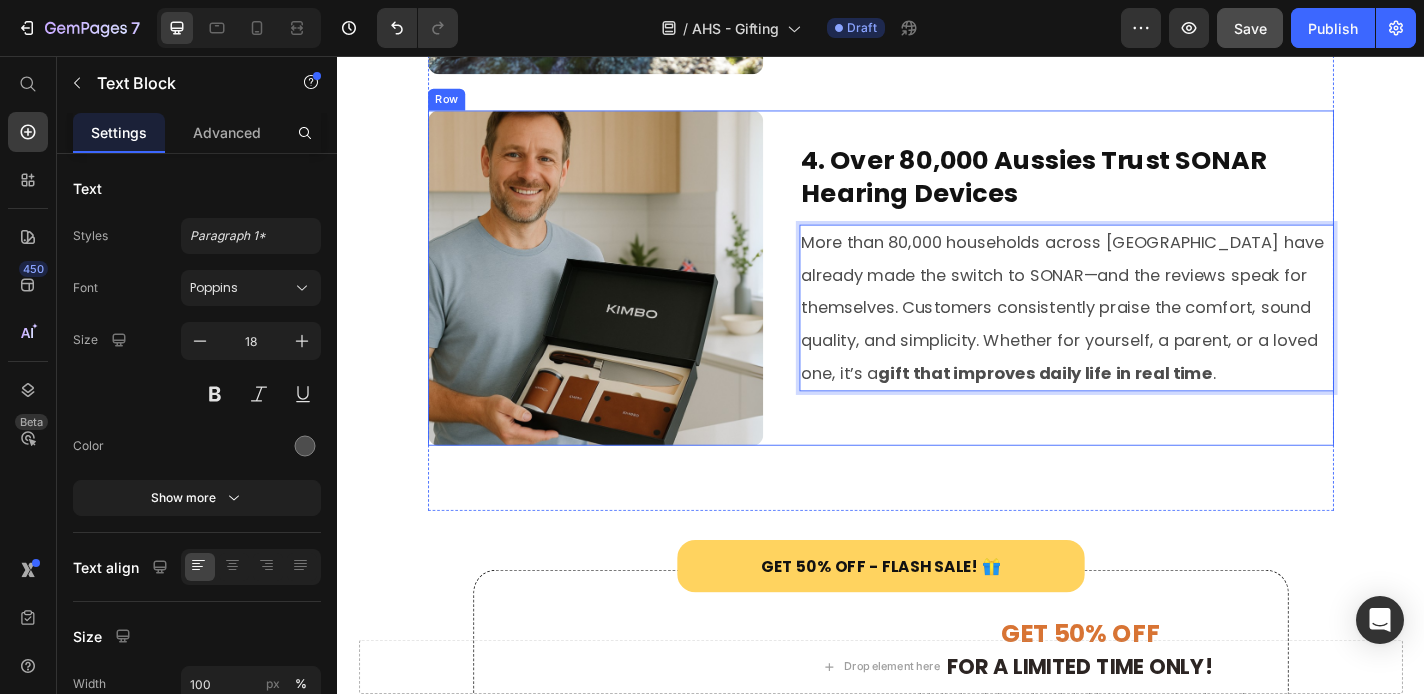 click on "4. Over 80,000 Aussies Trust SONAR Hearing Devices Heading More than 80,000 households across [GEOGRAPHIC_DATA] have already made the switch to SONAR—and the reviews speak for themselves. Customers consistently praise the comfort, sound quality, and simplicity. Whether for yourself, a parent, or a loved one, it’s a  gift that improves daily life in real time . Text Block   25" at bounding box center (1142, 301) 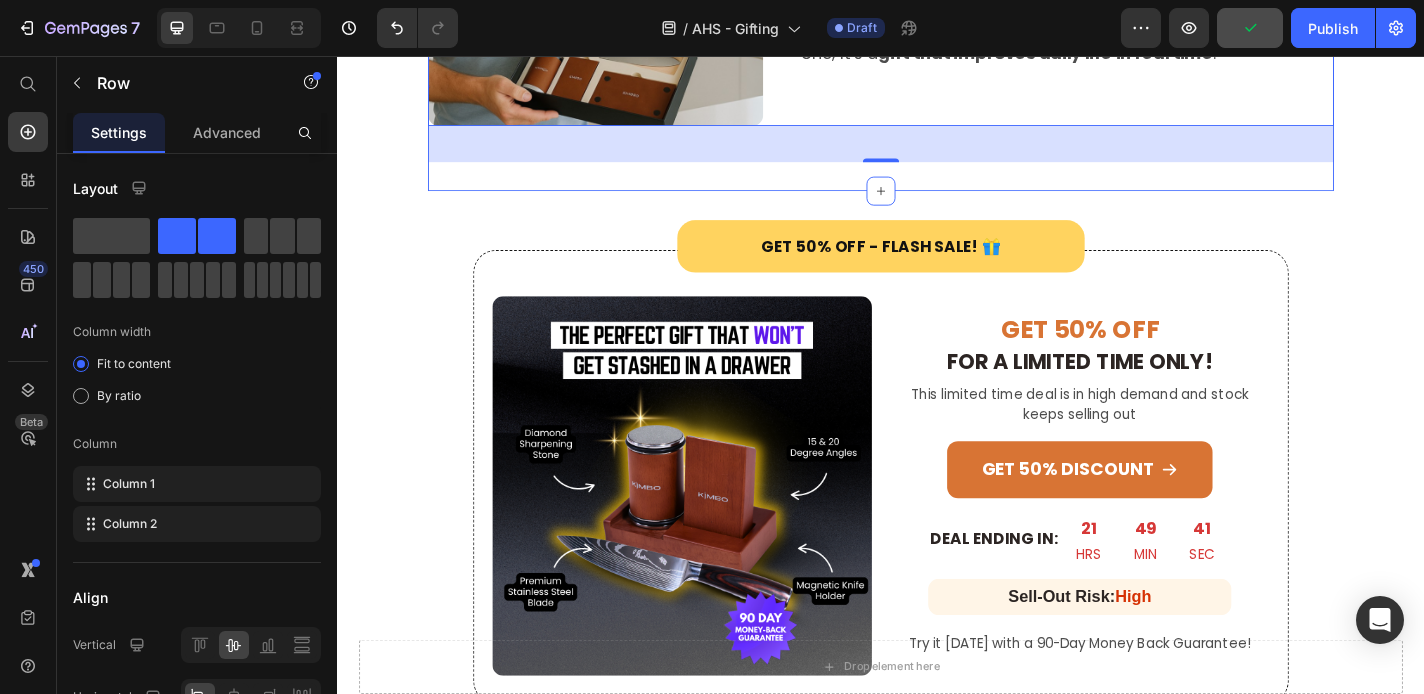 scroll, scrollTop: 2142, scrollLeft: 0, axis: vertical 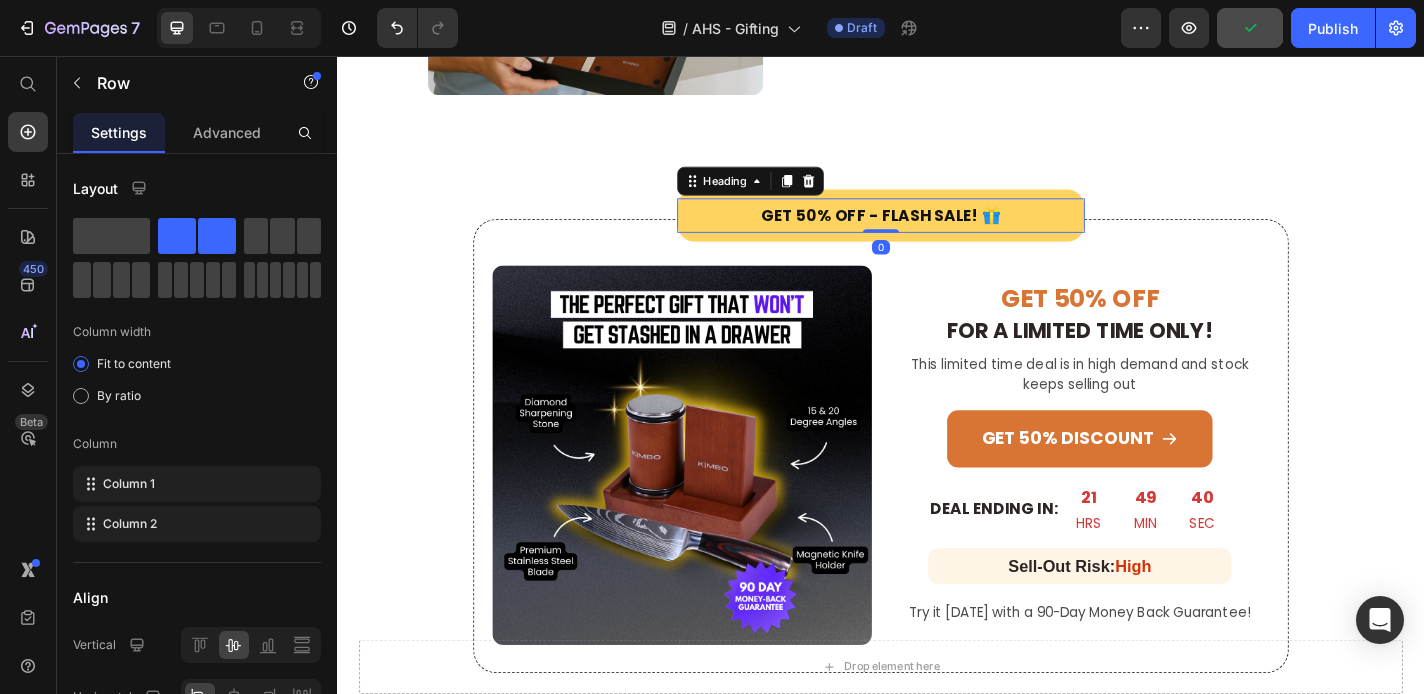 click on "Get 50% Off - Flash Sale! 🎁" at bounding box center (937, 232) 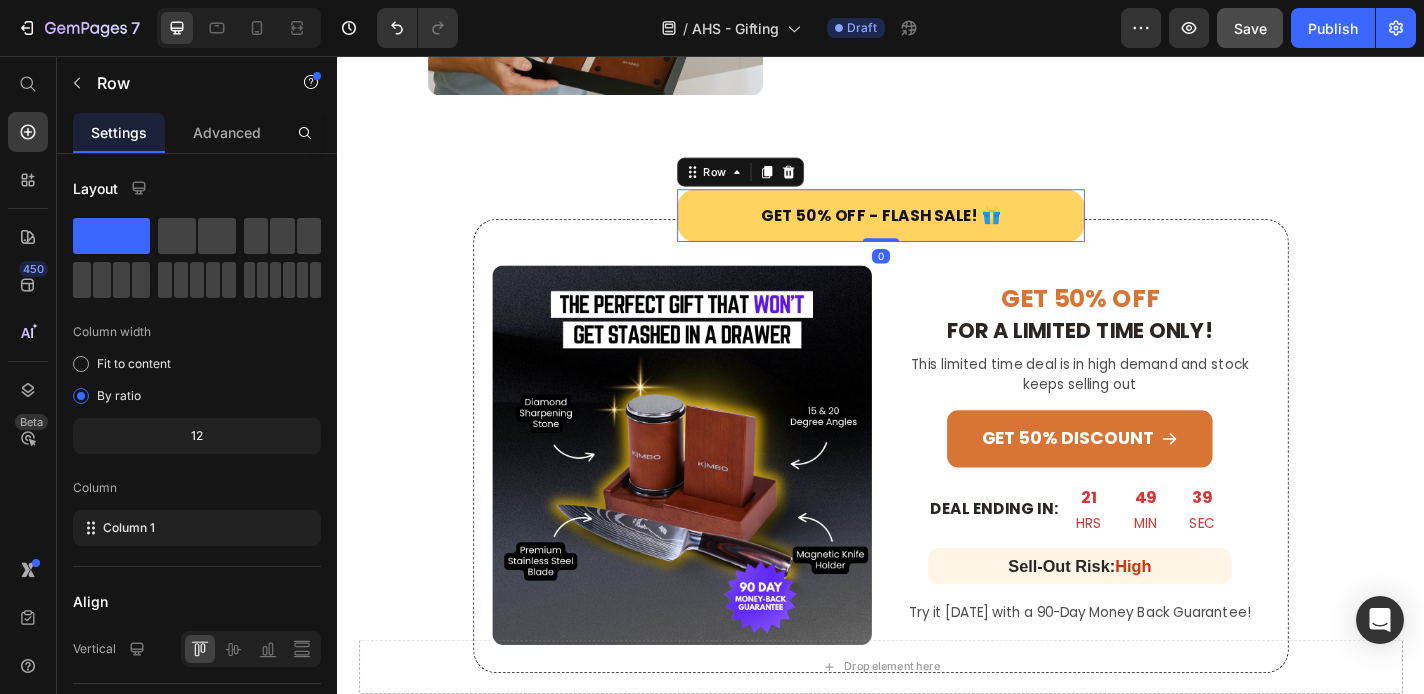 click on "Get 50% Off - Flash Sale! 🎁 Heading Row   0" at bounding box center [937, 232] 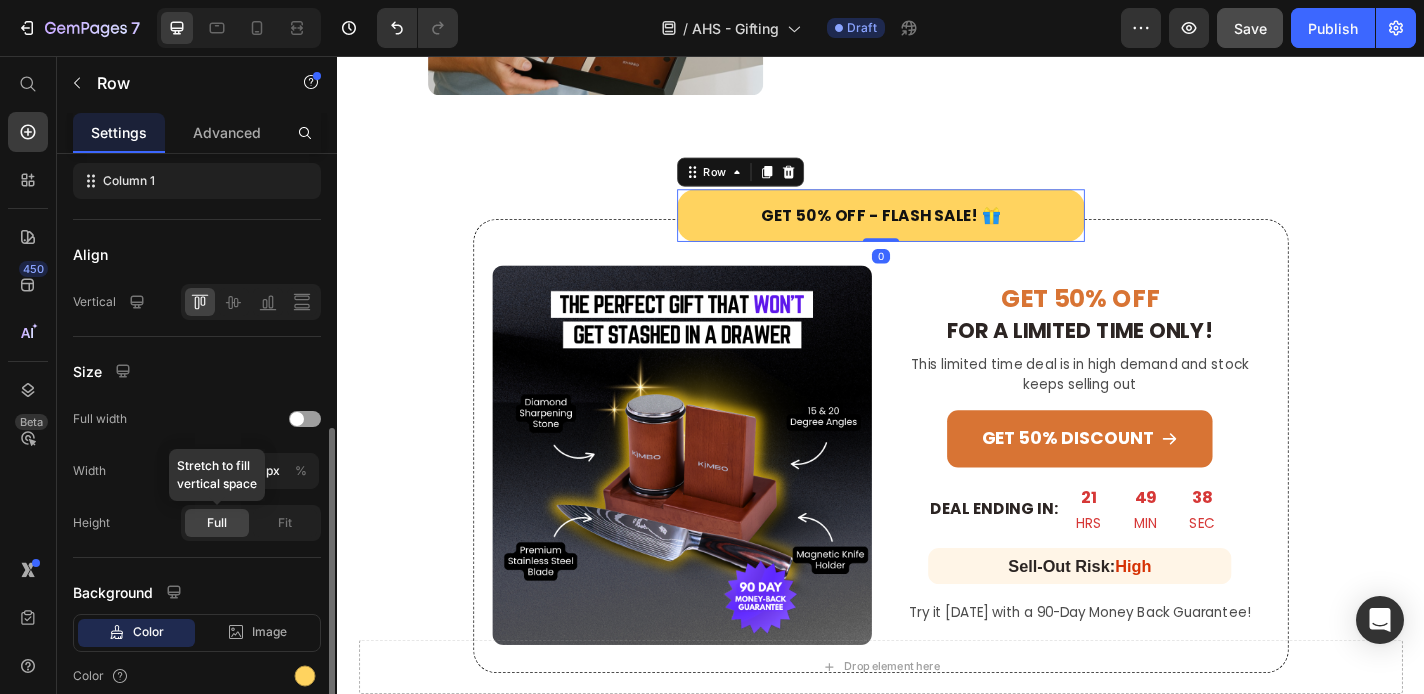 scroll, scrollTop: 432, scrollLeft: 0, axis: vertical 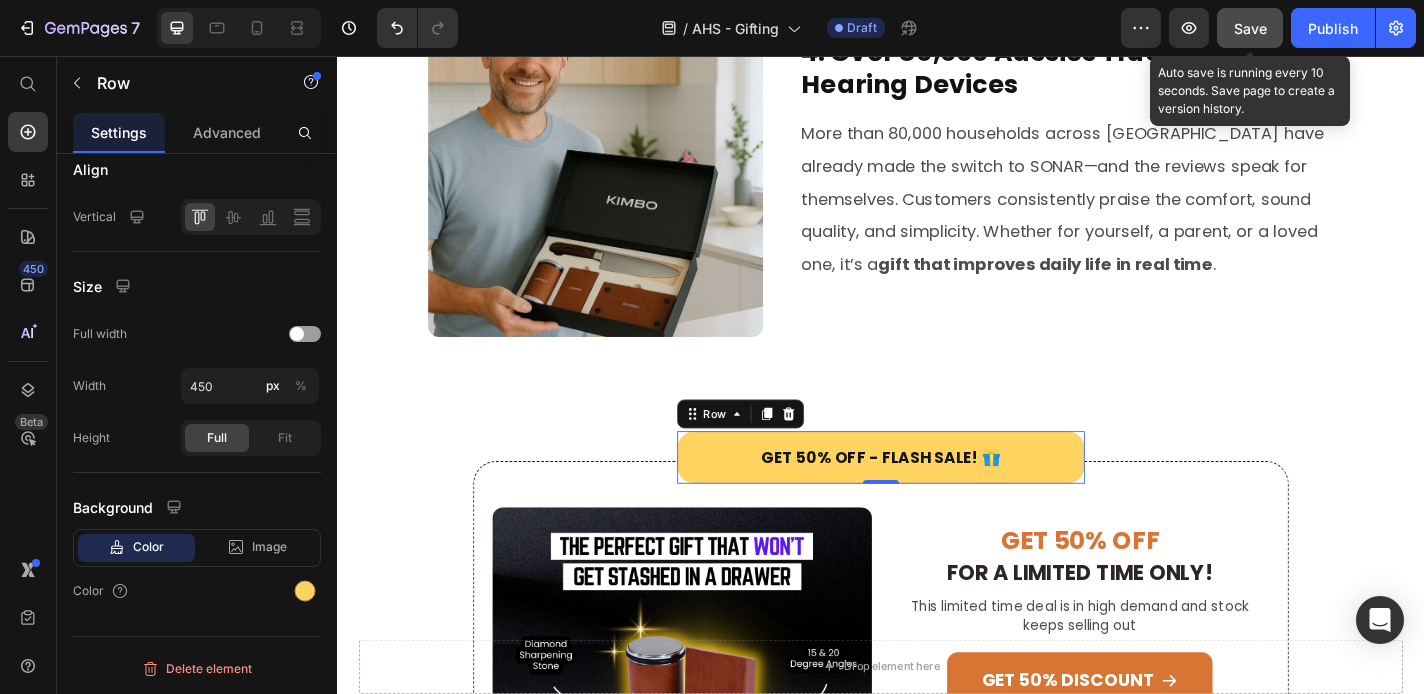 click on "Save" at bounding box center (1250, 28) 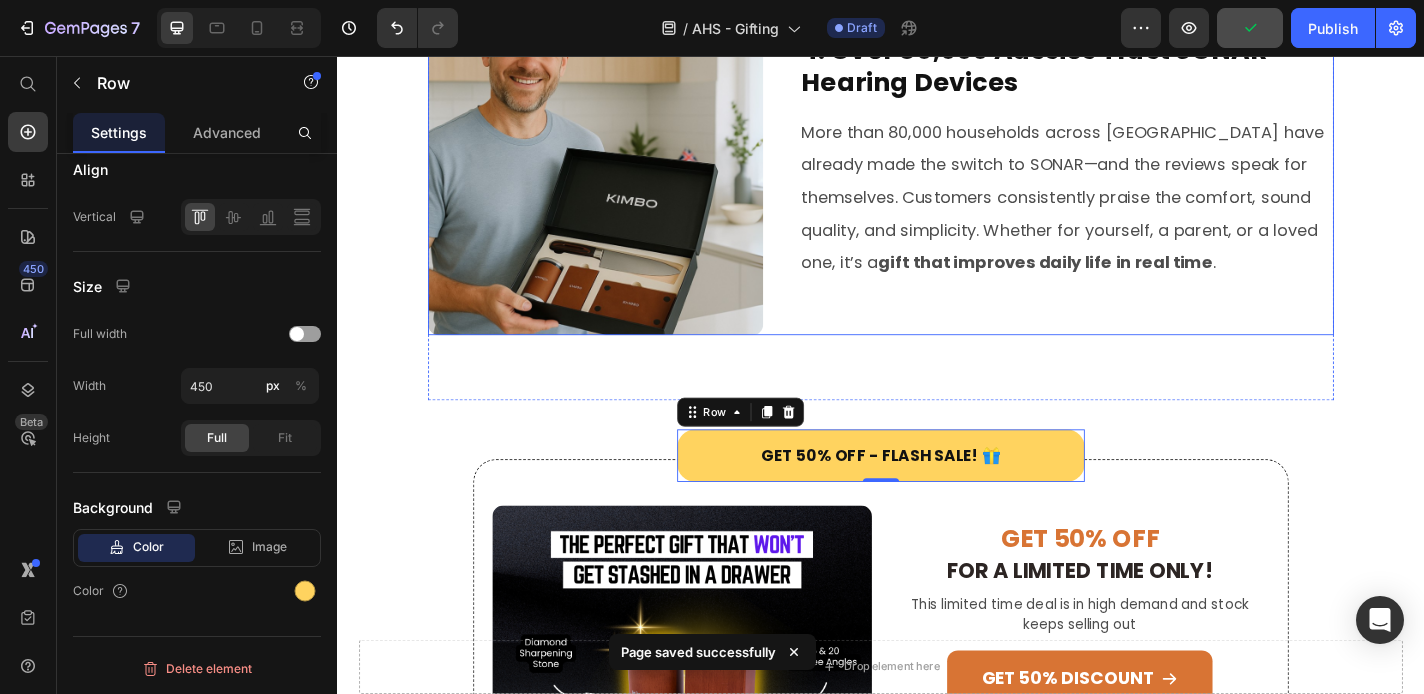 scroll, scrollTop: 1917, scrollLeft: 0, axis: vertical 